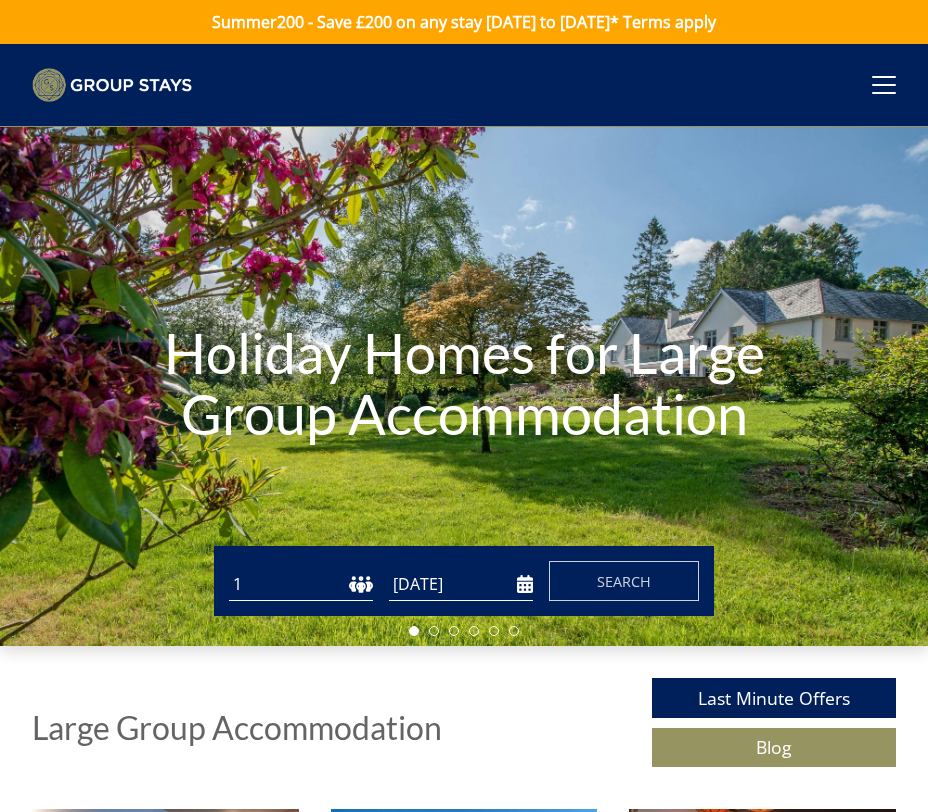 scroll, scrollTop: 0, scrollLeft: 0, axis: both 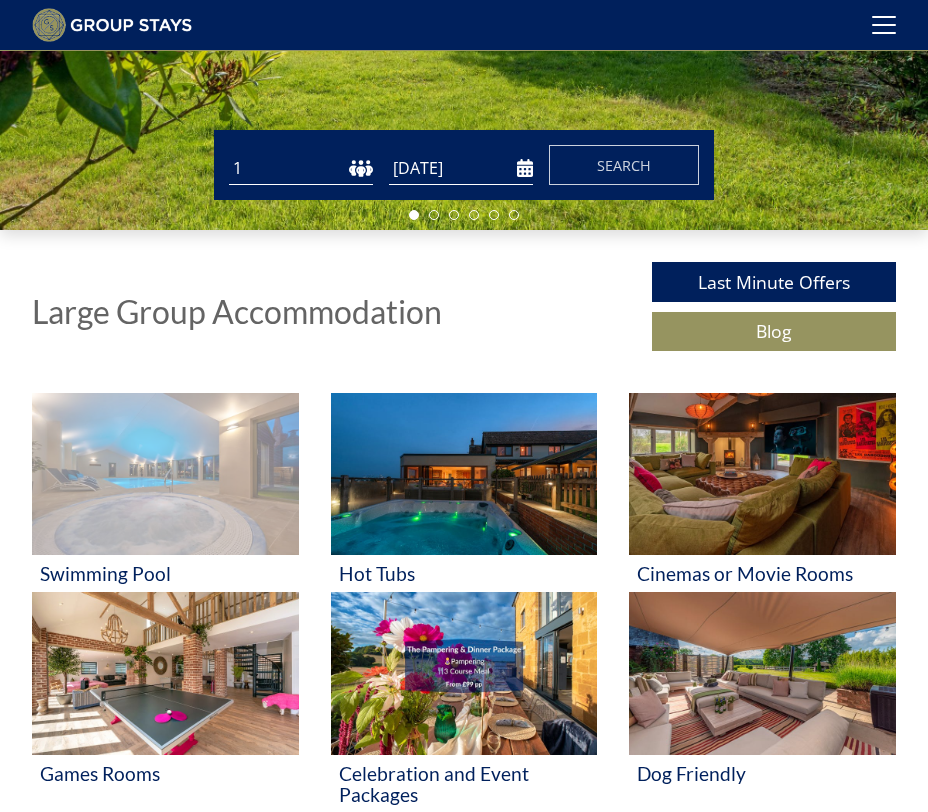 click at bounding box center [165, 474] 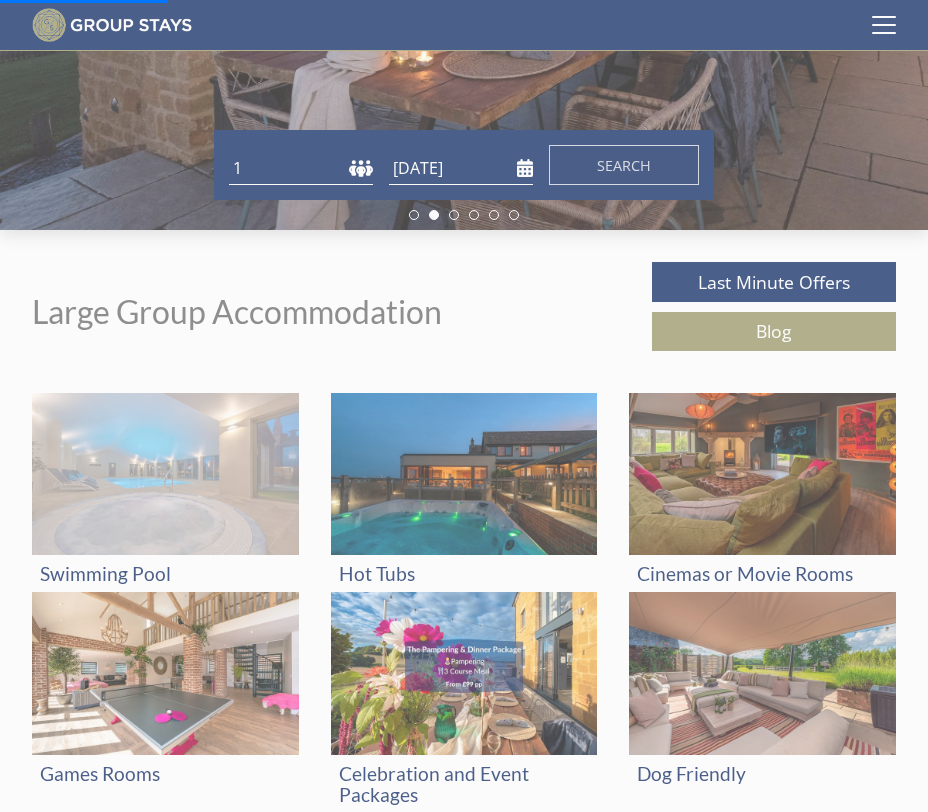 click at bounding box center [165, 474] 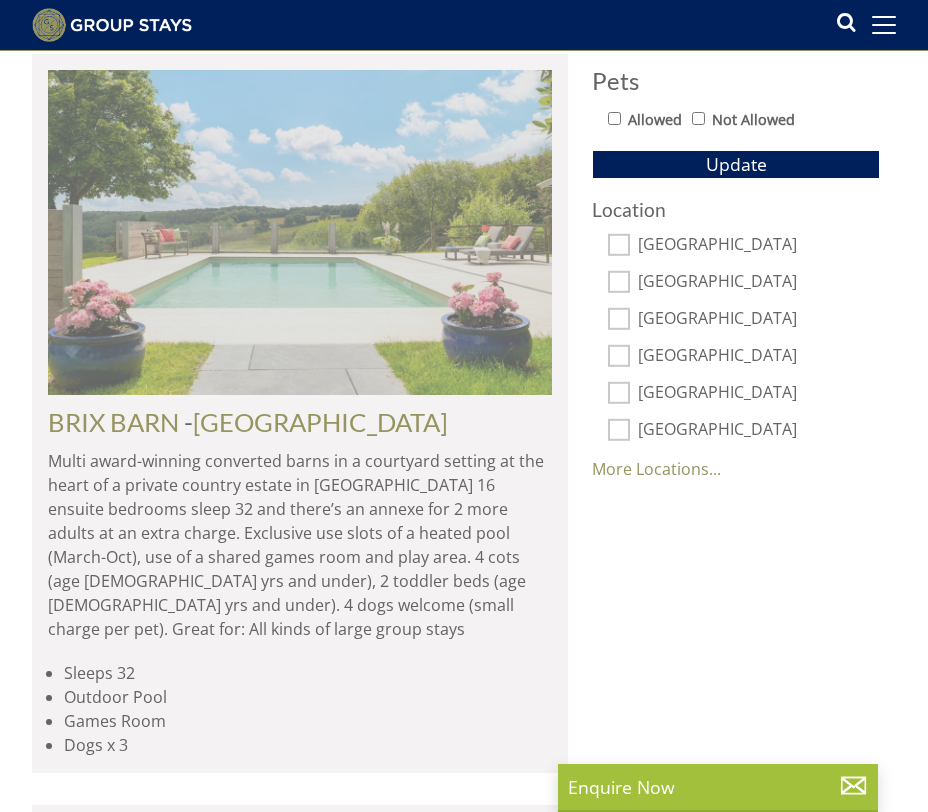 scroll, scrollTop: 1085, scrollLeft: 0, axis: vertical 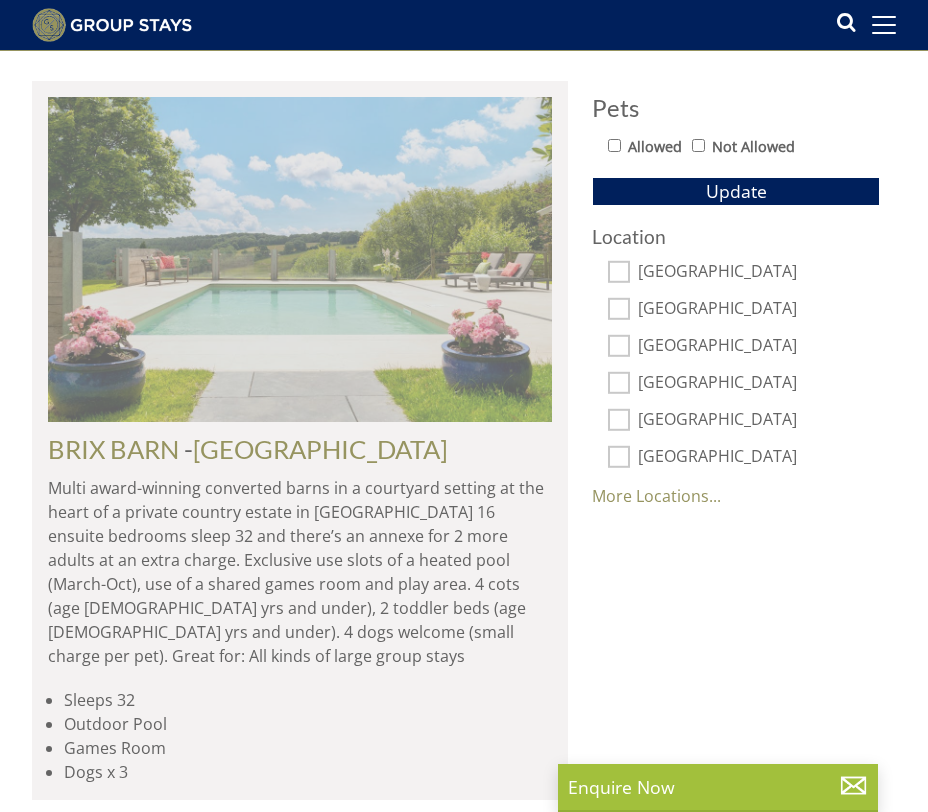 click at bounding box center (300, 259) 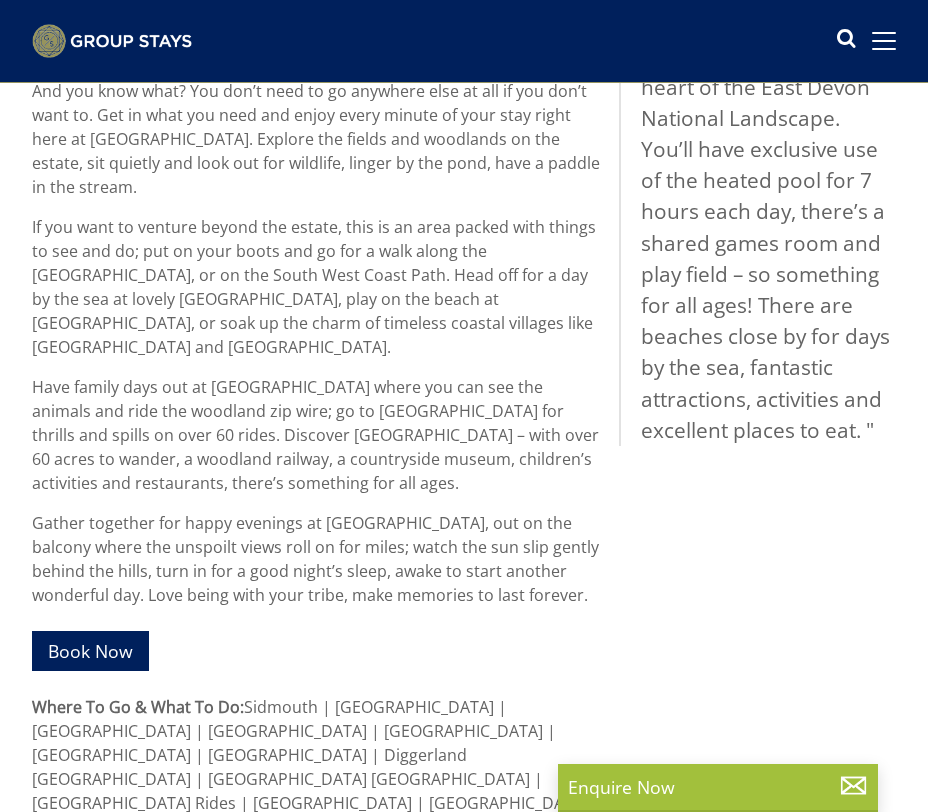 scroll, scrollTop: 0, scrollLeft: 0, axis: both 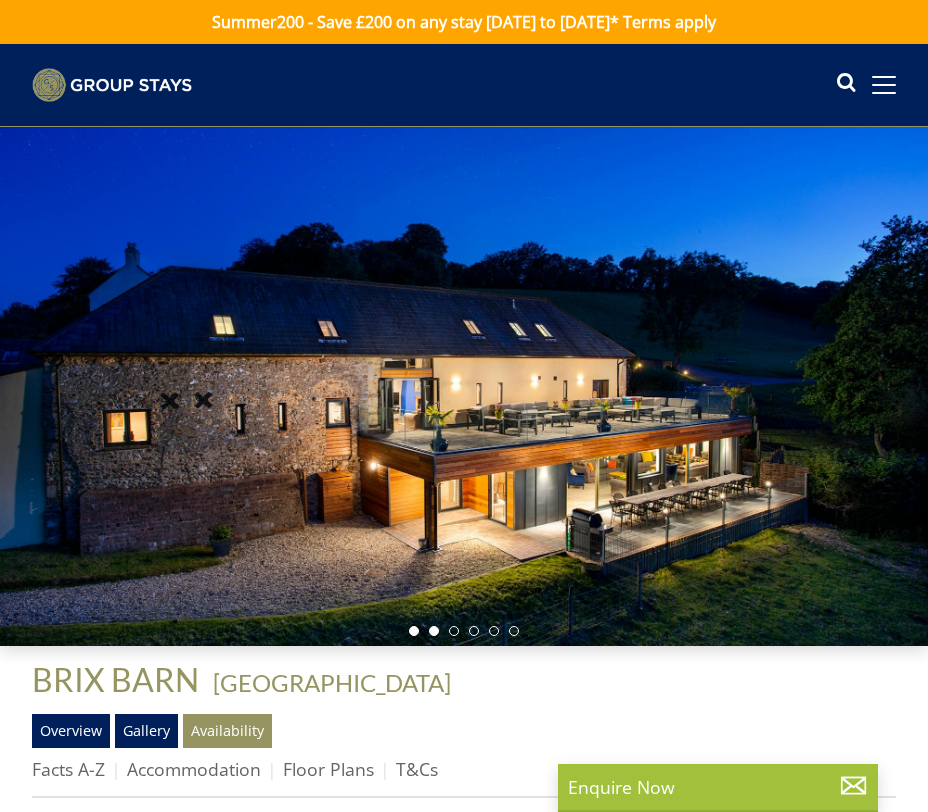 click at bounding box center (434, 631) 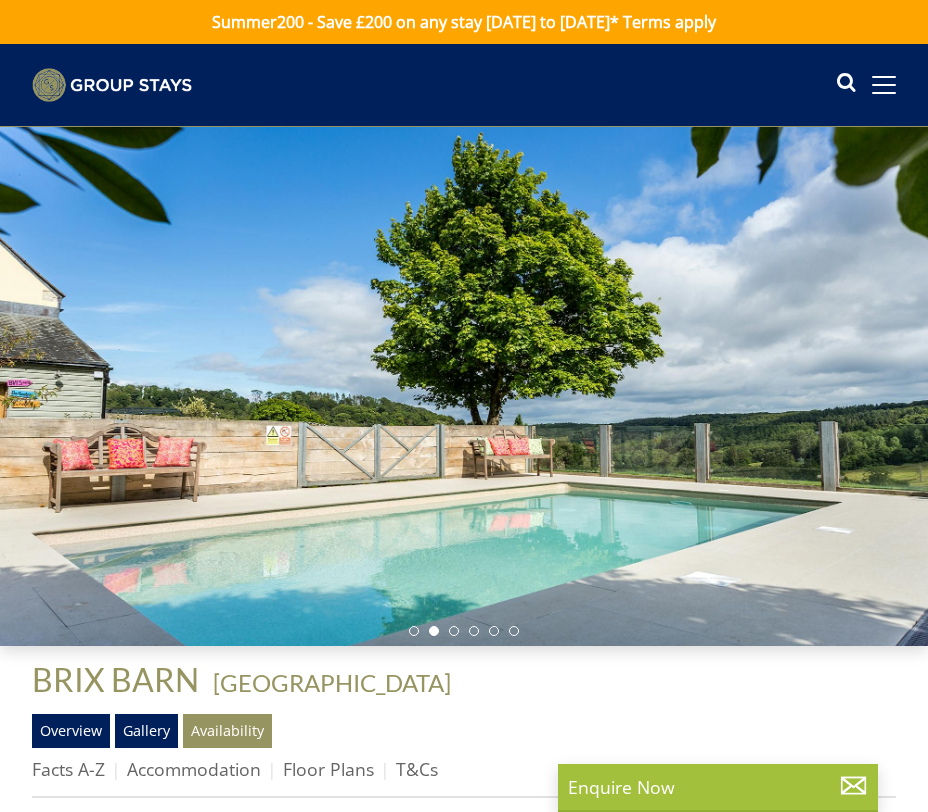 click at bounding box center (464, 387) 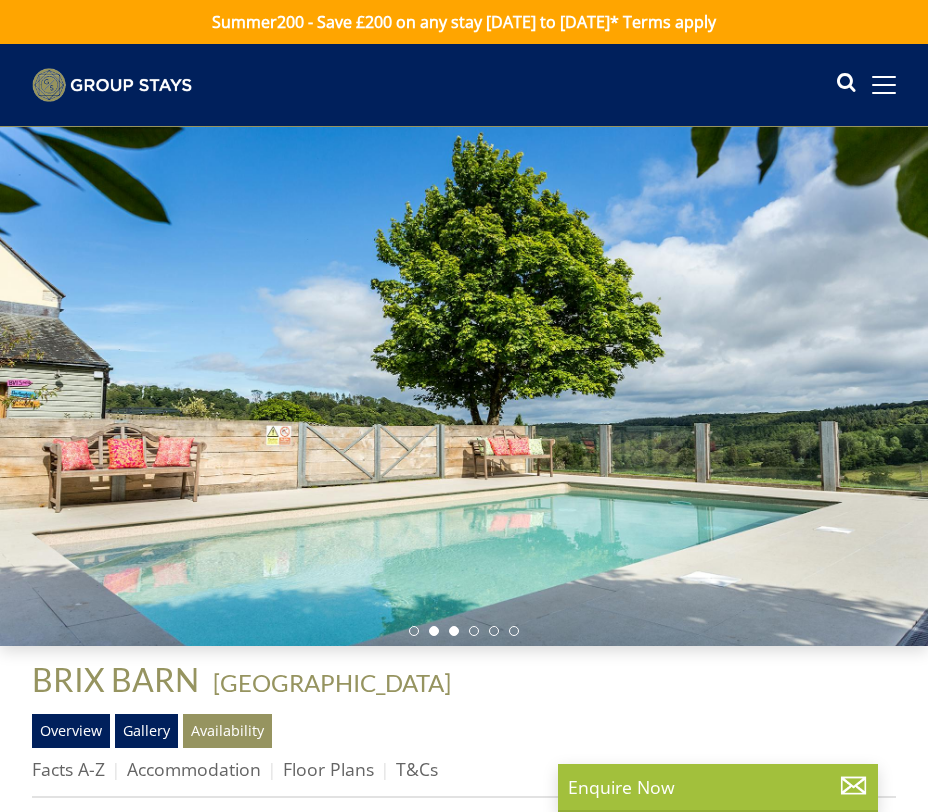 click at bounding box center [454, 631] 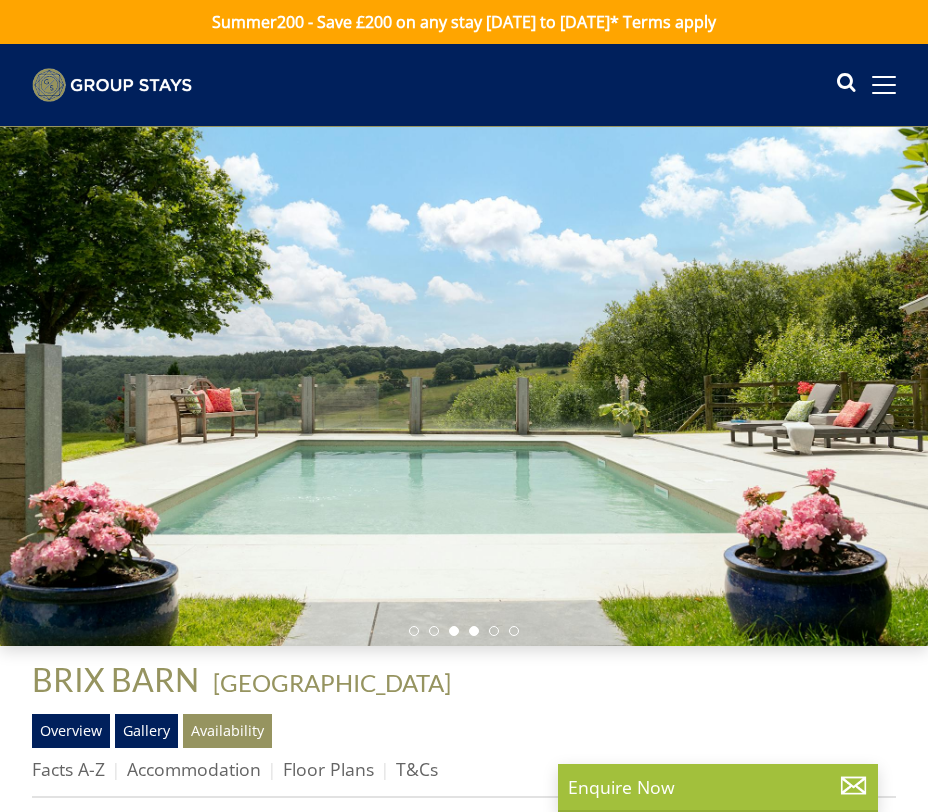 click at bounding box center [474, 631] 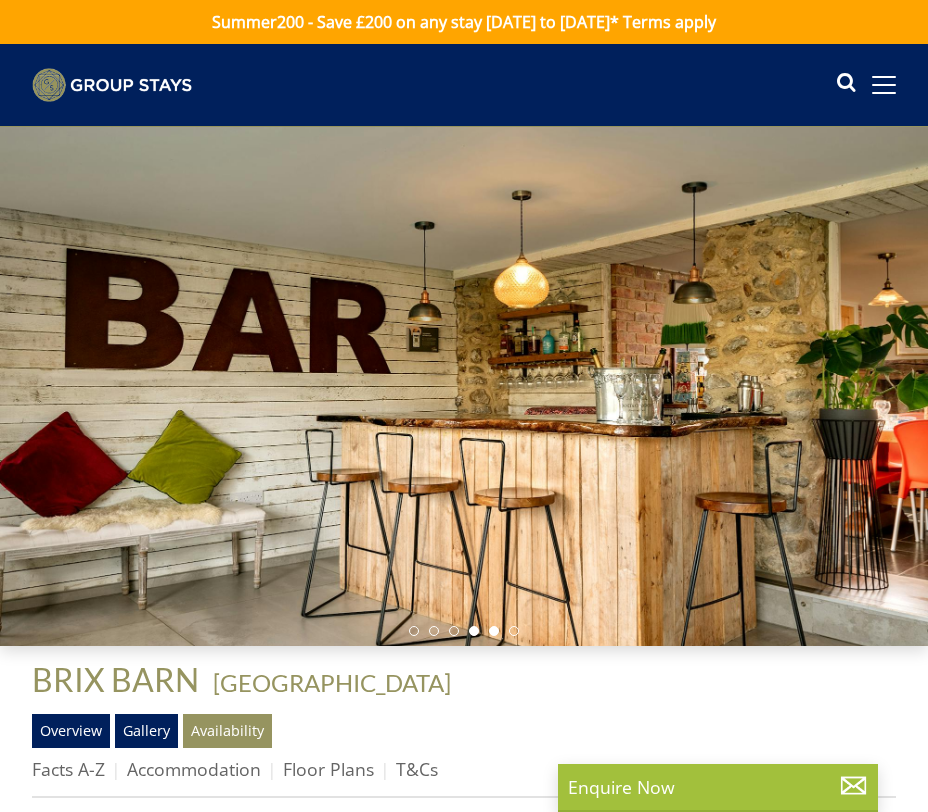 click at bounding box center (494, 631) 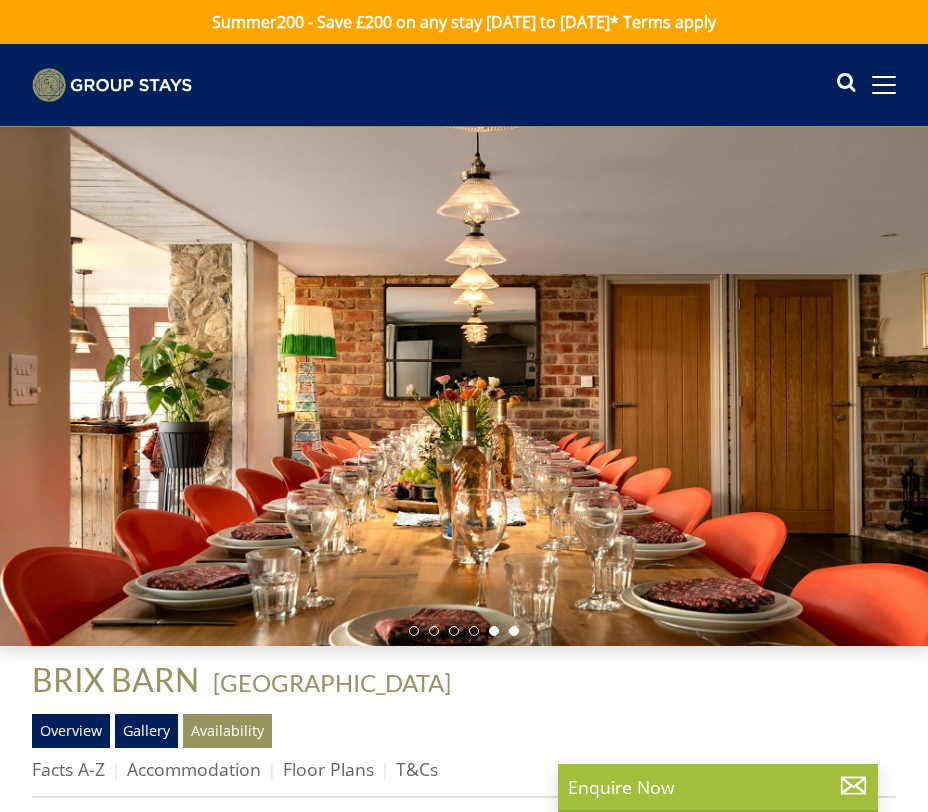 click at bounding box center (514, 631) 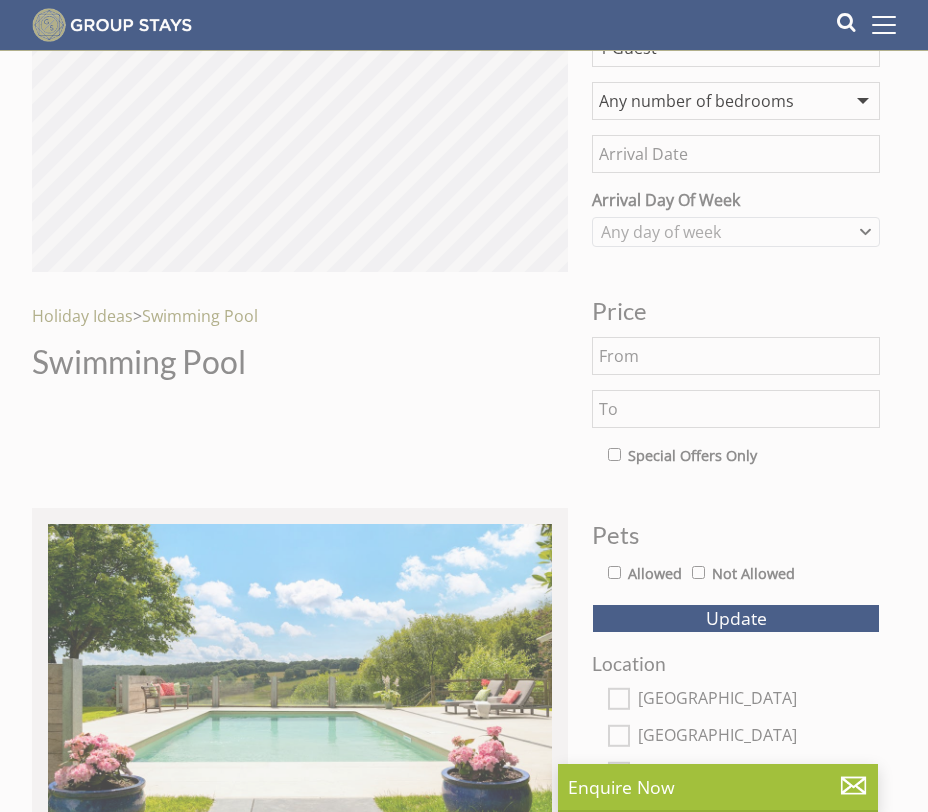 scroll, scrollTop: 1085, scrollLeft: 0, axis: vertical 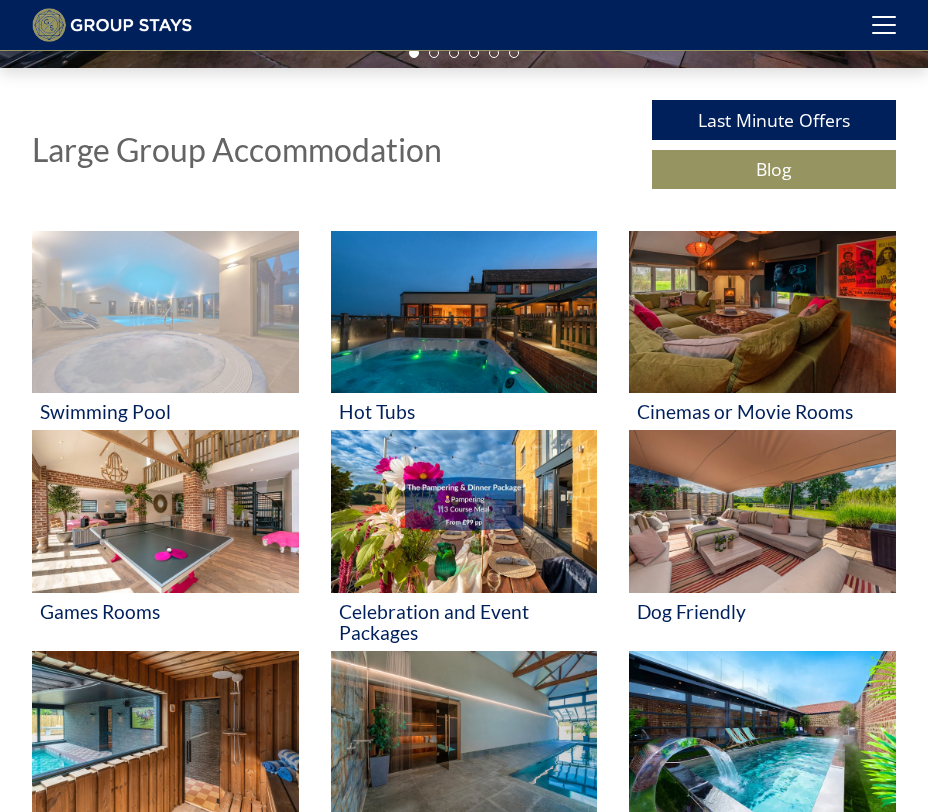 click at bounding box center (165, 312) 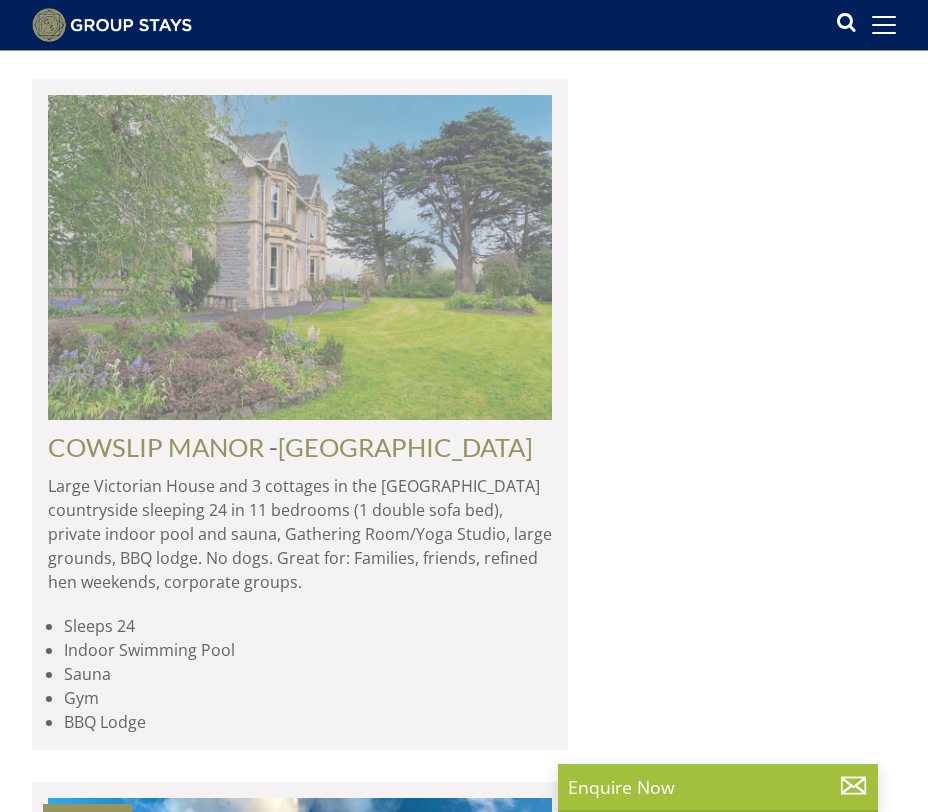 scroll, scrollTop: 1852, scrollLeft: 0, axis: vertical 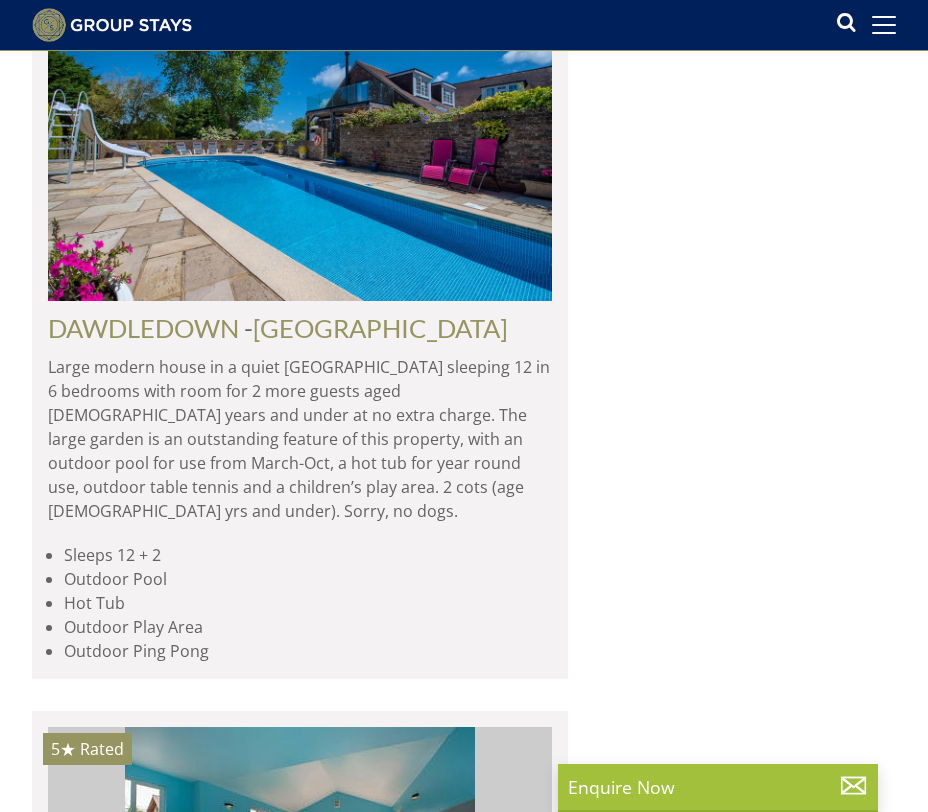 click on "Search
Search
1 Guest
2 Guests
3 Guests
4 Guests
5 Guests
6 Guests
7 Guests
8 Guests
9 Guests
10 Guests
11 Guests
12 Guests
13 Guests
14 Guests
15 Guests
16 Guests
17 Guests
18 Guests
19 Guests
20 Guests
21 Guests
22 Guests
23 Guests
24 Guests
25 Guests
26 Guests
27 Guests
28 Guests
29 Guests
30 Guests
31 Guests
32 Guests
33 Guests
34 Guests
35 Guests
36 Guests
37 Guests
38 Guests
39 Guests
40 Guests
41 Guests
42 Guests
43 Guests
44 Guests
45 Guests
46 Guests
47 Guests
48 Guests
49 Guests
50 Guests
51 Guests
52 Guests
53 Guests
54 Guests
55 Guests
56 Guests
57 Guests
58 Guests
59 Guests
60 Guests
61 Guests
62 Guests
63 Guests
64 Guests
65 Guests
66 Guests
67 Guests
68 Guests
69 Guests
70 Guests
71 Guests
72 Guests
73 Guests" at bounding box center (736, -1396) 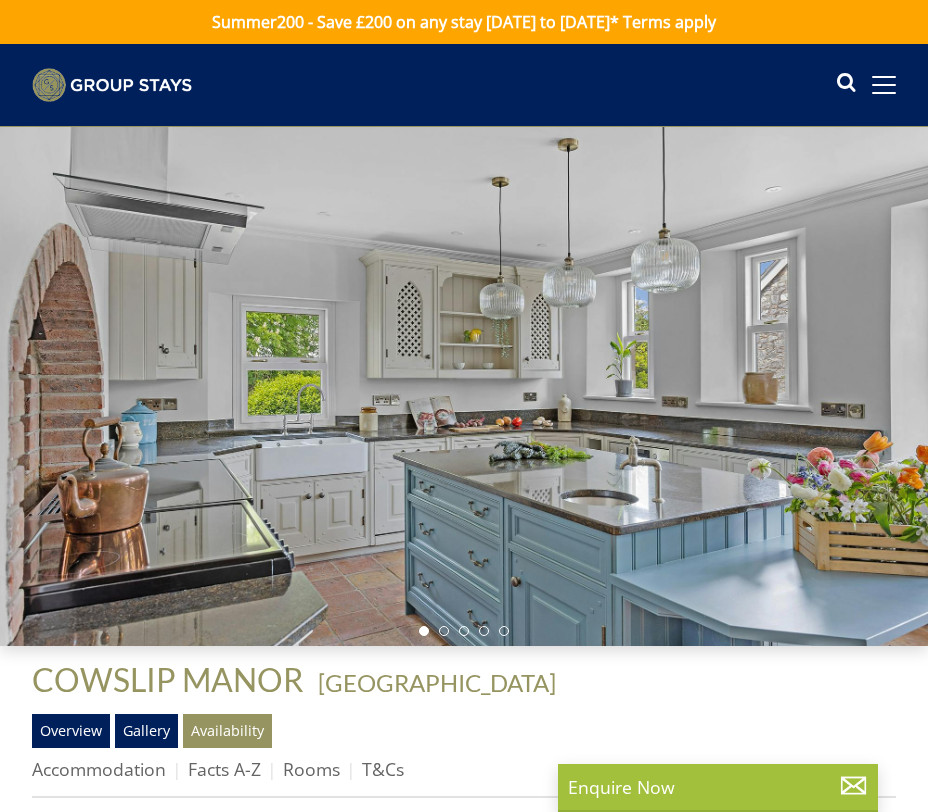 scroll, scrollTop: 0, scrollLeft: 0, axis: both 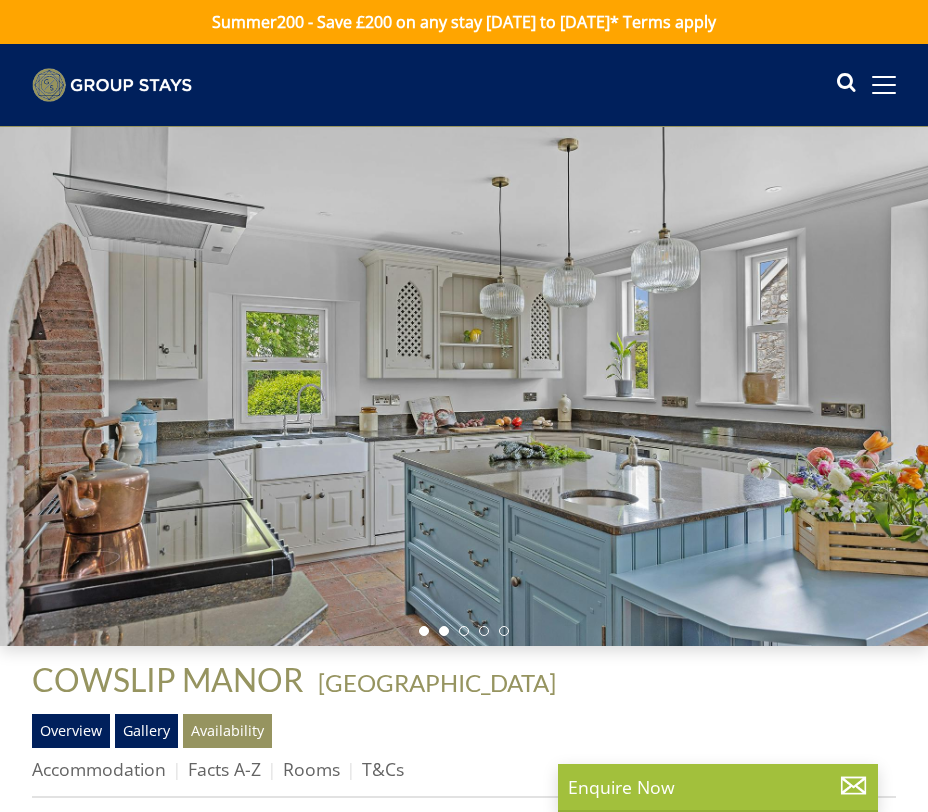 click at bounding box center (444, 631) 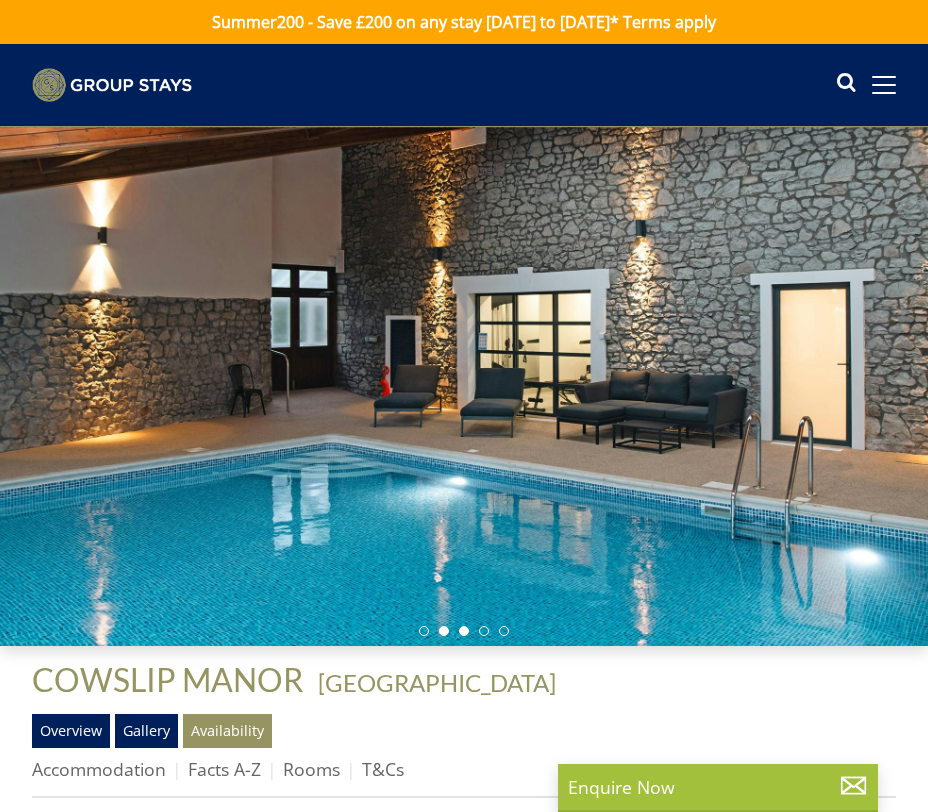 click at bounding box center (464, 631) 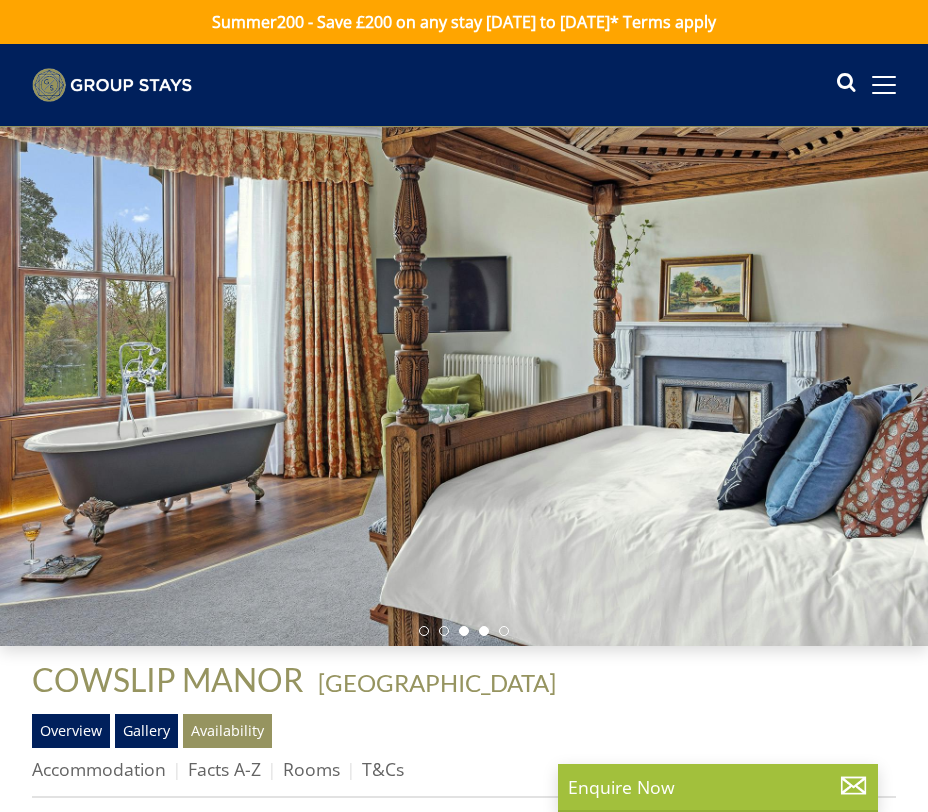 click at bounding box center [484, 631] 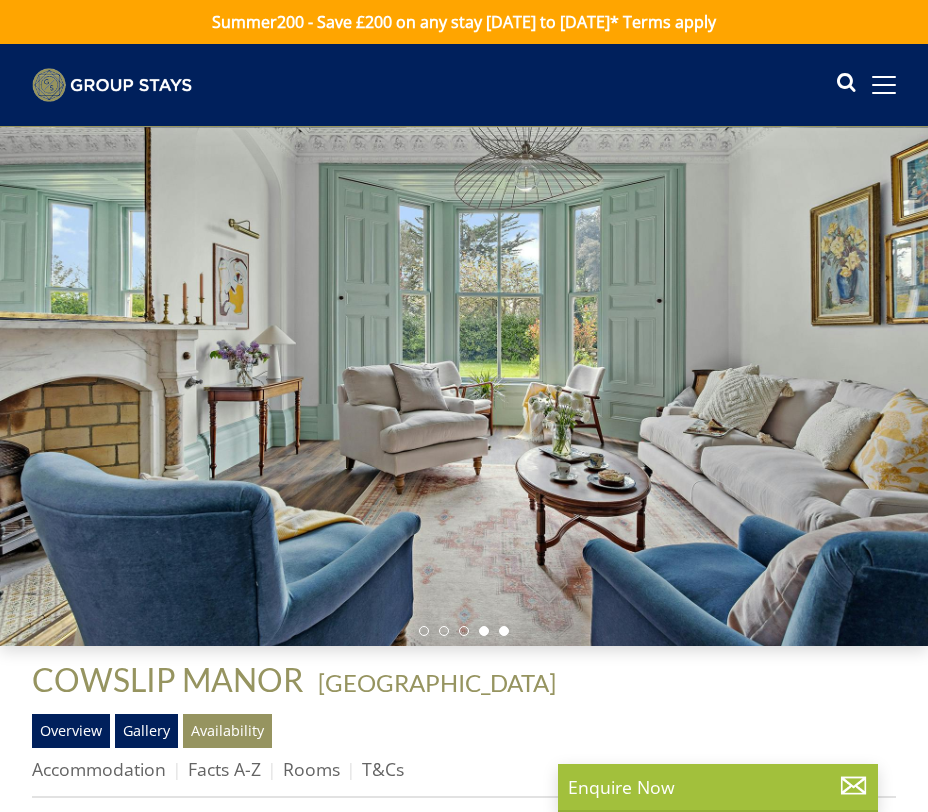 click at bounding box center (504, 631) 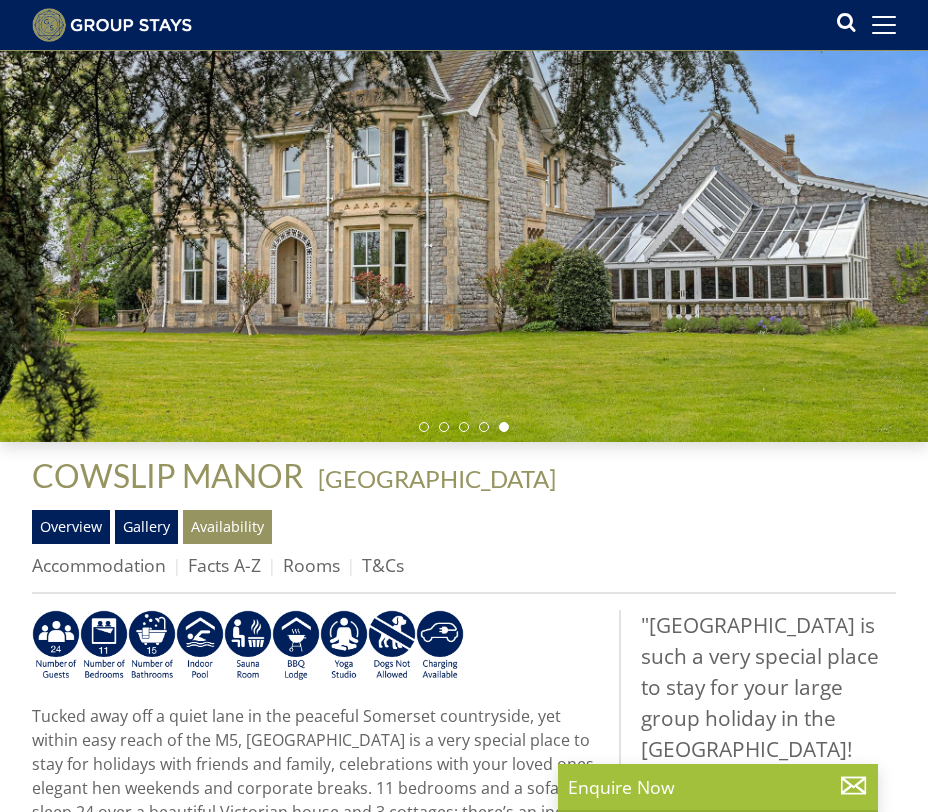 scroll, scrollTop: 353, scrollLeft: 0, axis: vertical 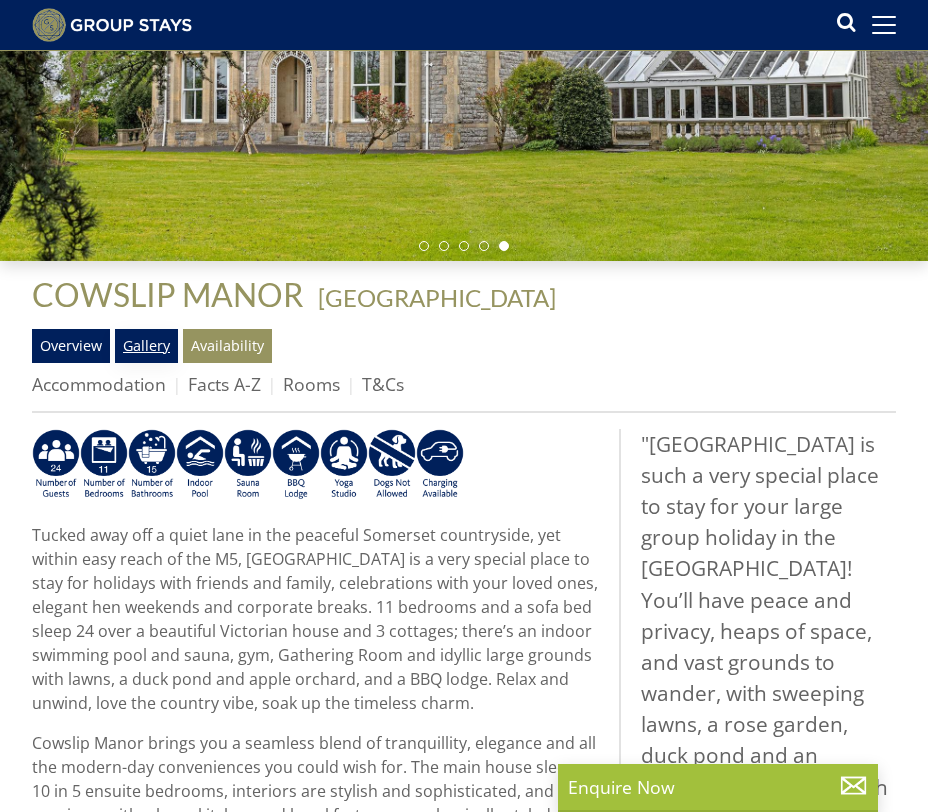 click on "Gallery" at bounding box center [146, 346] 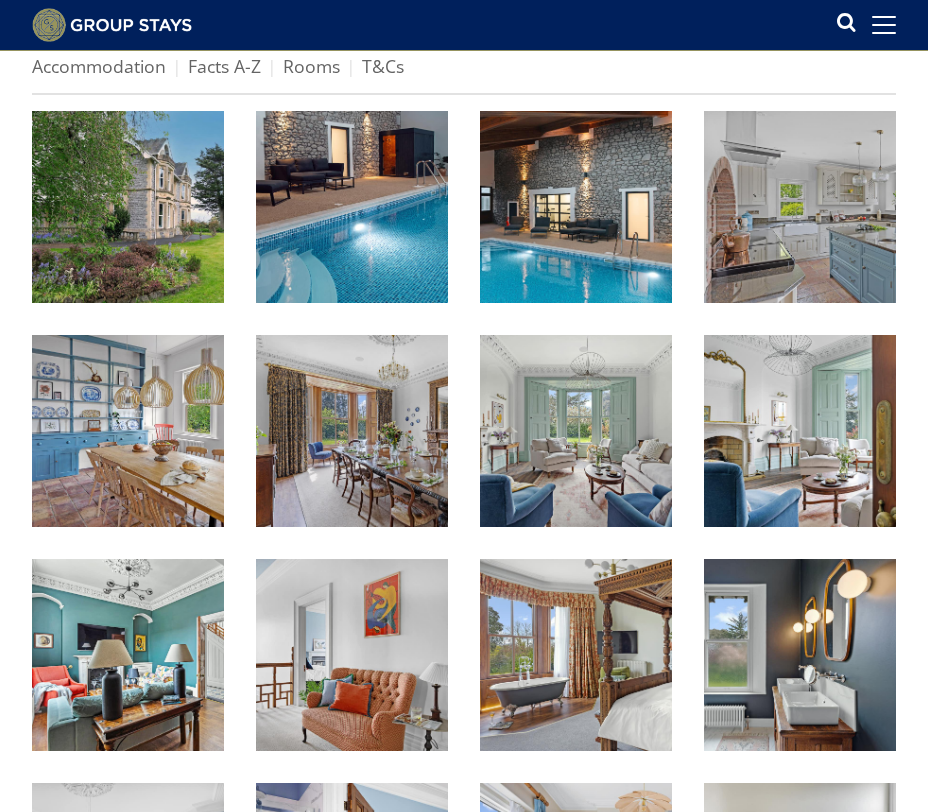 scroll, scrollTop: 675, scrollLeft: 0, axis: vertical 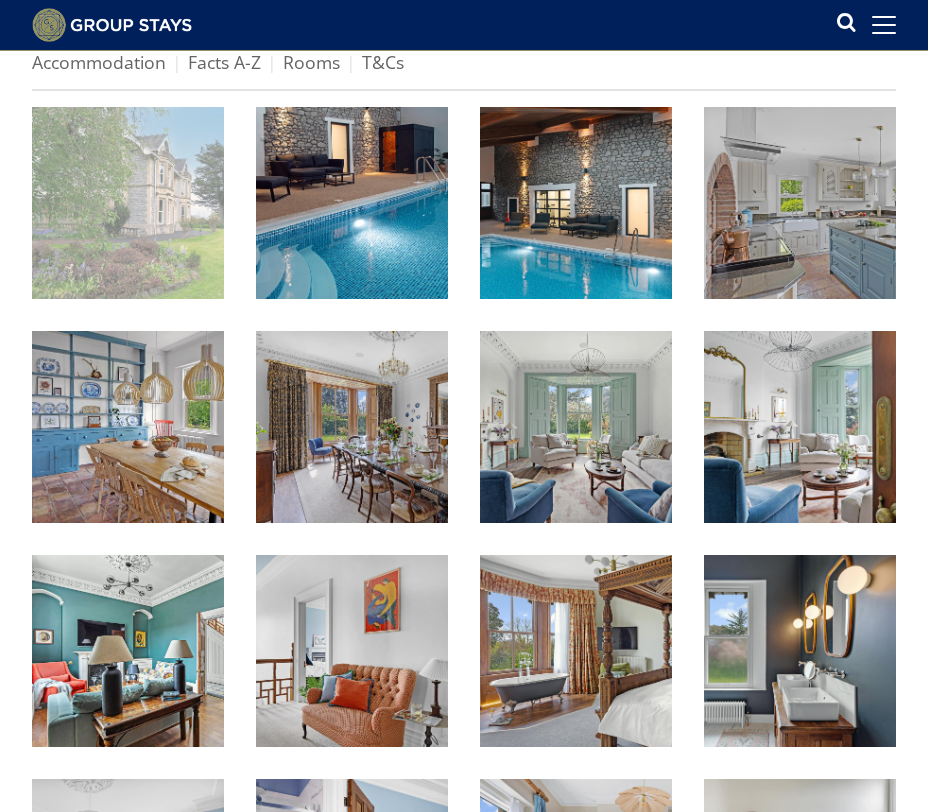 click at bounding box center (128, 203) 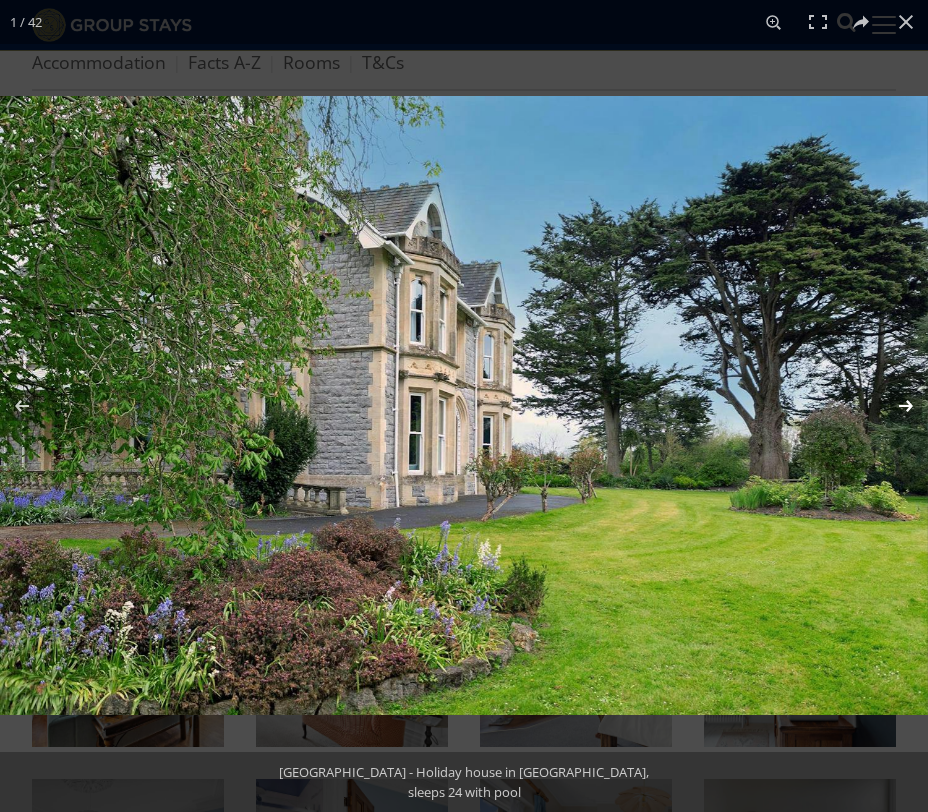 click at bounding box center (893, 406) 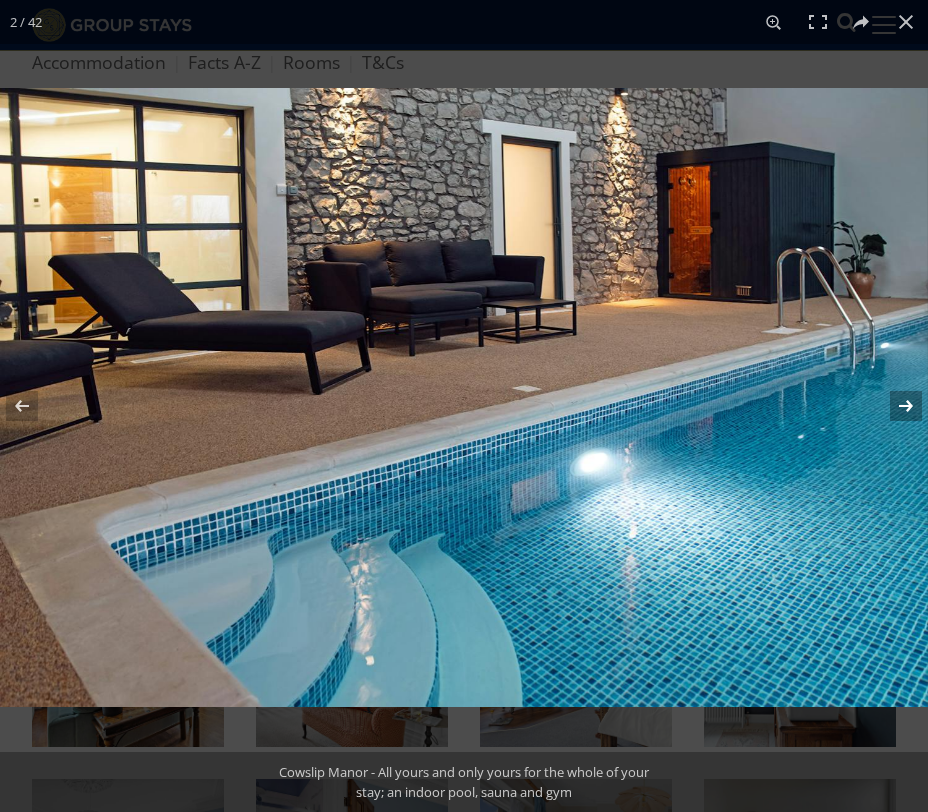click at bounding box center [893, 406] 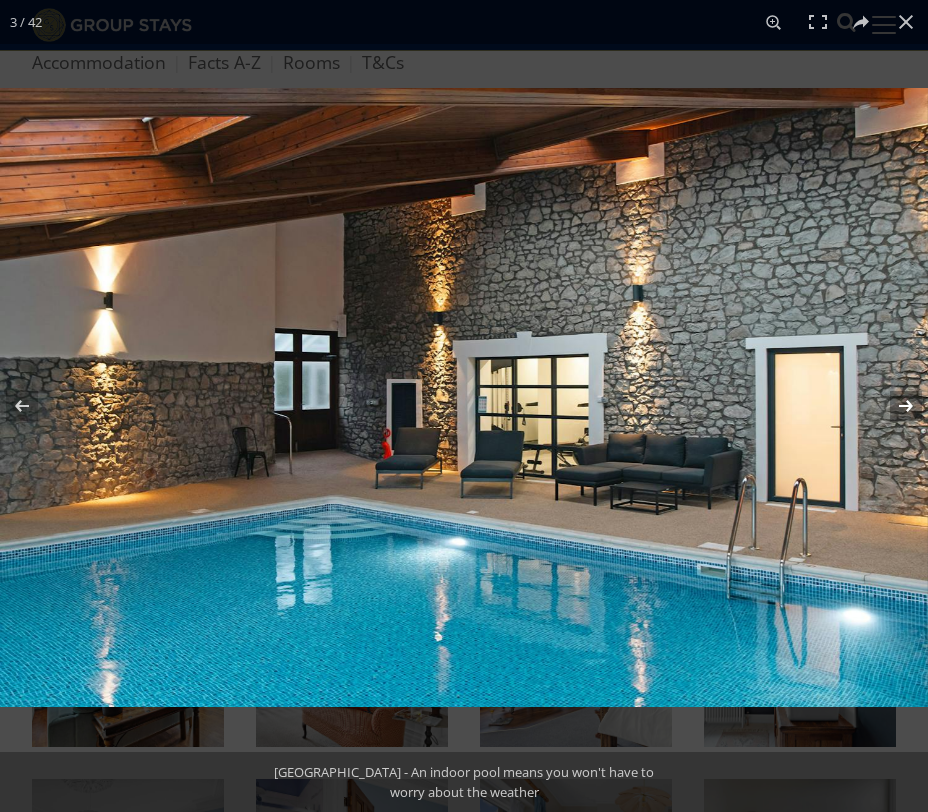 click at bounding box center (893, 406) 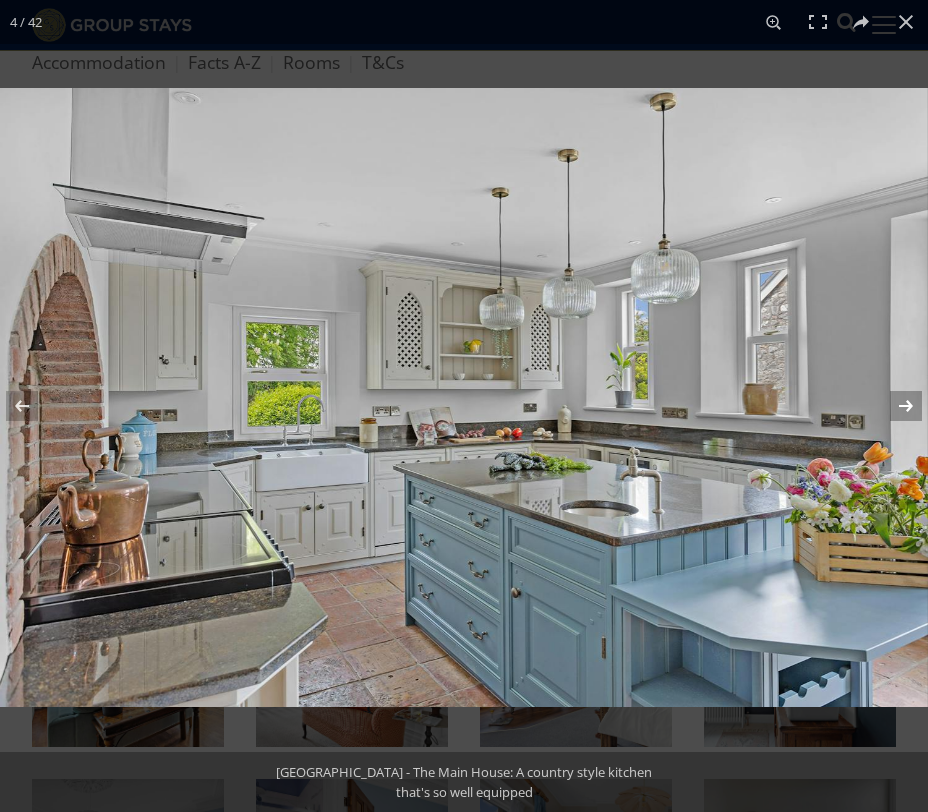 click at bounding box center (893, 406) 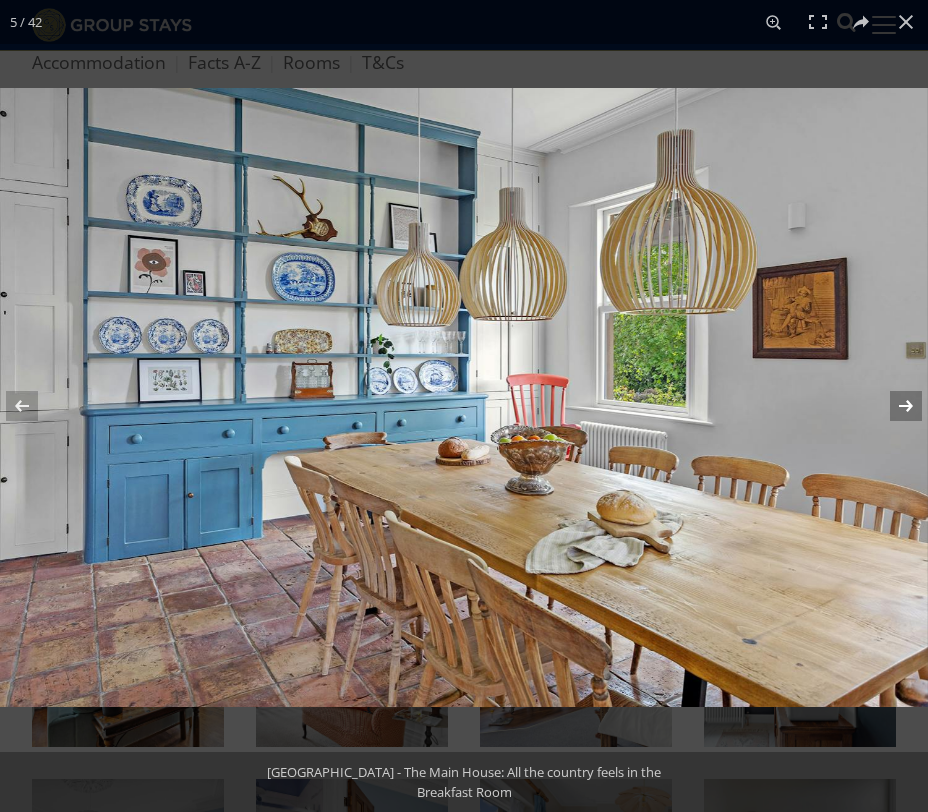 click at bounding box center [893, 406] 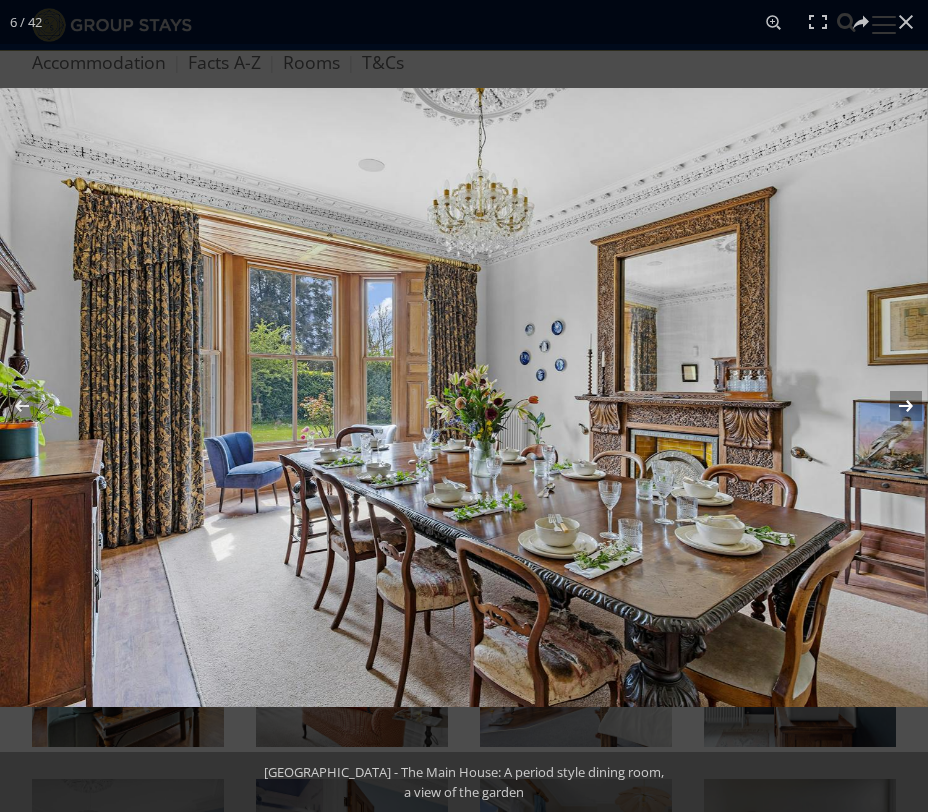click at bounding box center [893, 406] 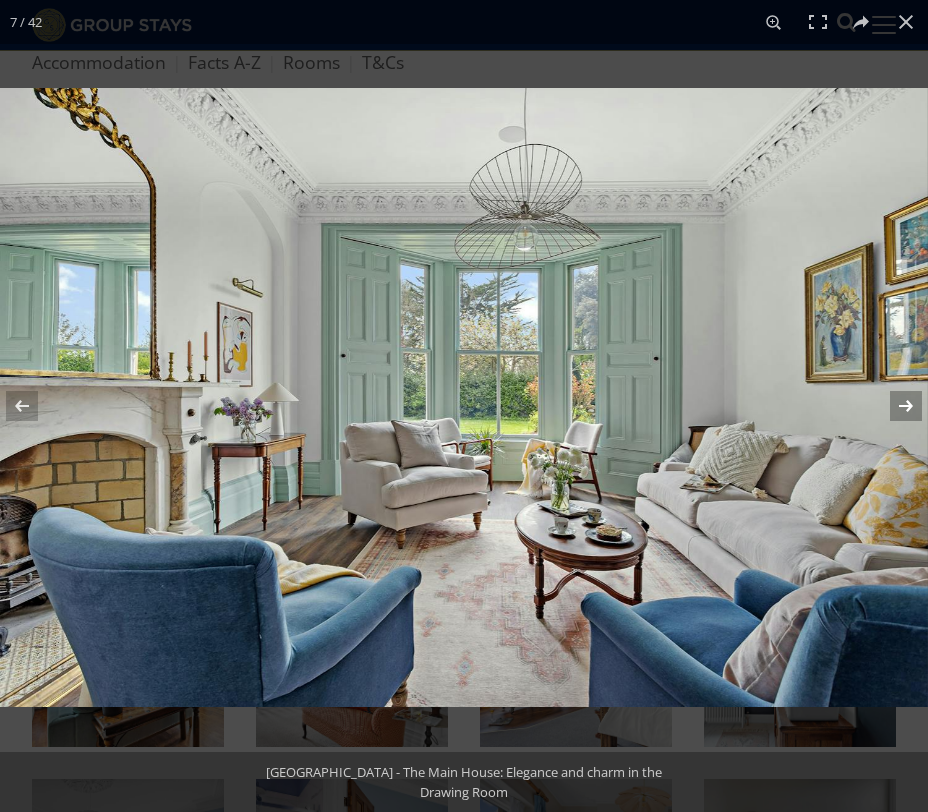 click at bounding box center [893, 406] 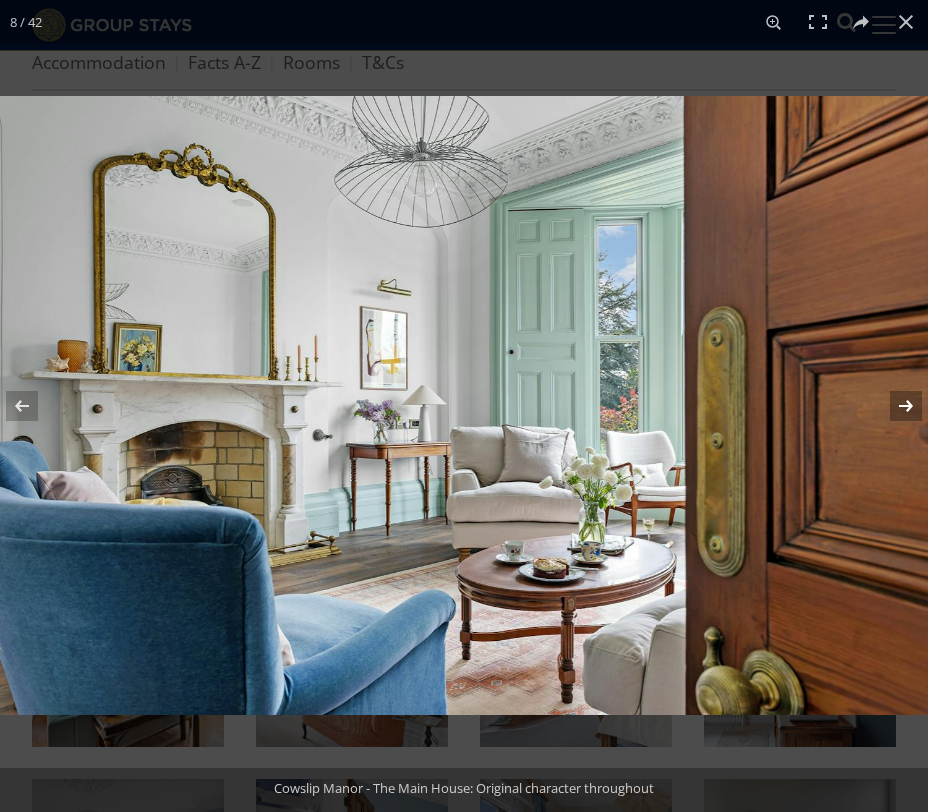 click at bounding box center [893, 406] 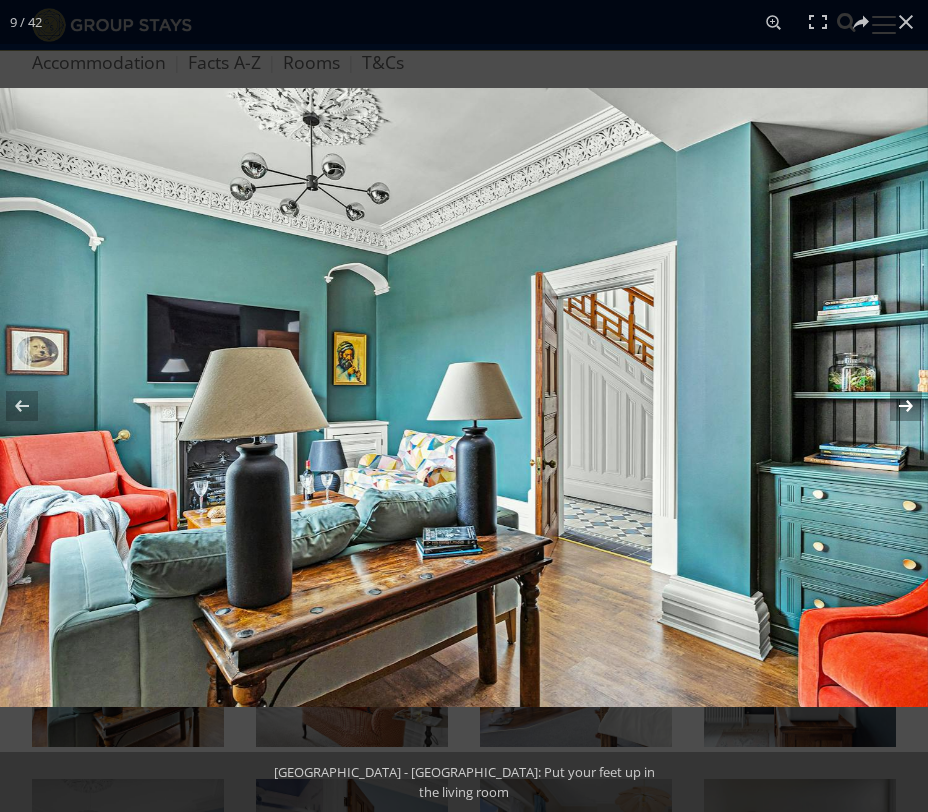 click at bounding box center (893, 406) 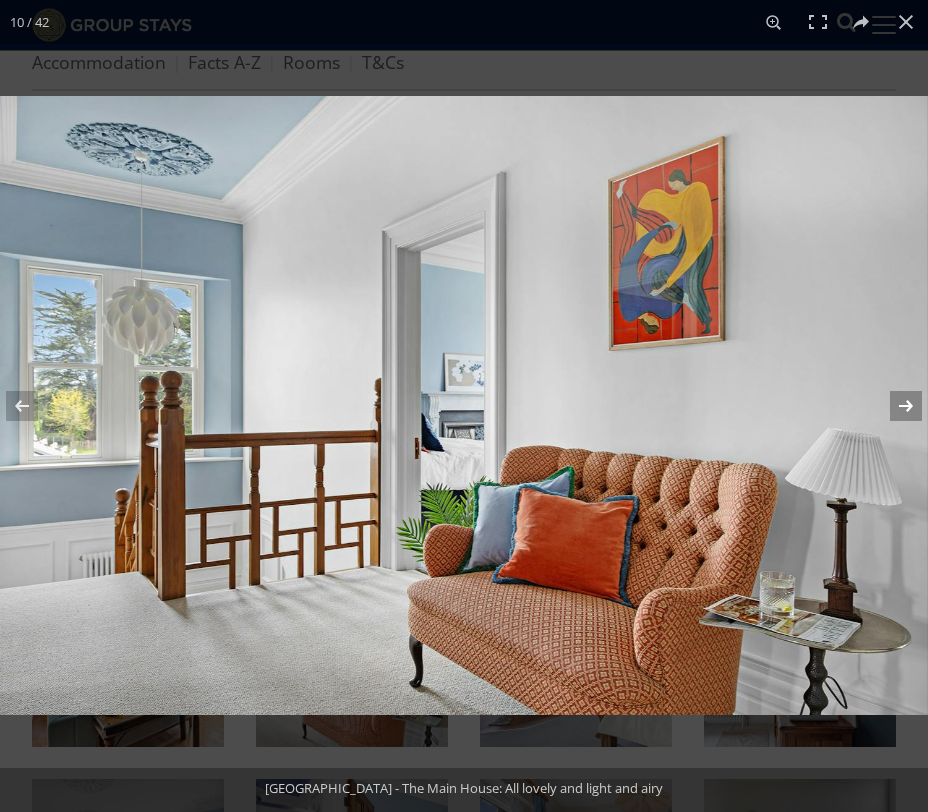 click at bounding box center (893, 406) 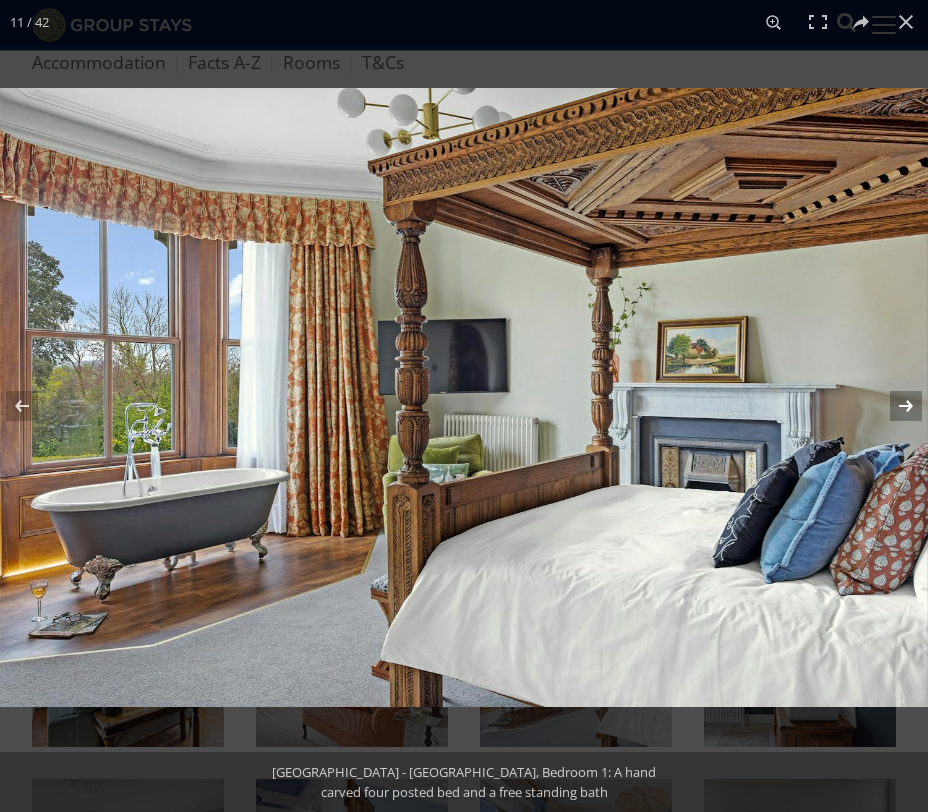 click at bounding box center (893, 406) 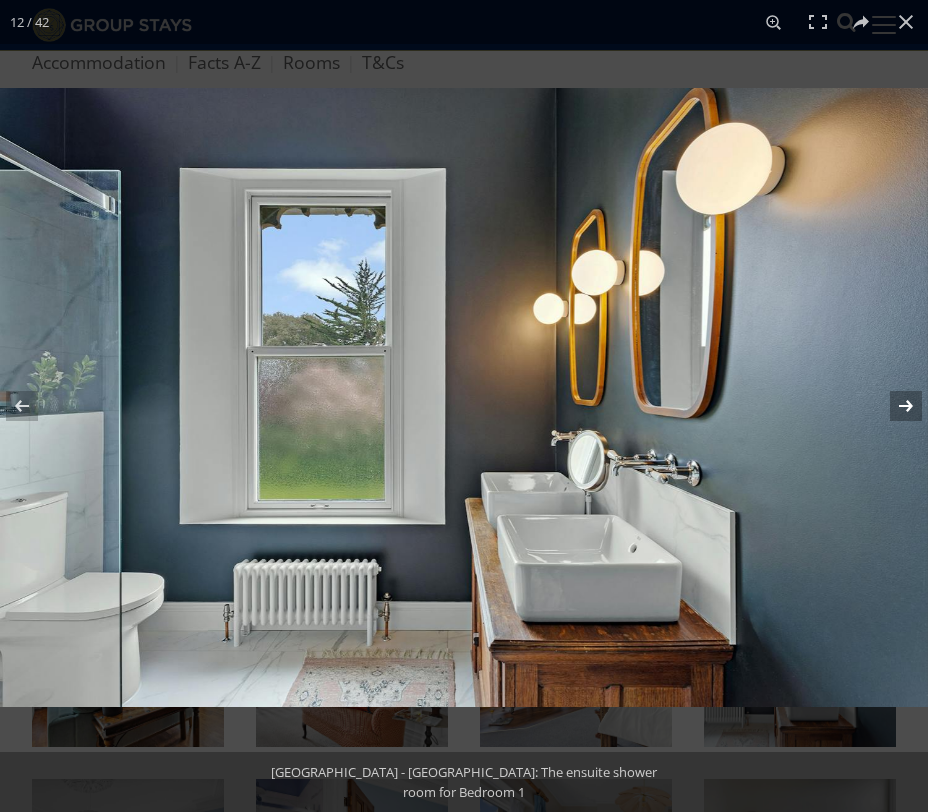 click at bounding box center (893, 406) 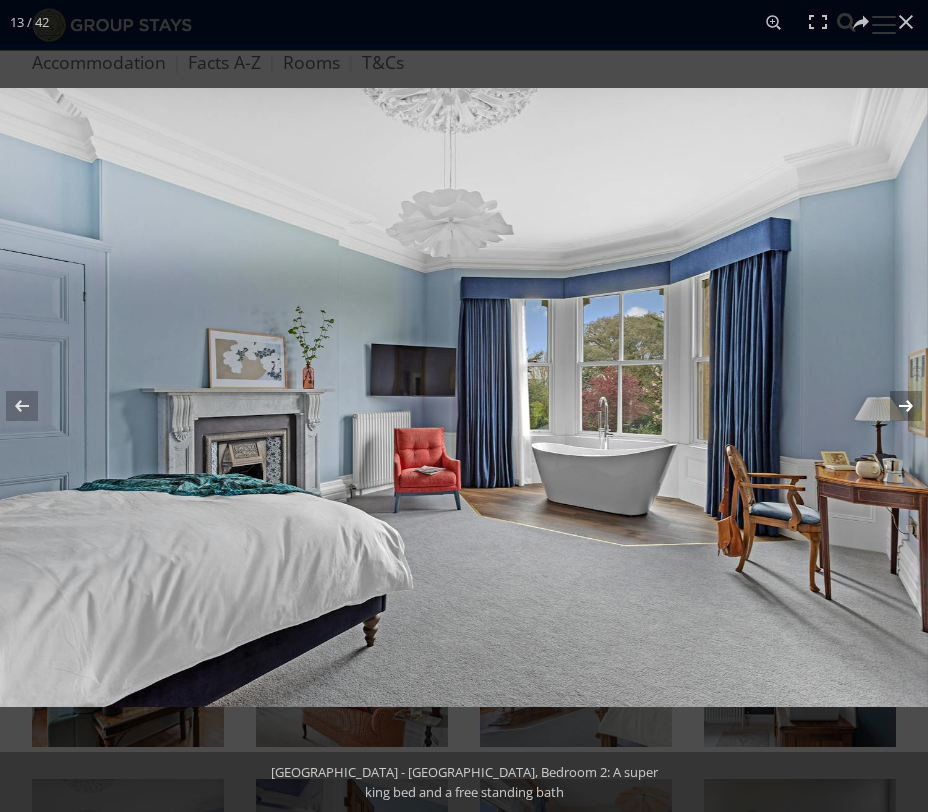click at bounding box center [893, 406] 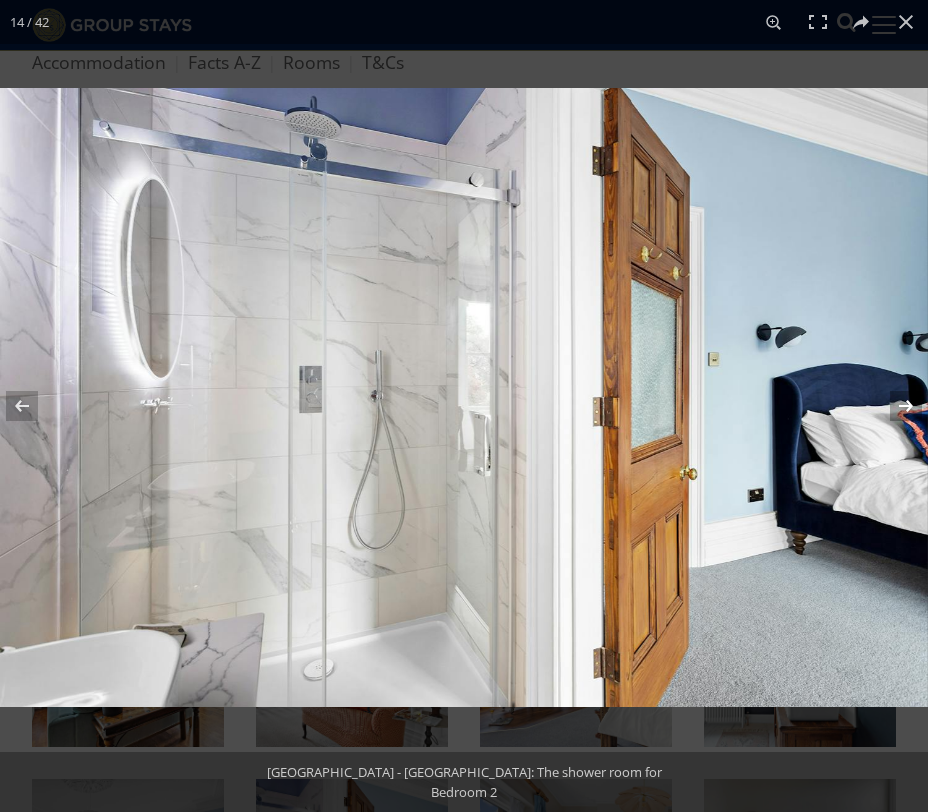 click at bounding box center [893, 406] 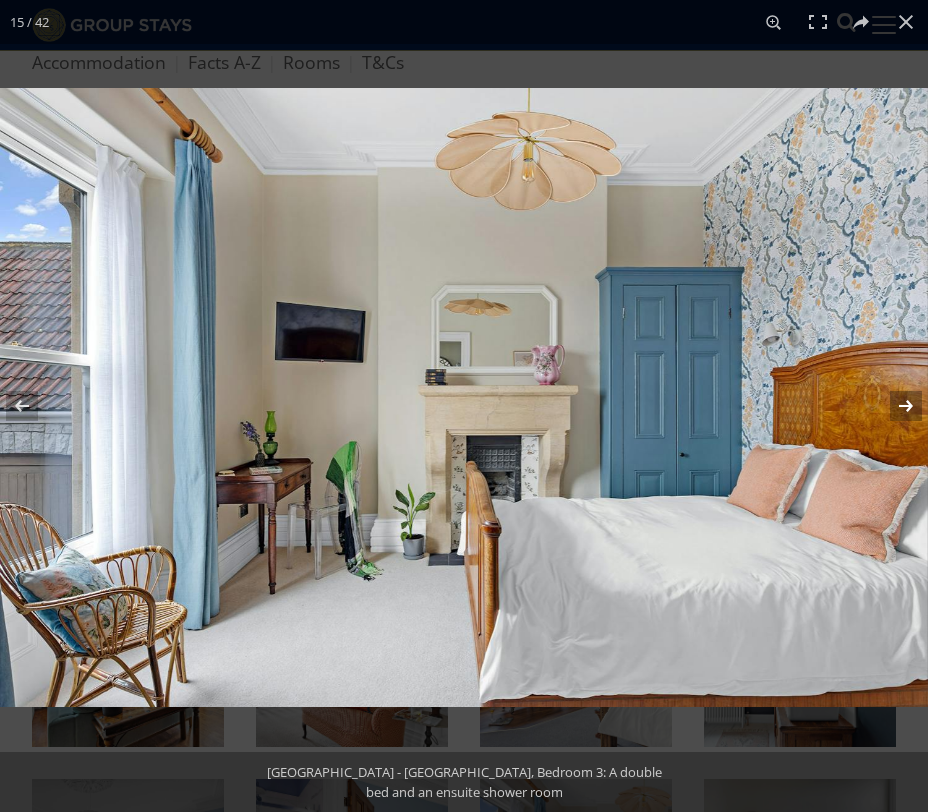 click at bounding box center [893, 406] 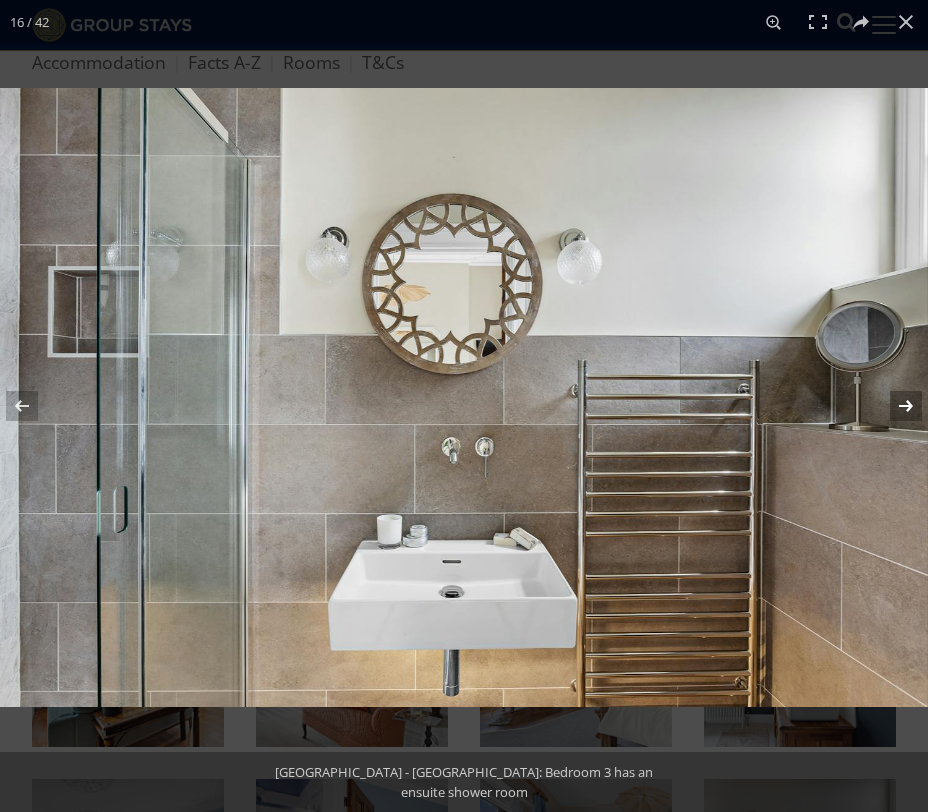 click at bounding box center (893, 406) 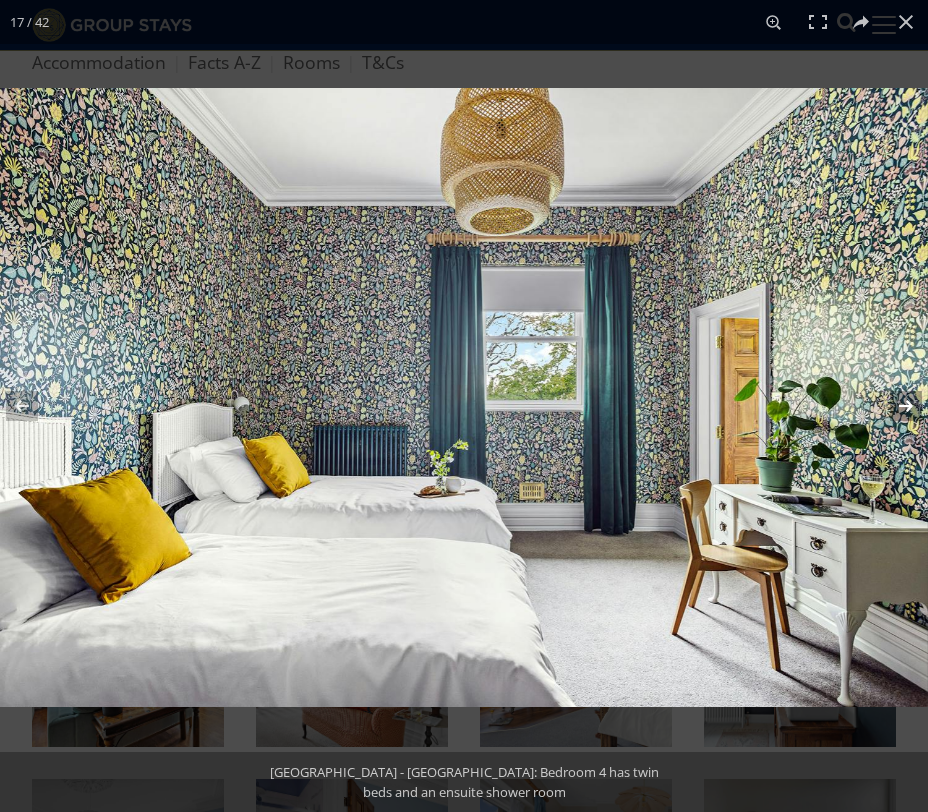 click at bounding box center (893, 406) 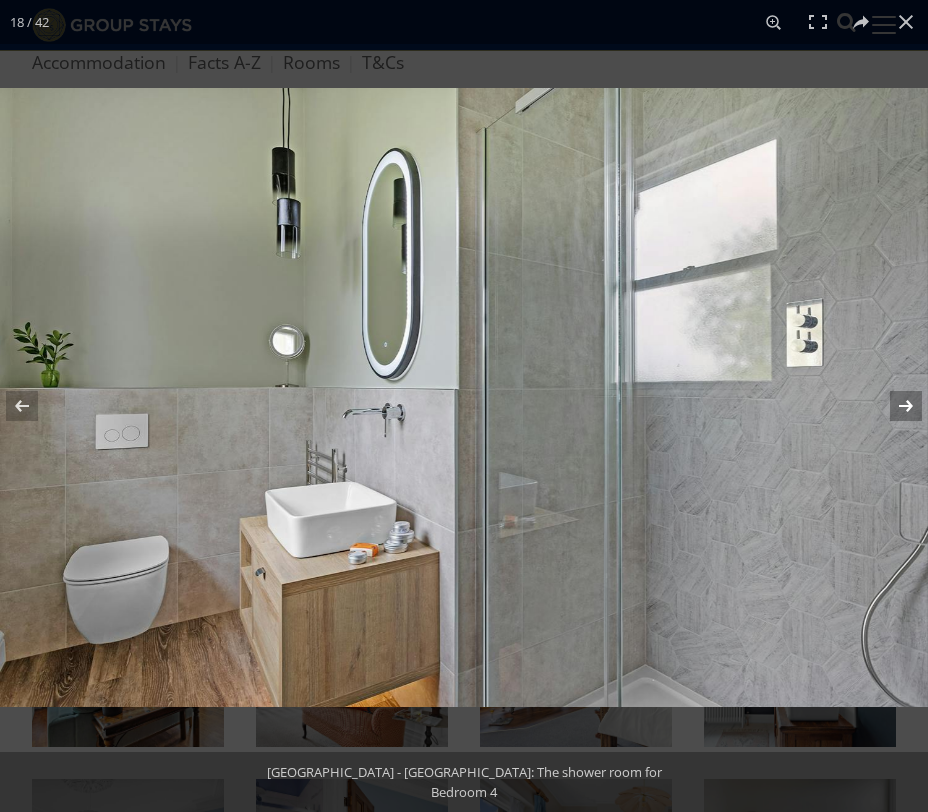 click at bounding box center [893, 406] 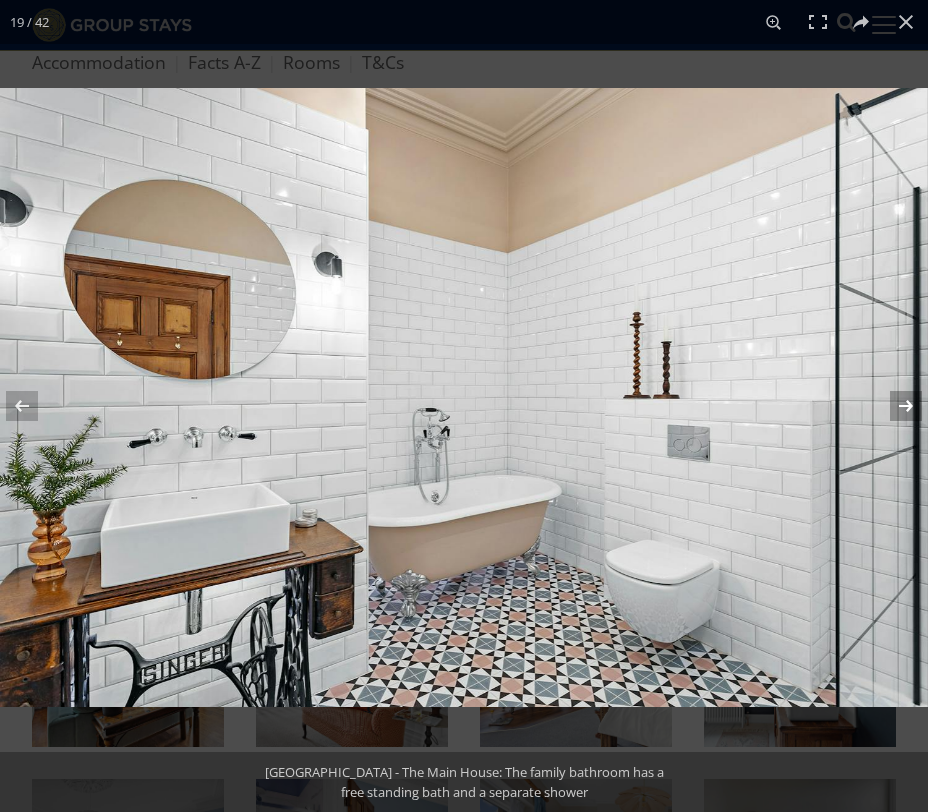 click at bounding box center (893, 406) 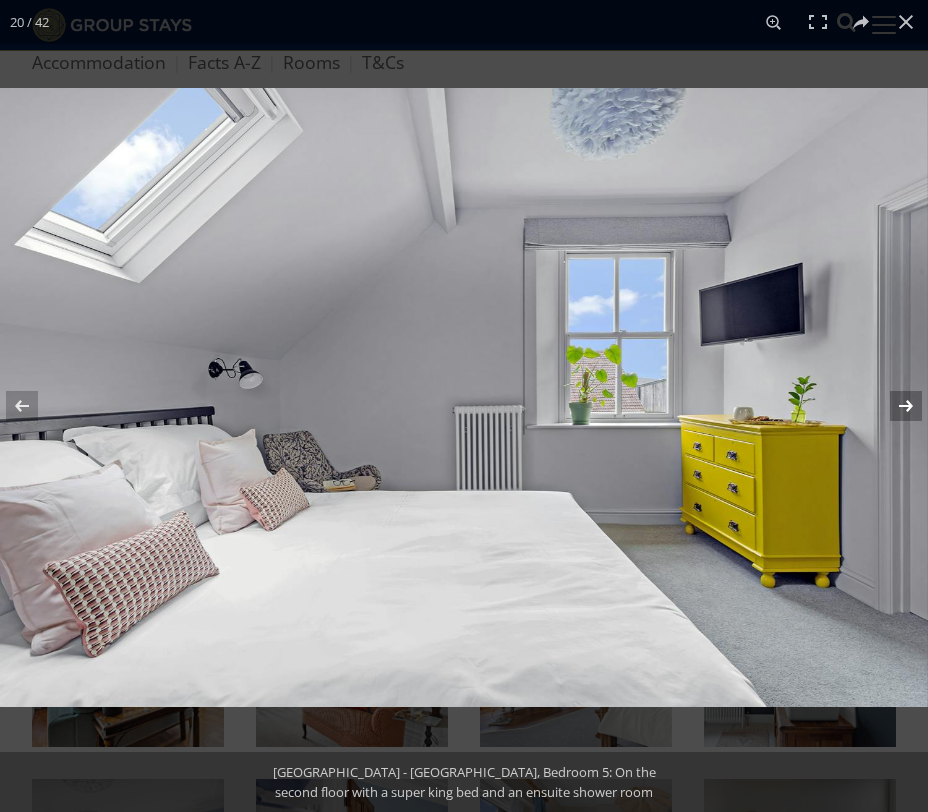 click at bounding box center (893, 406) 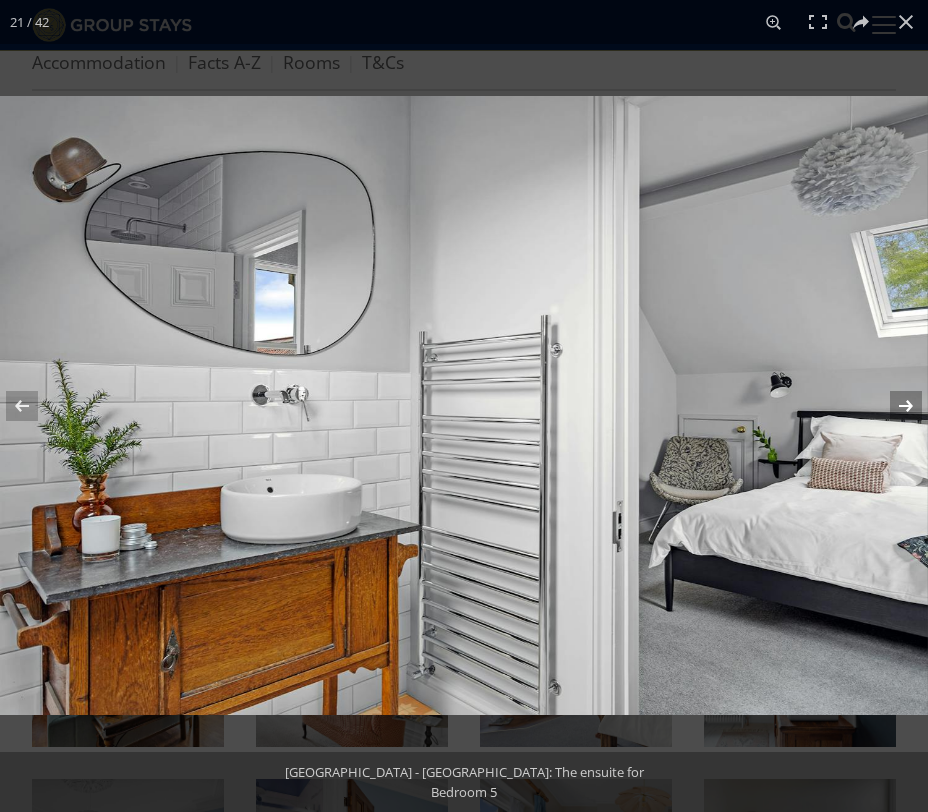 click at bounding box center (893, 406) 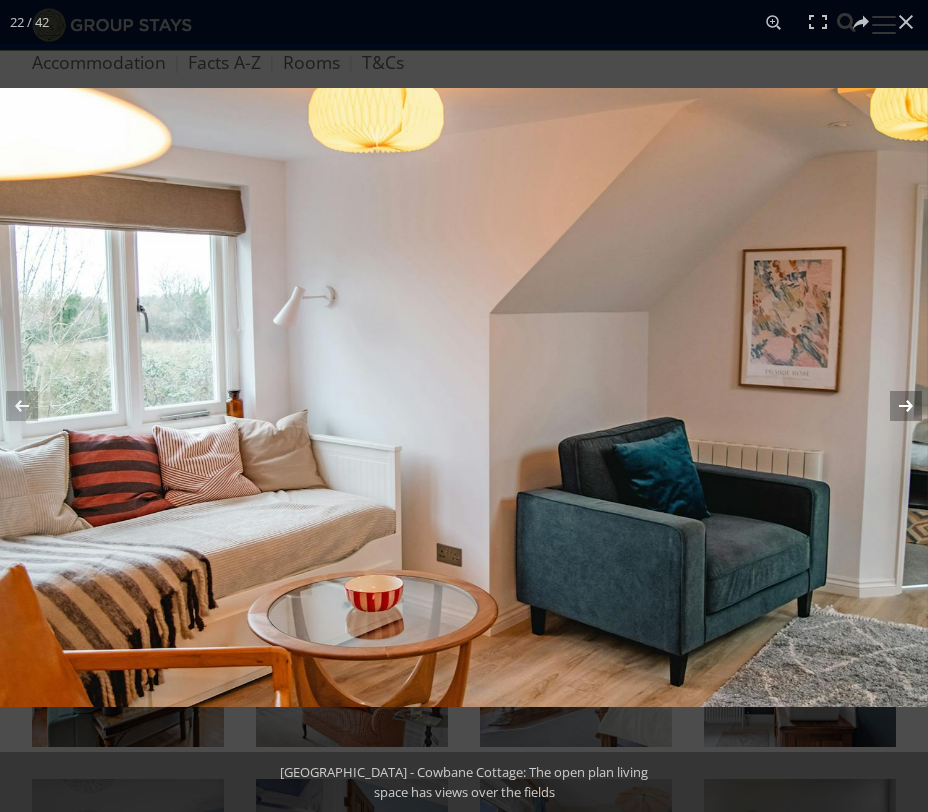 click at bounding box center (893, 406) 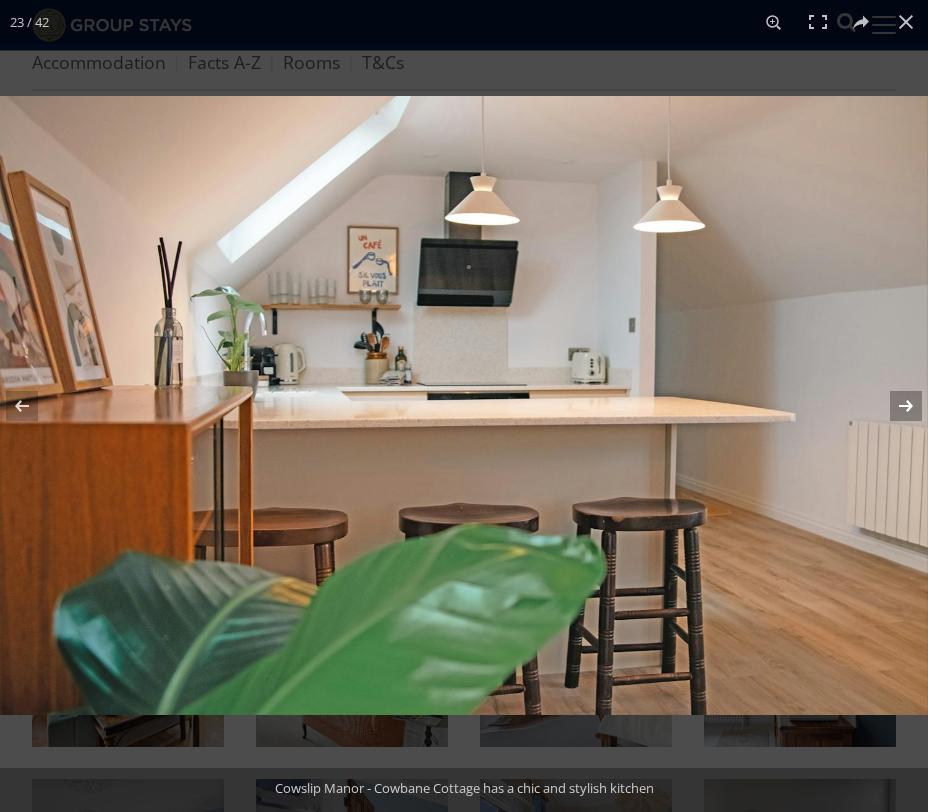 click at bounding box center (893, 406) 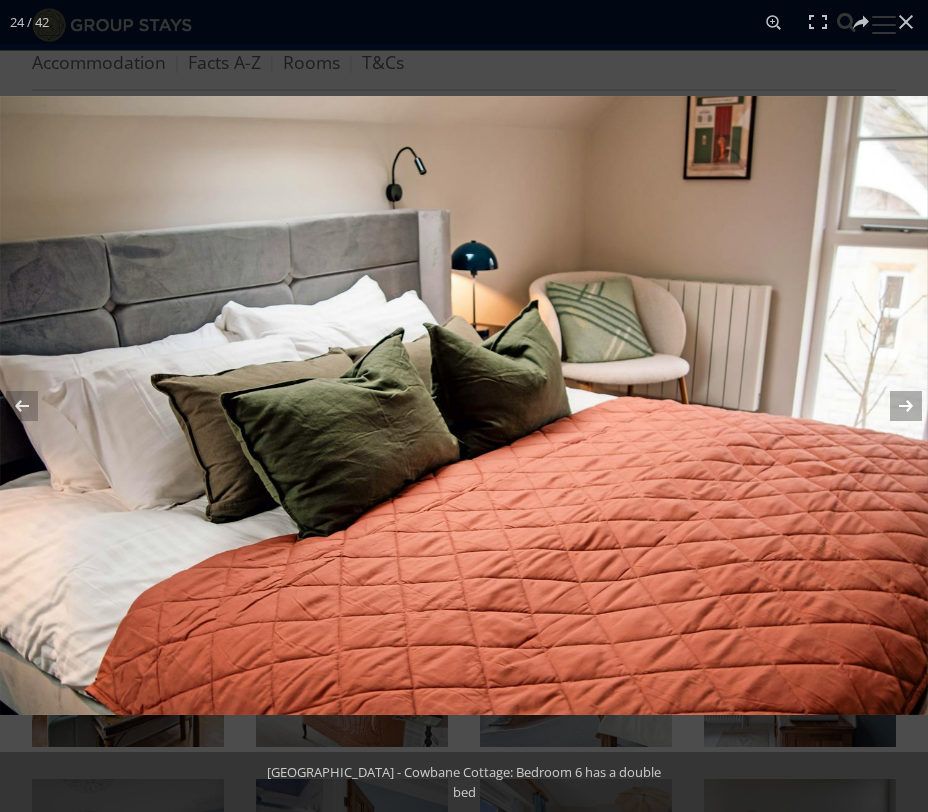 click at bounding box center (893, 406) 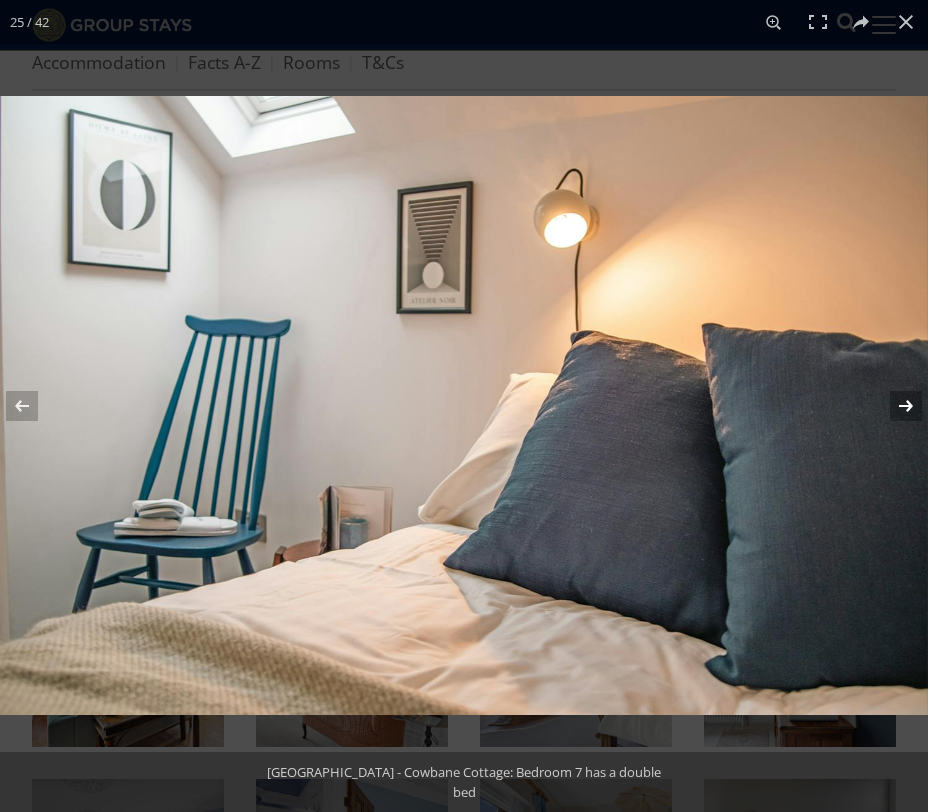 click at bounding box center (893, 406) 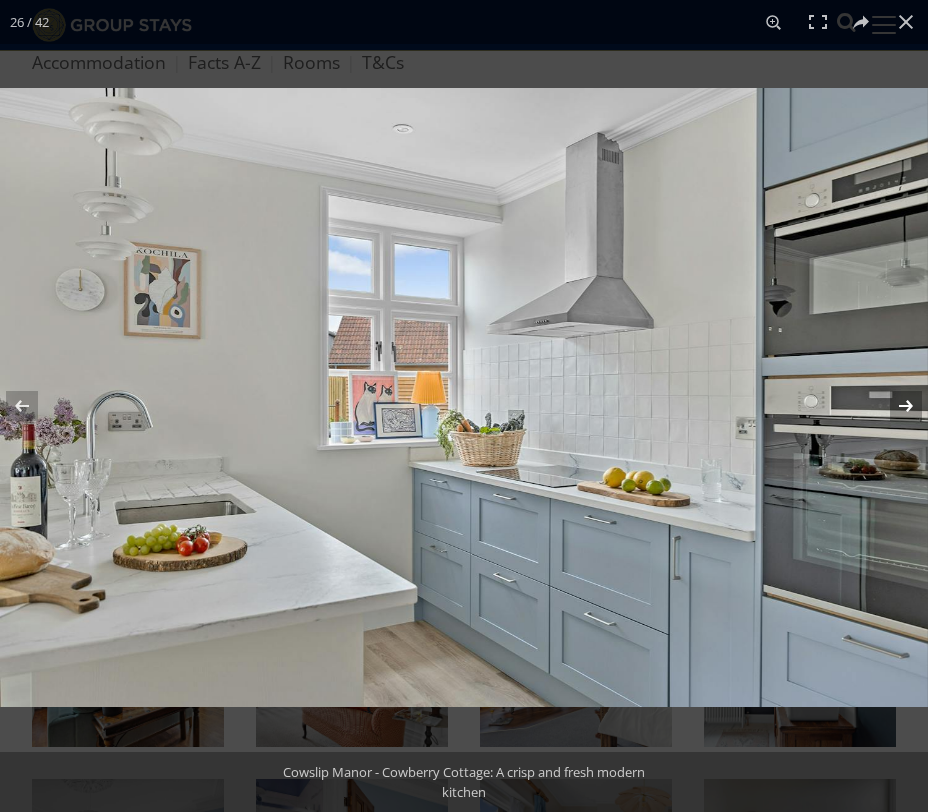click at bounding box center [893, 406] 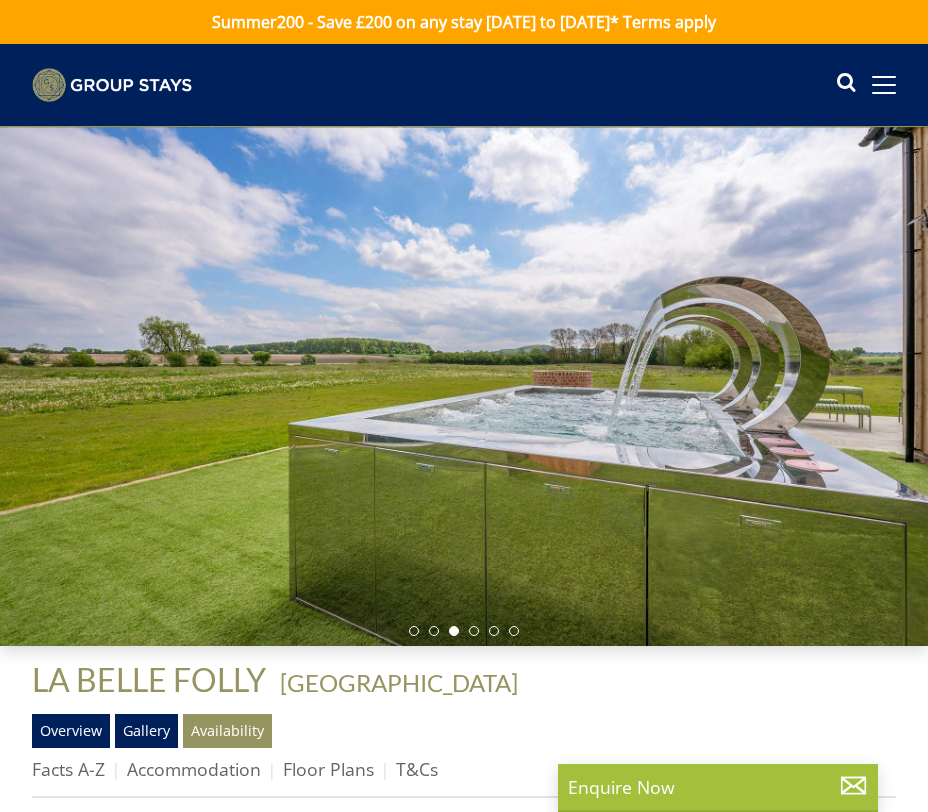 scroll, scrollTop: 0, scrollLeft: 0, axis: both 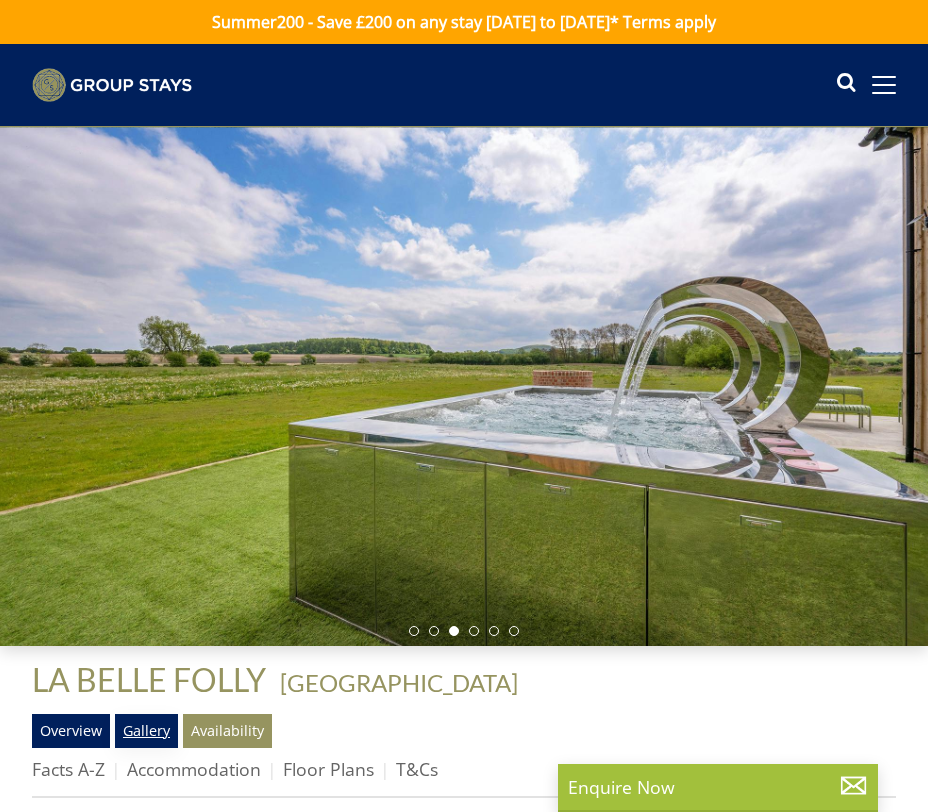 click on "Gallery" at bounding box center [146, 731] 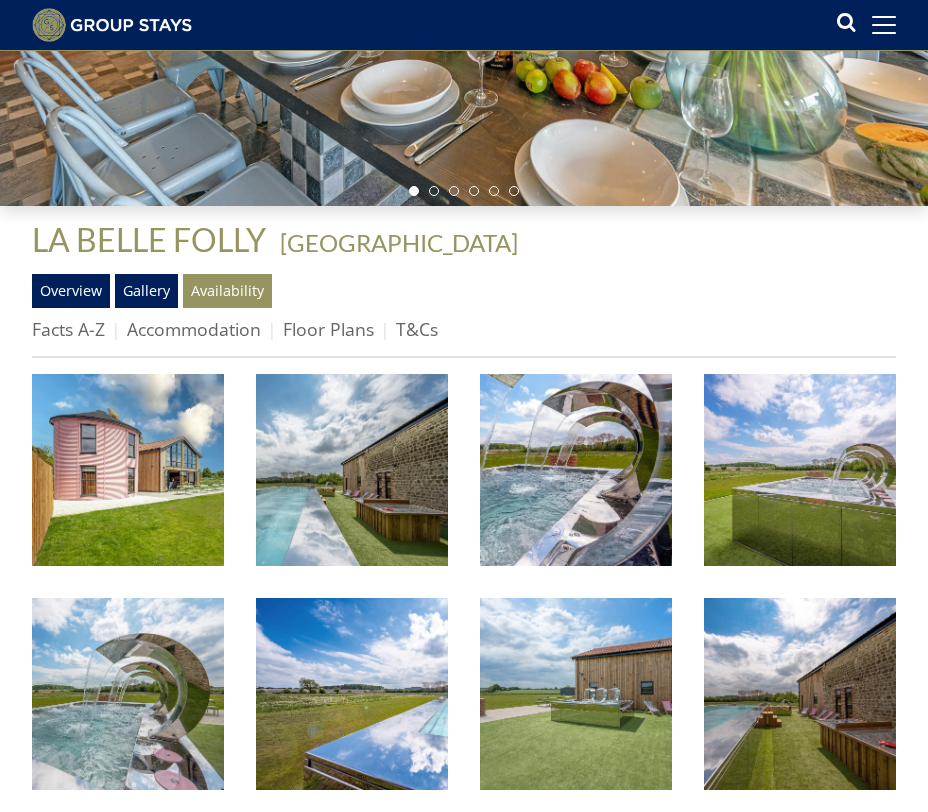 scroll, scrollTop: 413, scrollLeft: 0, axis: vertical 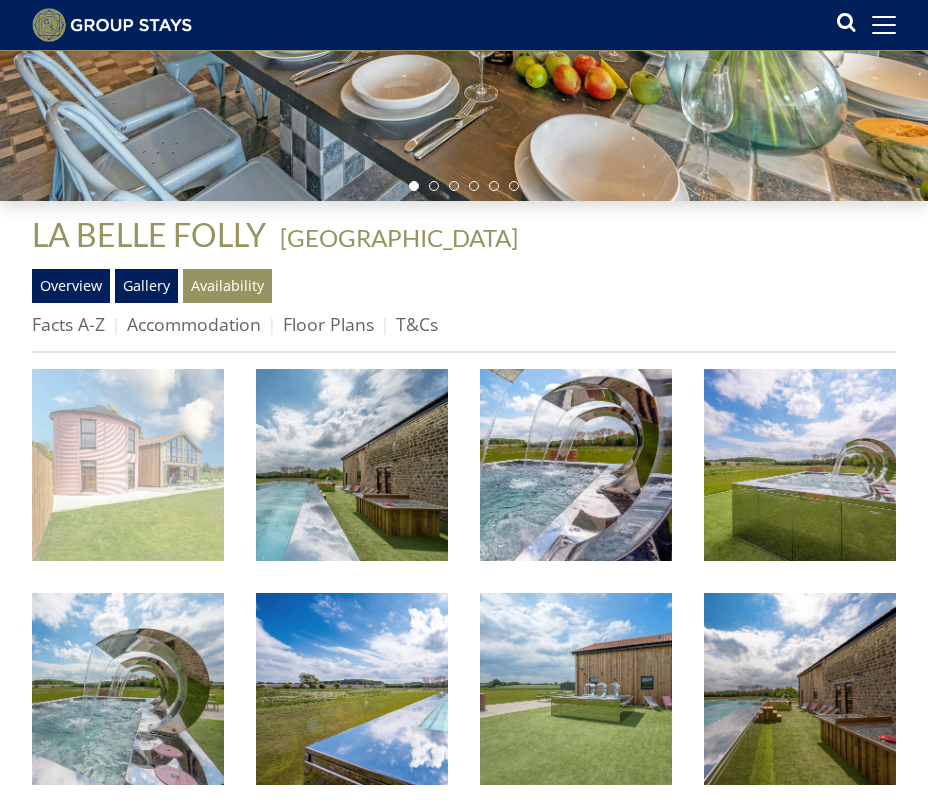 click at bounding box center (128, 465) 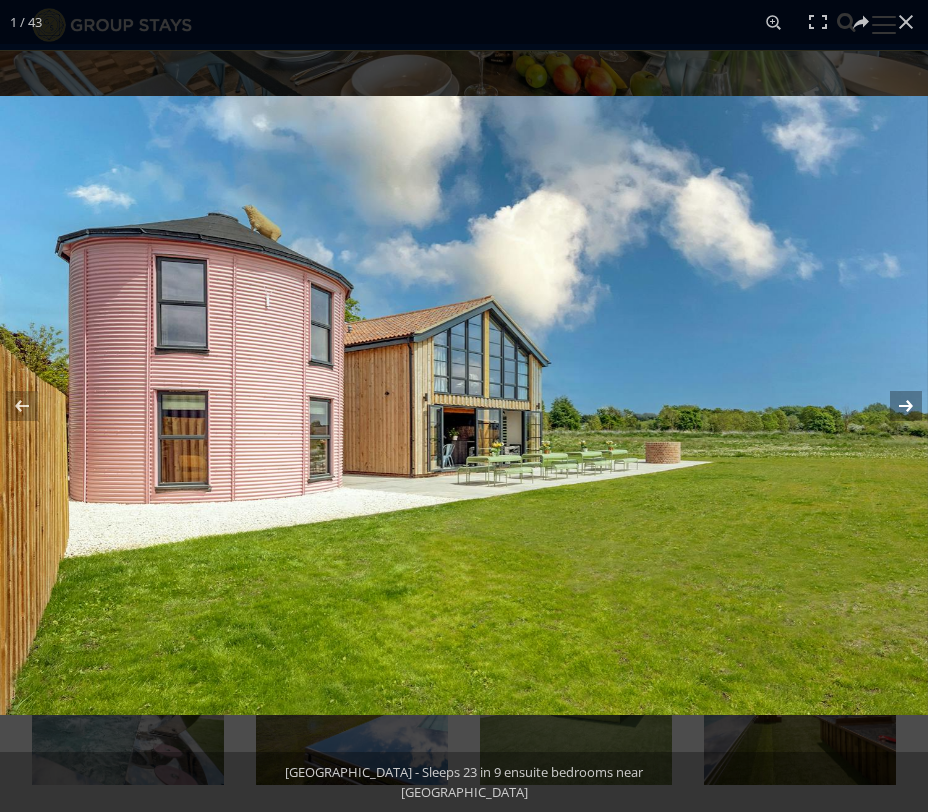 click at bounding box center (893, 406) 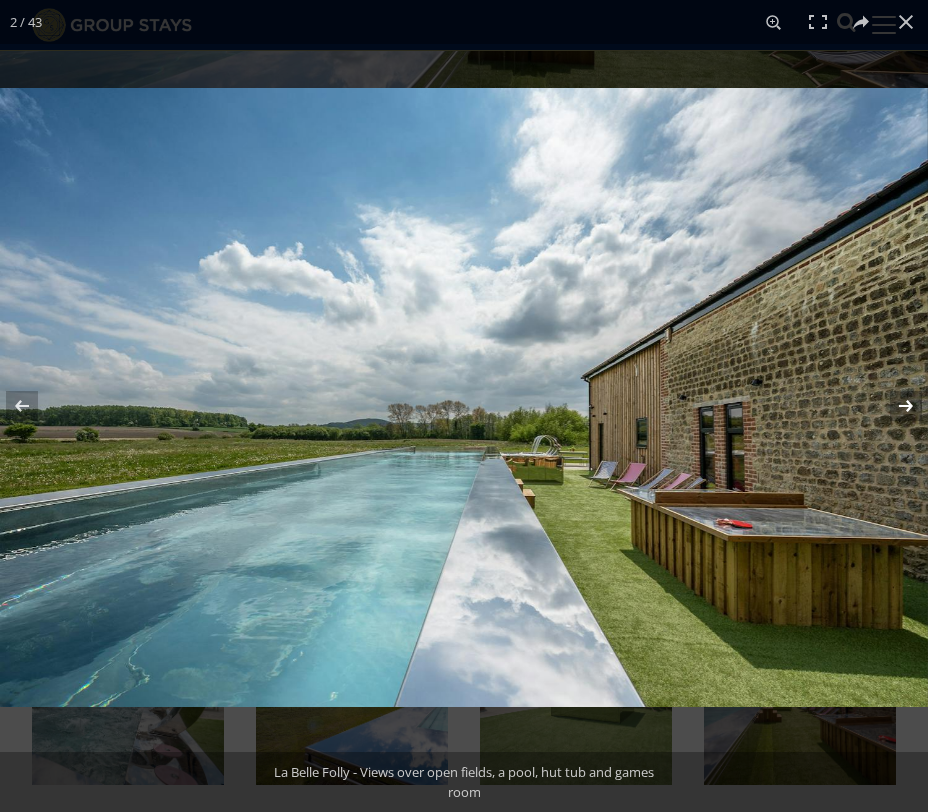click at bounding box center (893, 406) 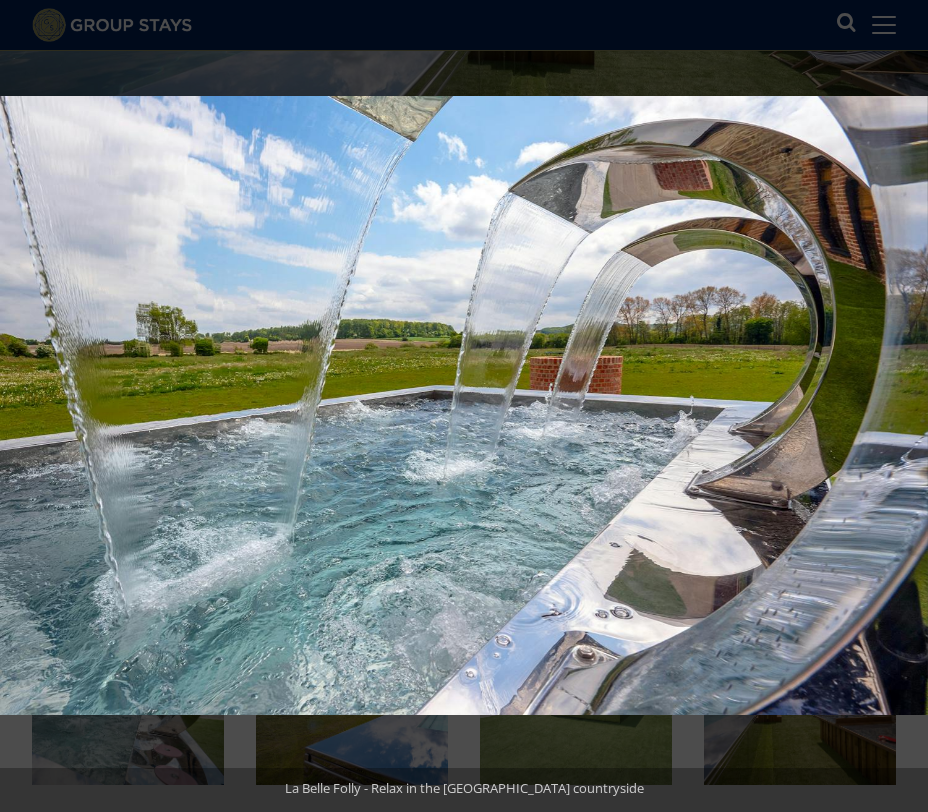 click at bounding box center [893, 406] 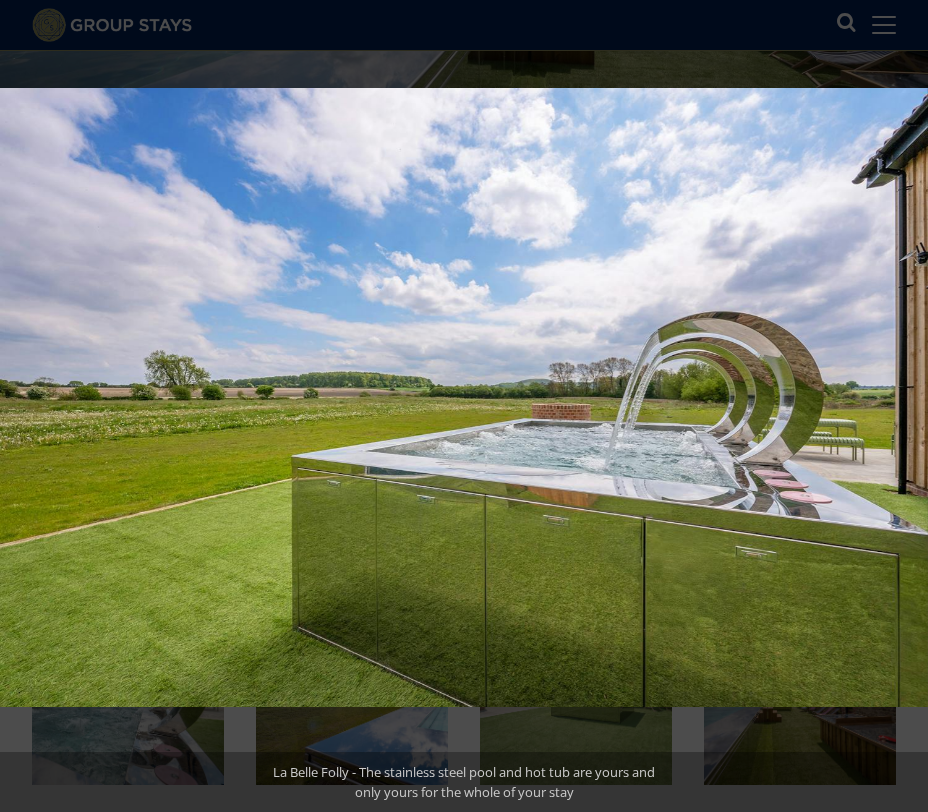 click at bounding box center (893, 406) 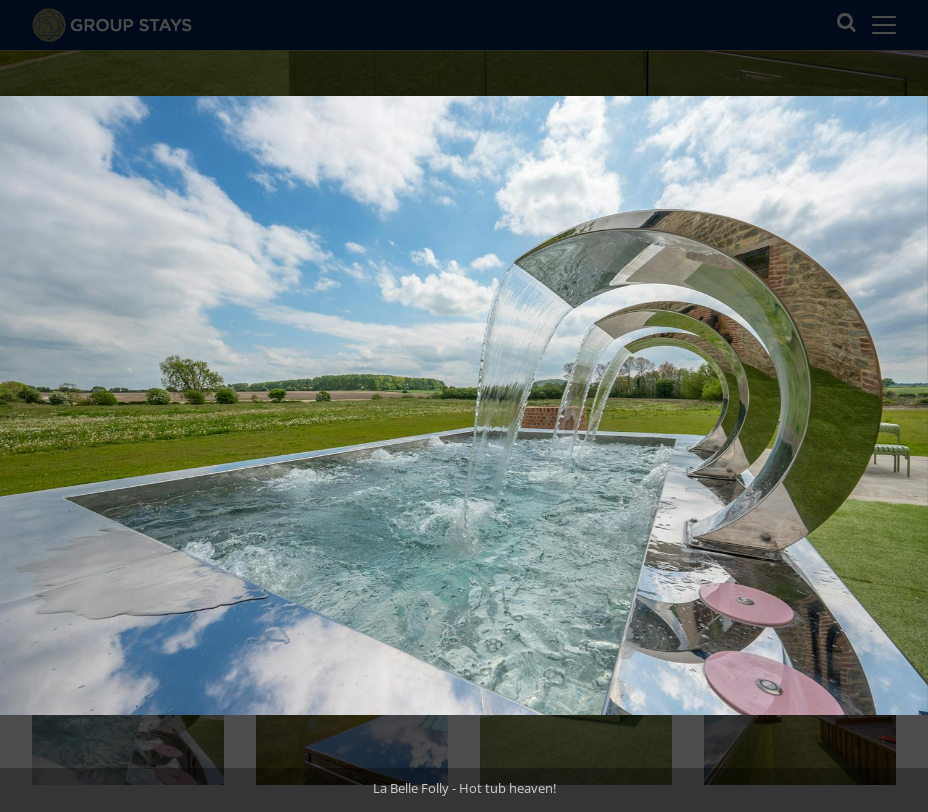 click at bounding box center [893, 406] 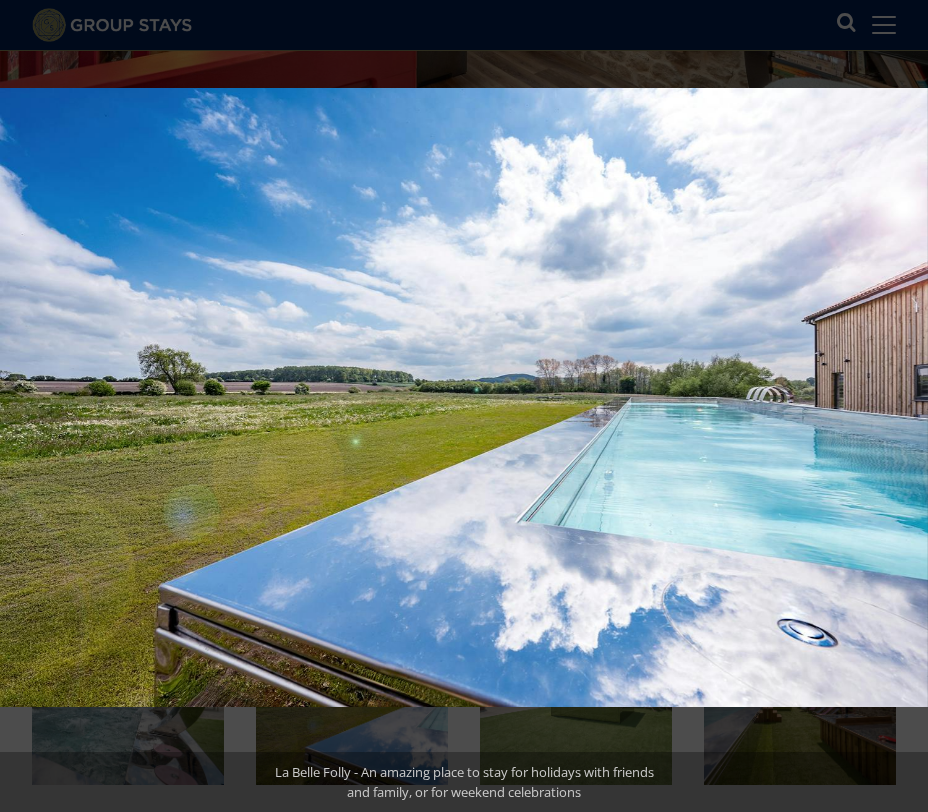 click at bounding box center [893, 406] 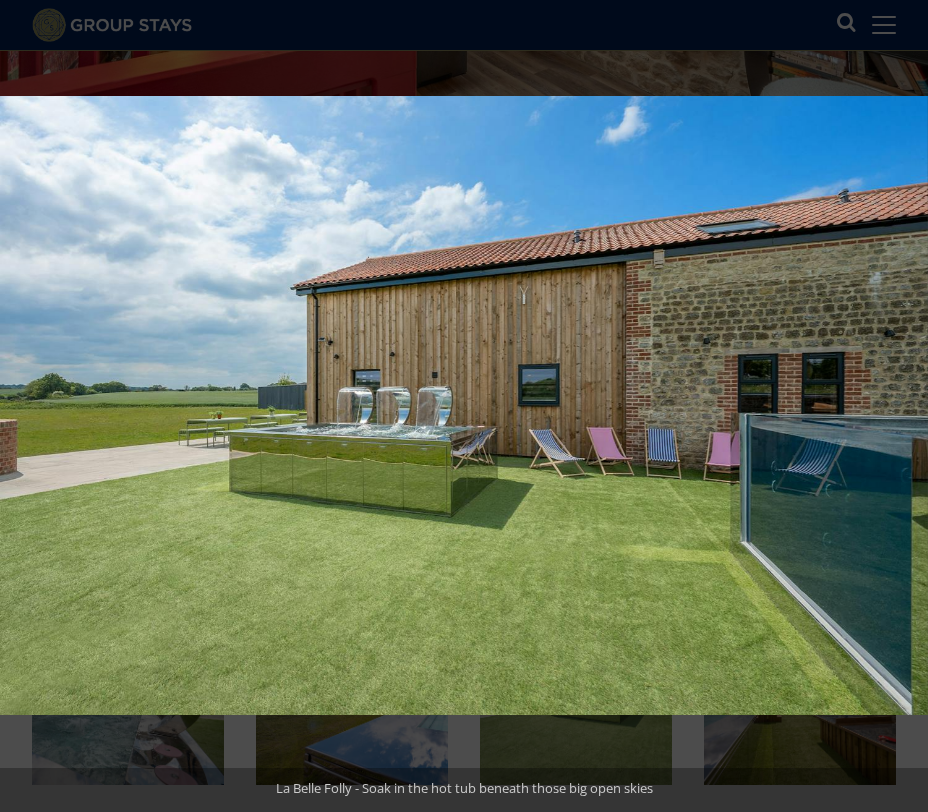 click at bounding box center [893, 406] 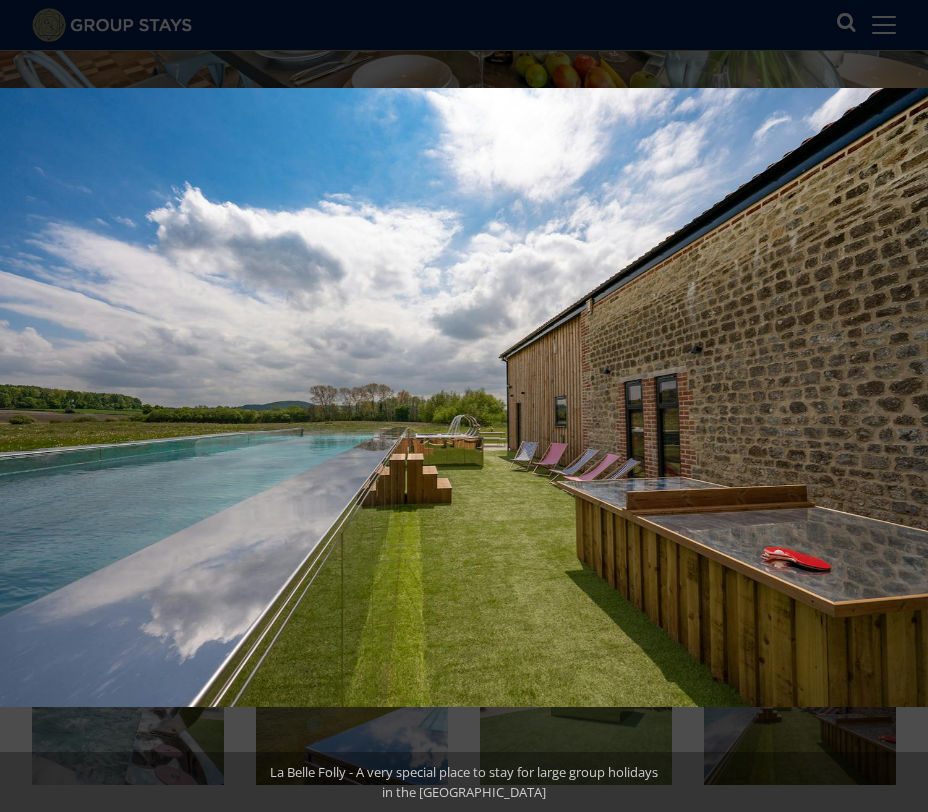 click at bounding box center (893, 406) 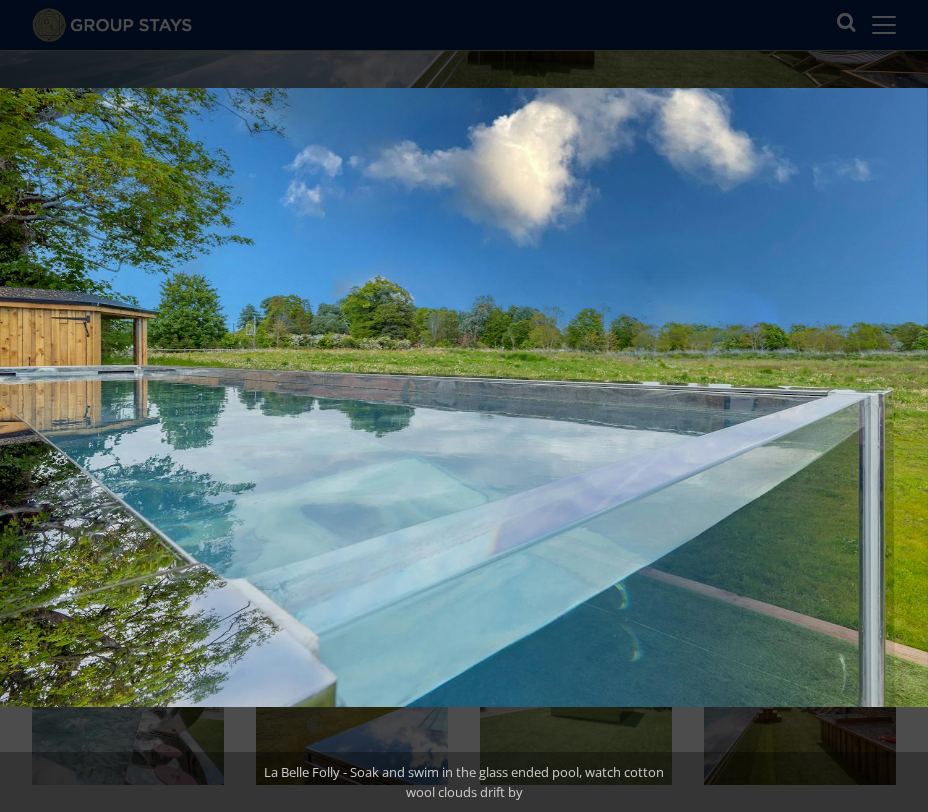 click at bounding box center [893, 406] 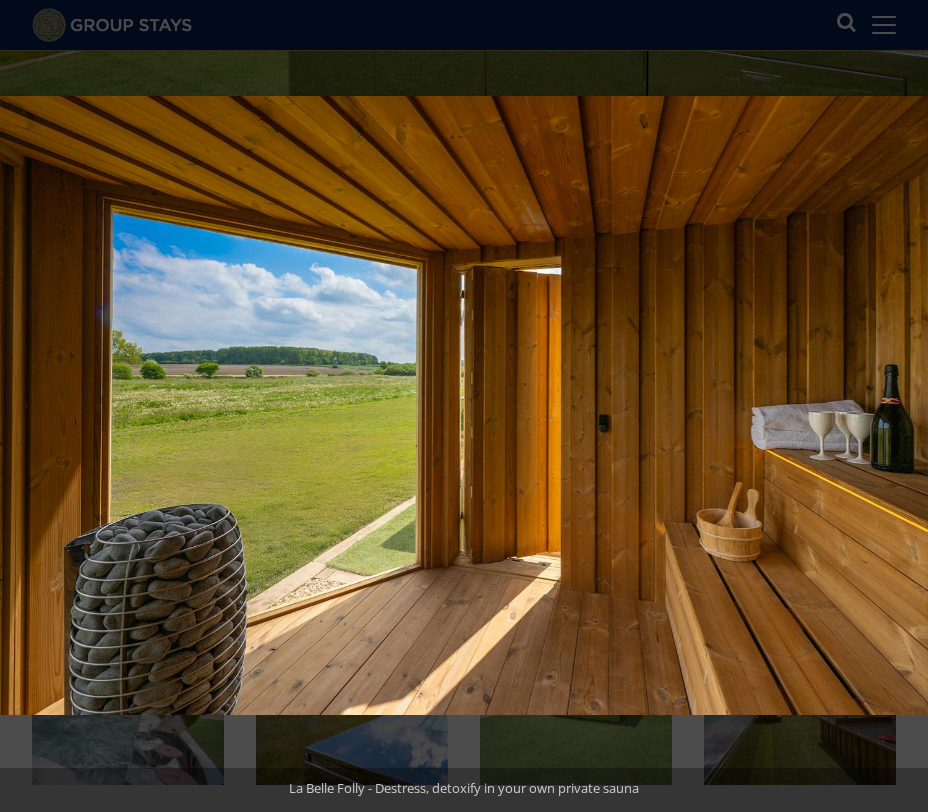 click at bounding box center (893, 406) 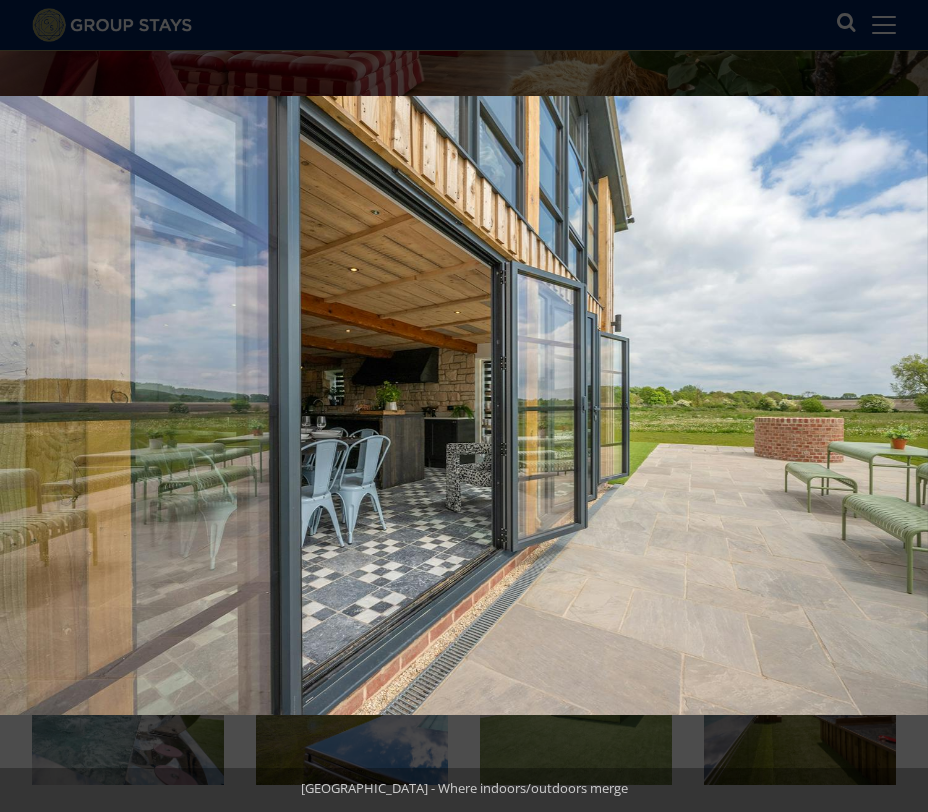 click at bounding box center (893, 406) 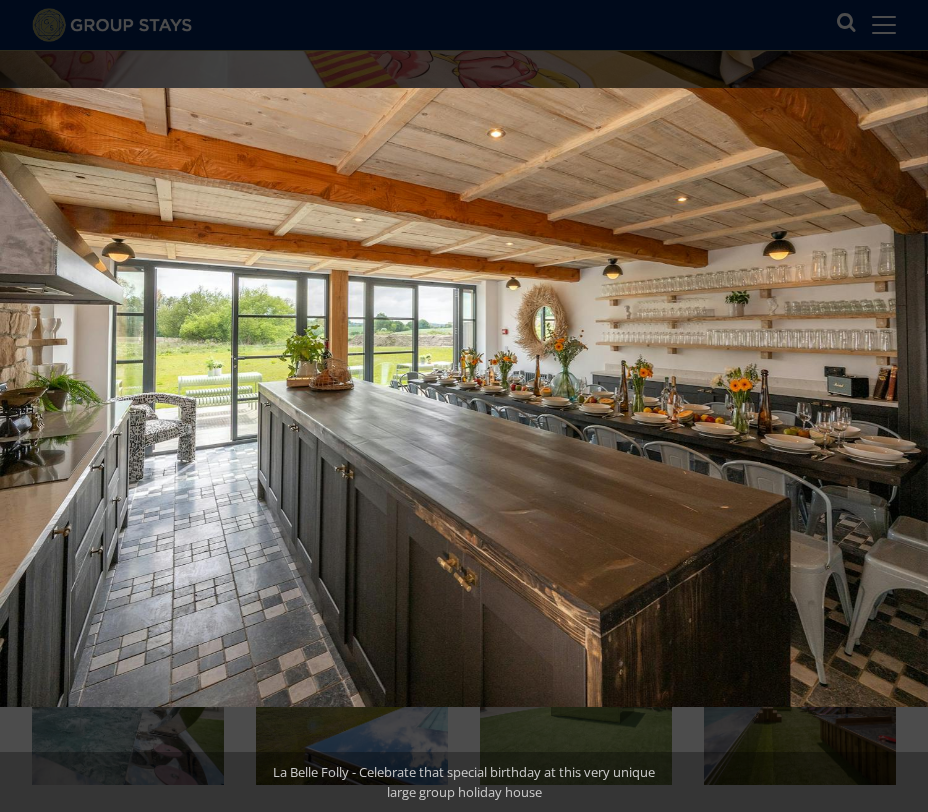 click at bounding box center (893, 406) 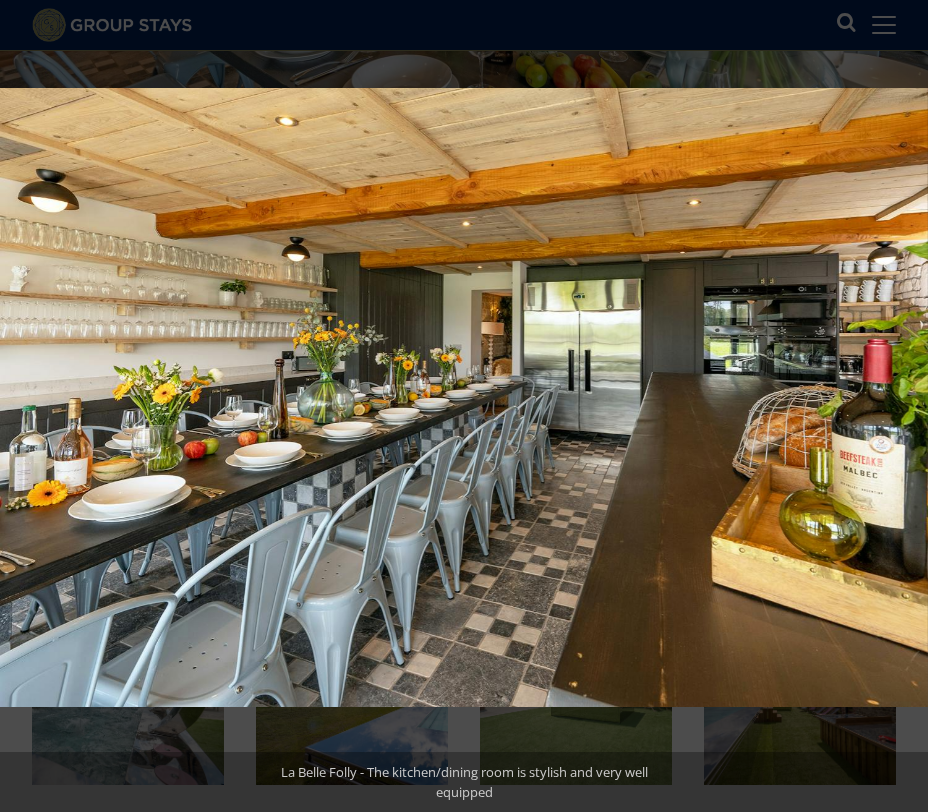 click at bounding box center [893, 406] 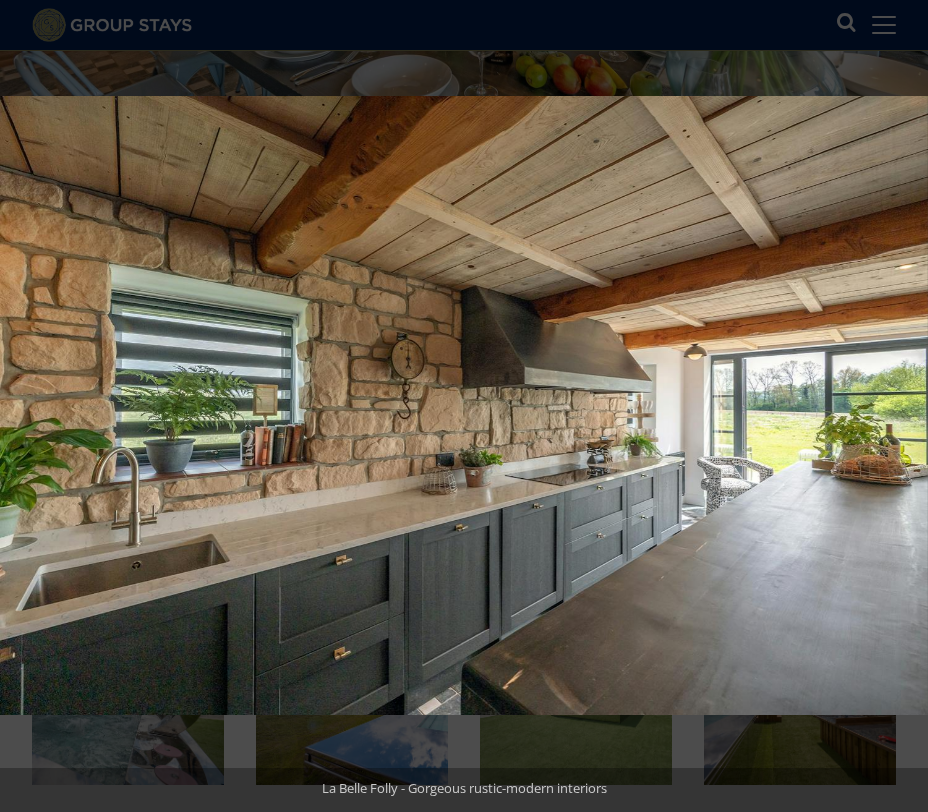 click at bounding box center (893, 406) 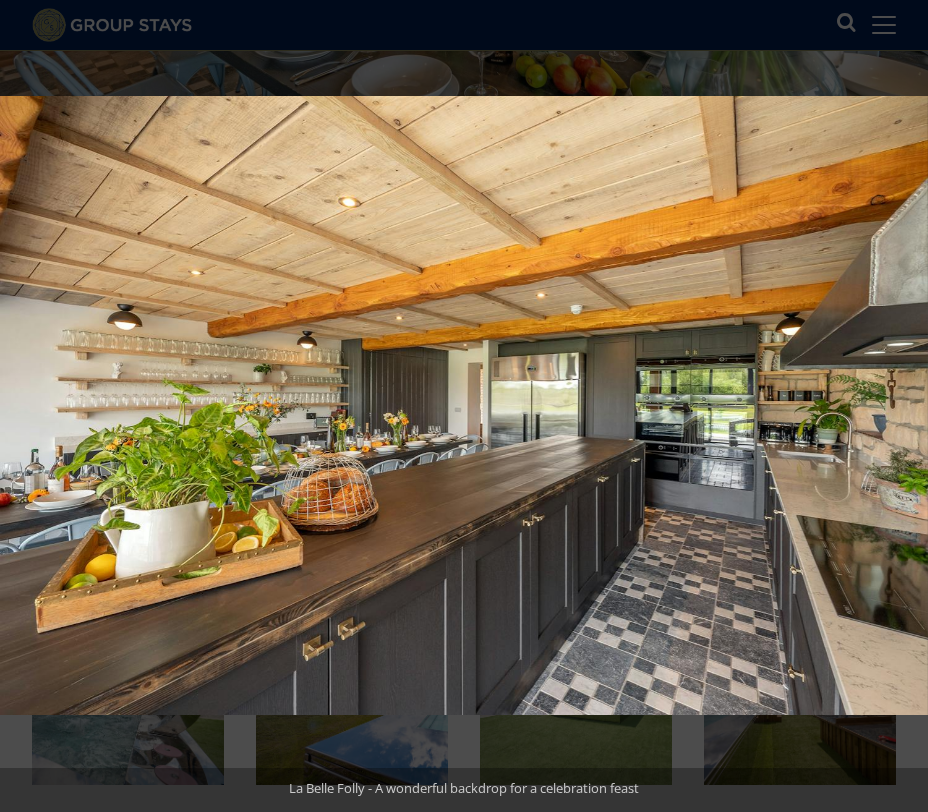 click at bounding box center [893, 406] 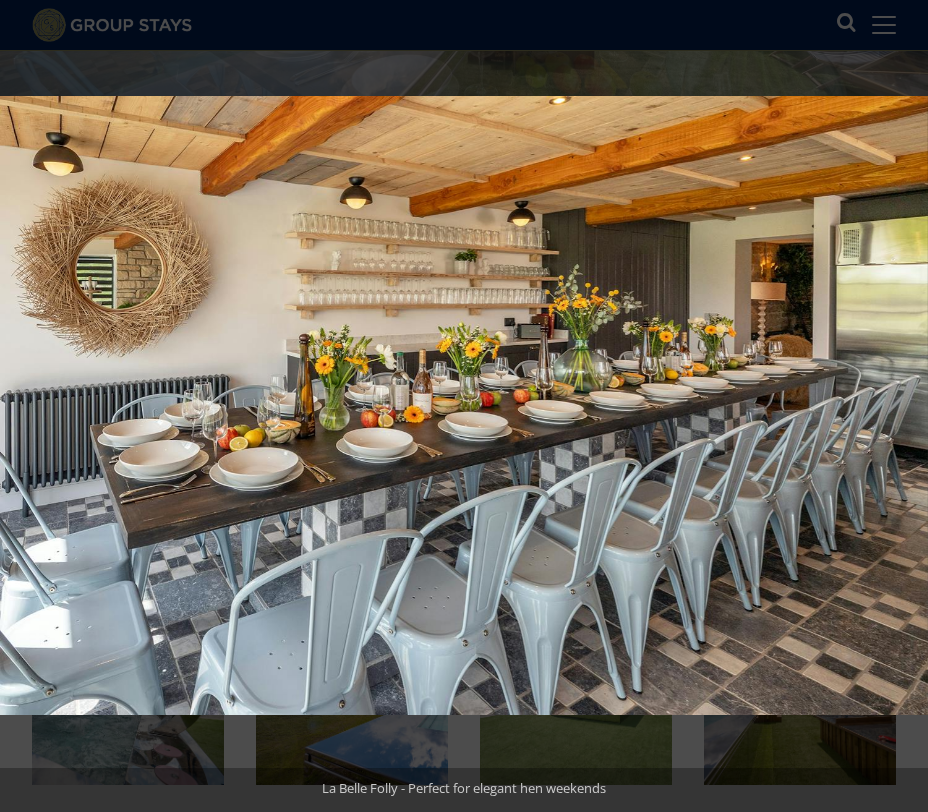 click at bounding box center (893, 406) 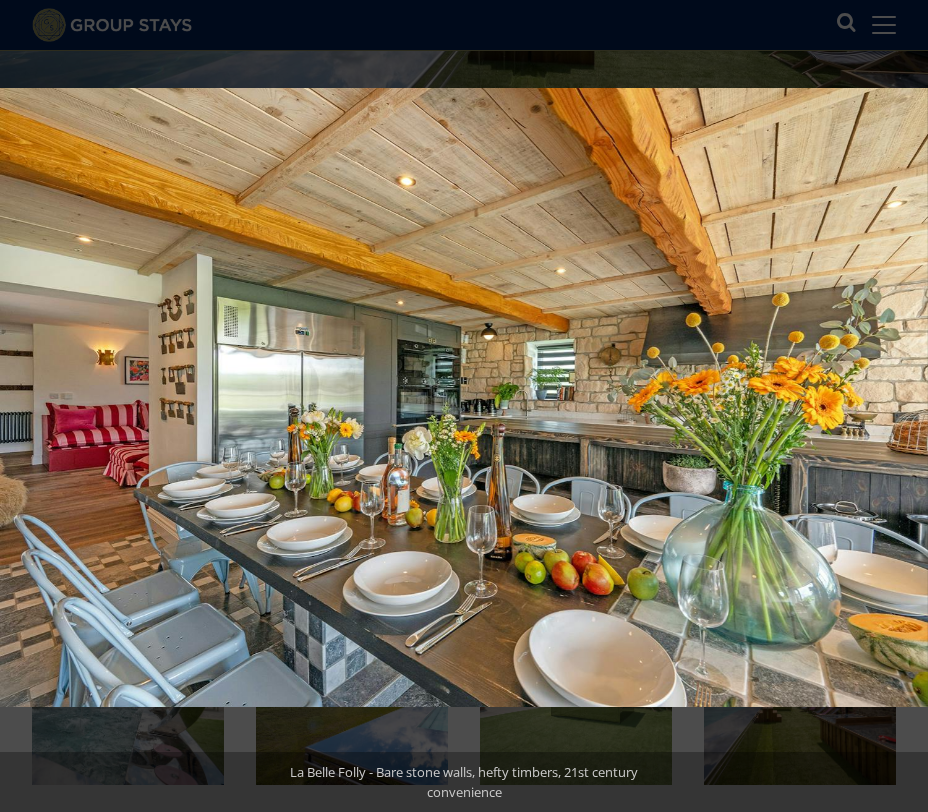 click at bounding box center [893, 406] 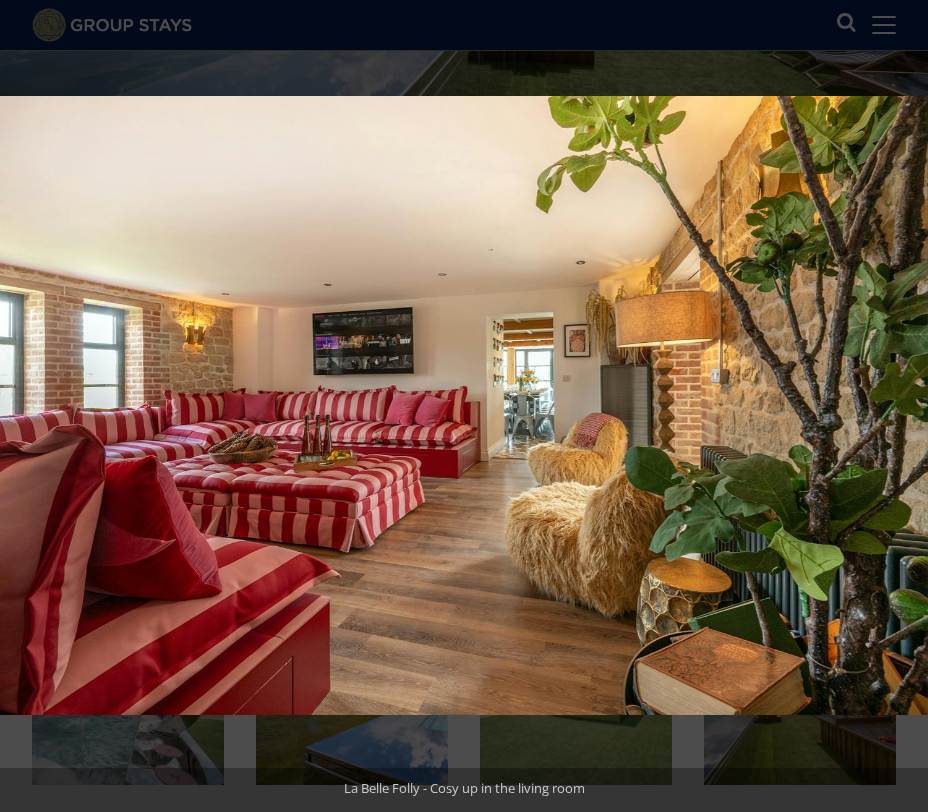 click at bounding box center (893, 406) 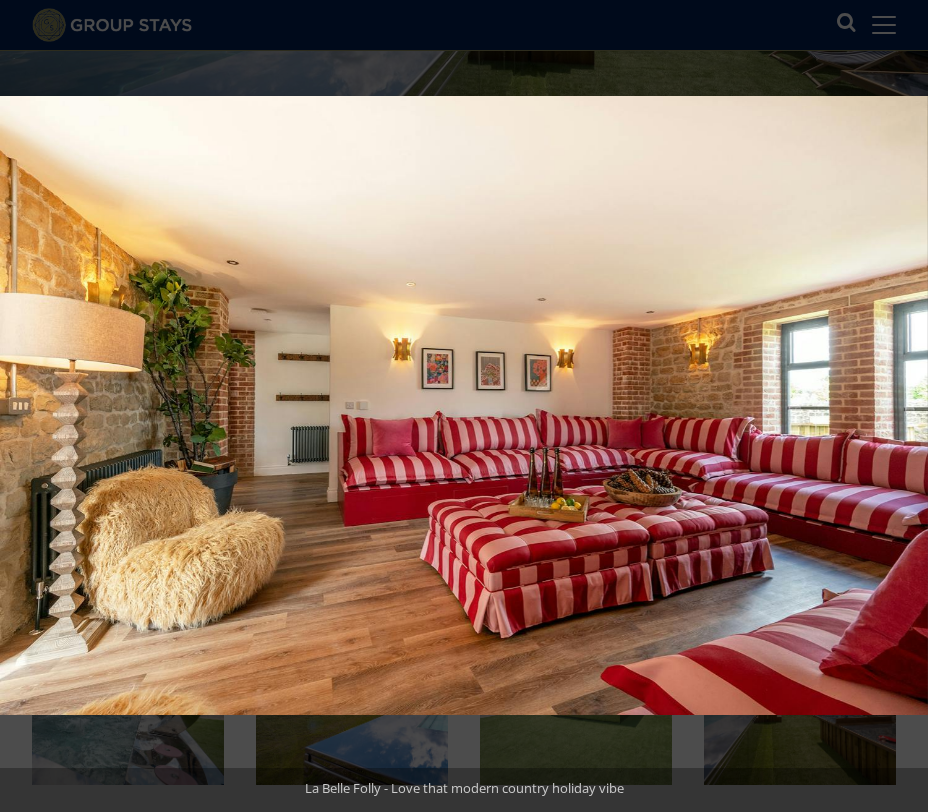click at bounding box center [893, 406] 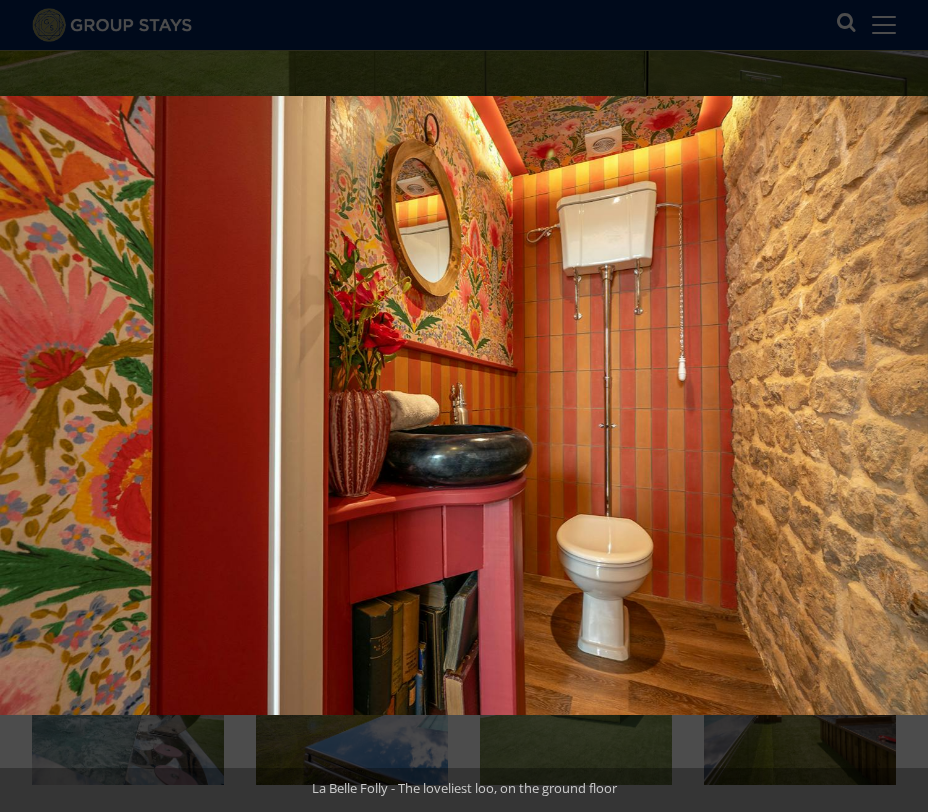 click at bounding box center (893, 406) 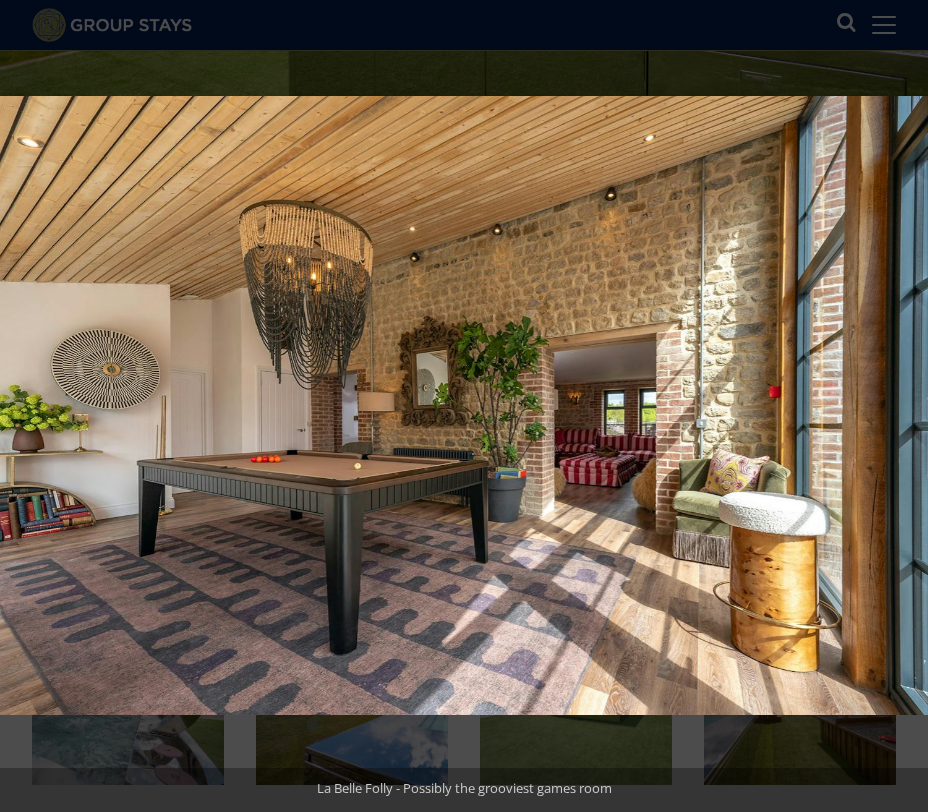 click at bounding box center [893, 406] 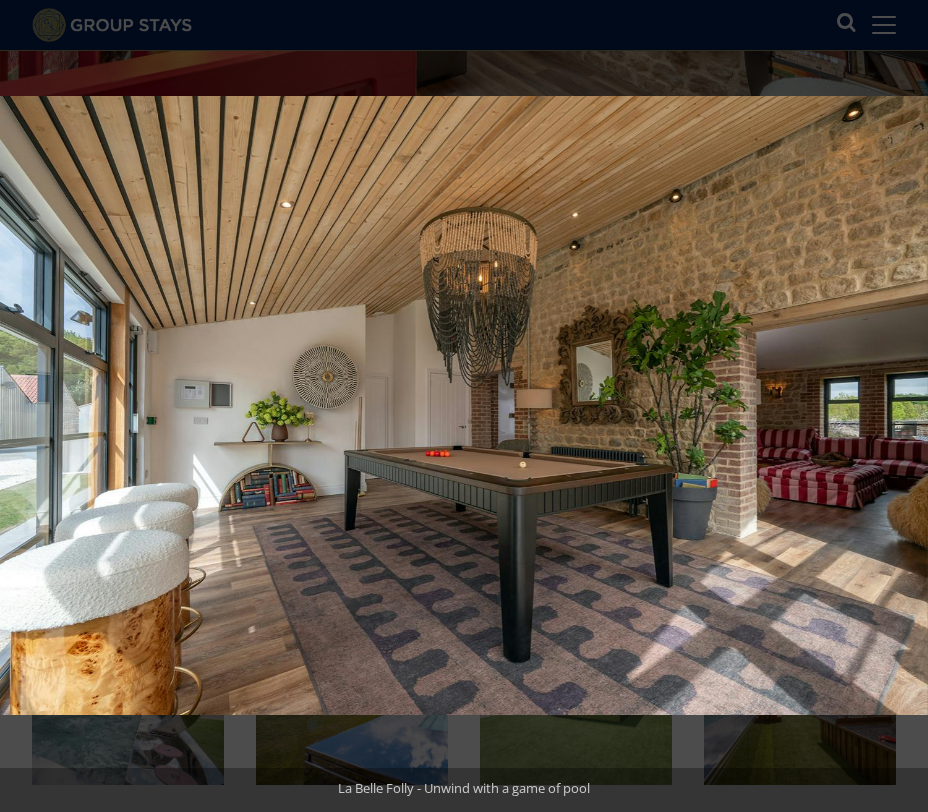 click at bounding box center (893, 406) 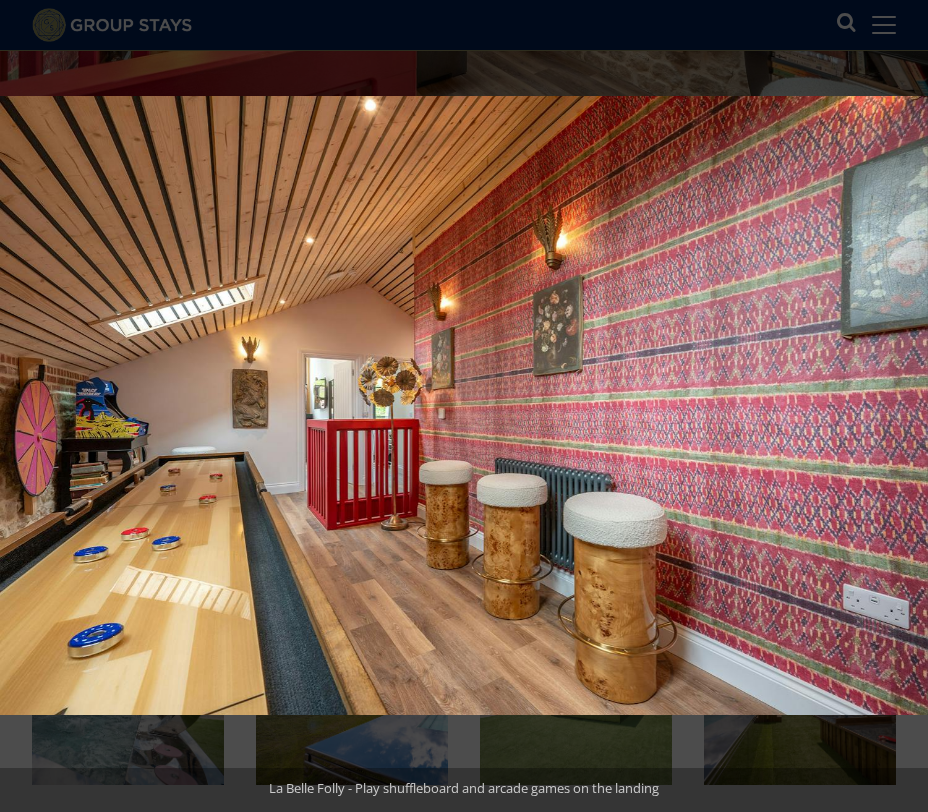click at bounding box center (893, 406) 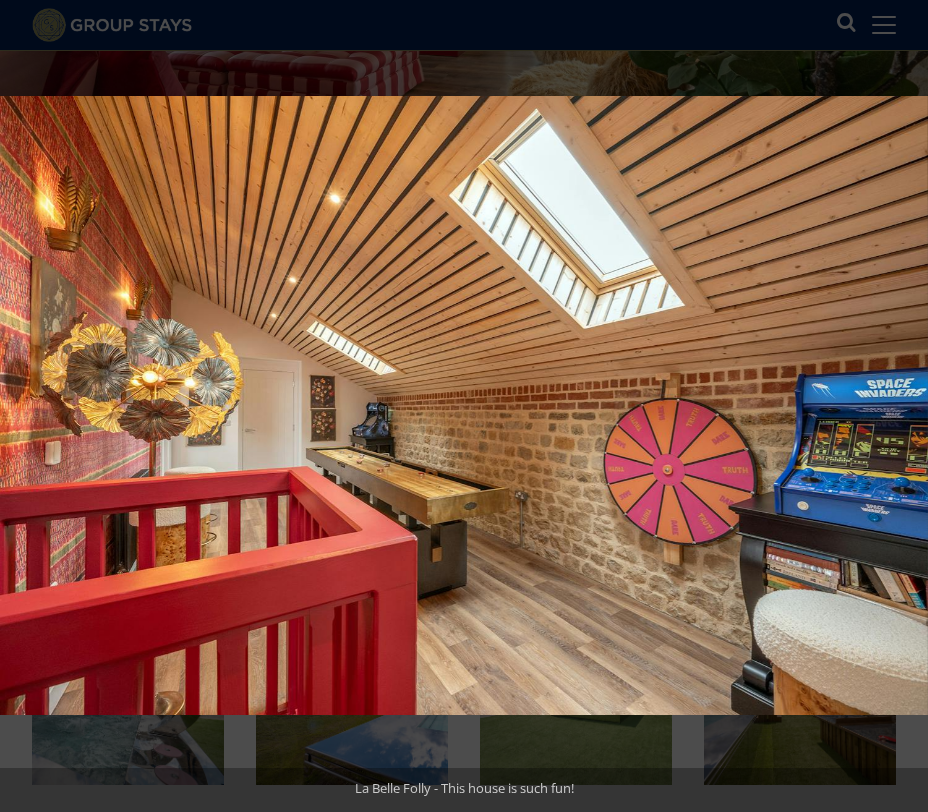 click at bounding box center [893, 406] 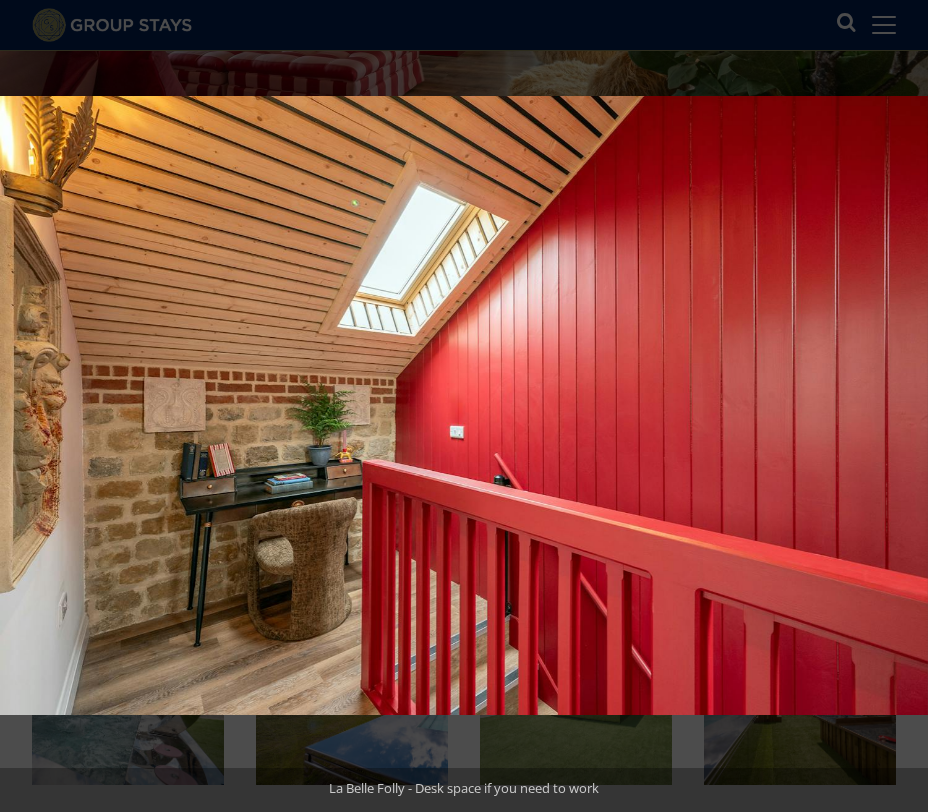 click at bounding box center (893, 406) 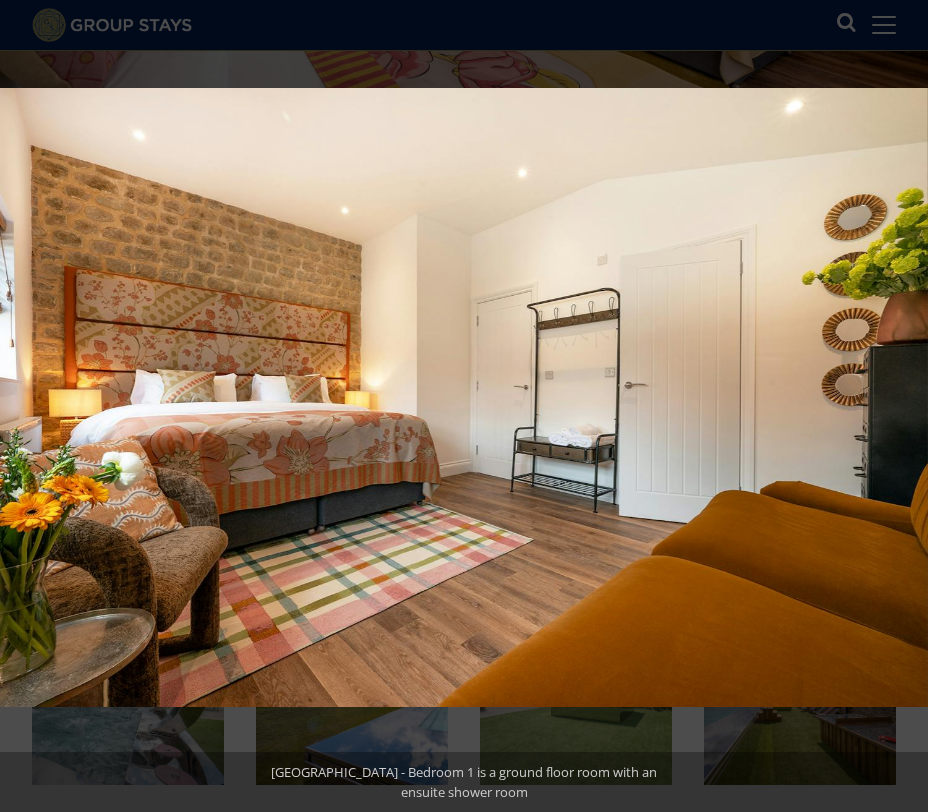 click at bounding box center (893, 406) 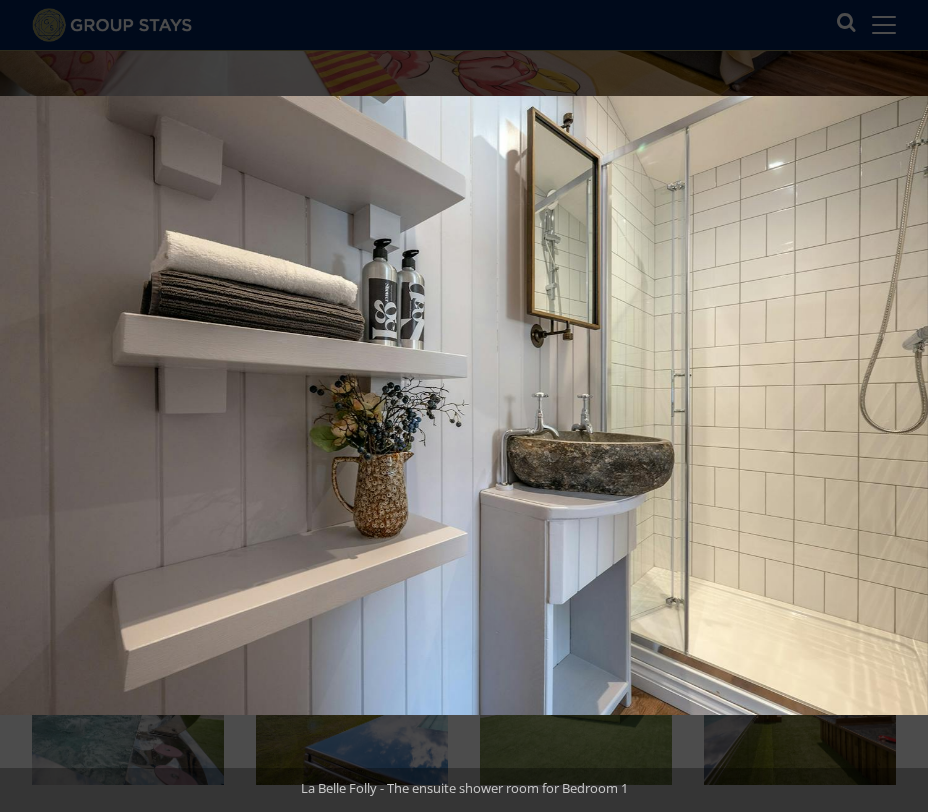 click at bounding box center (893, 406) 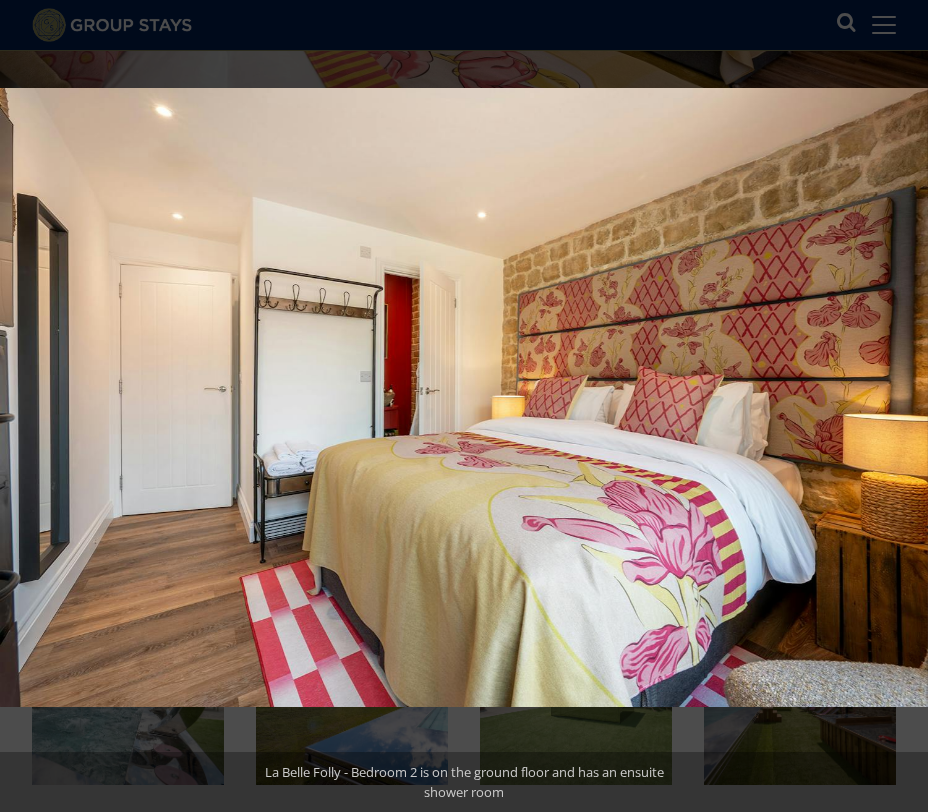 click at bounding box center [893, 406] 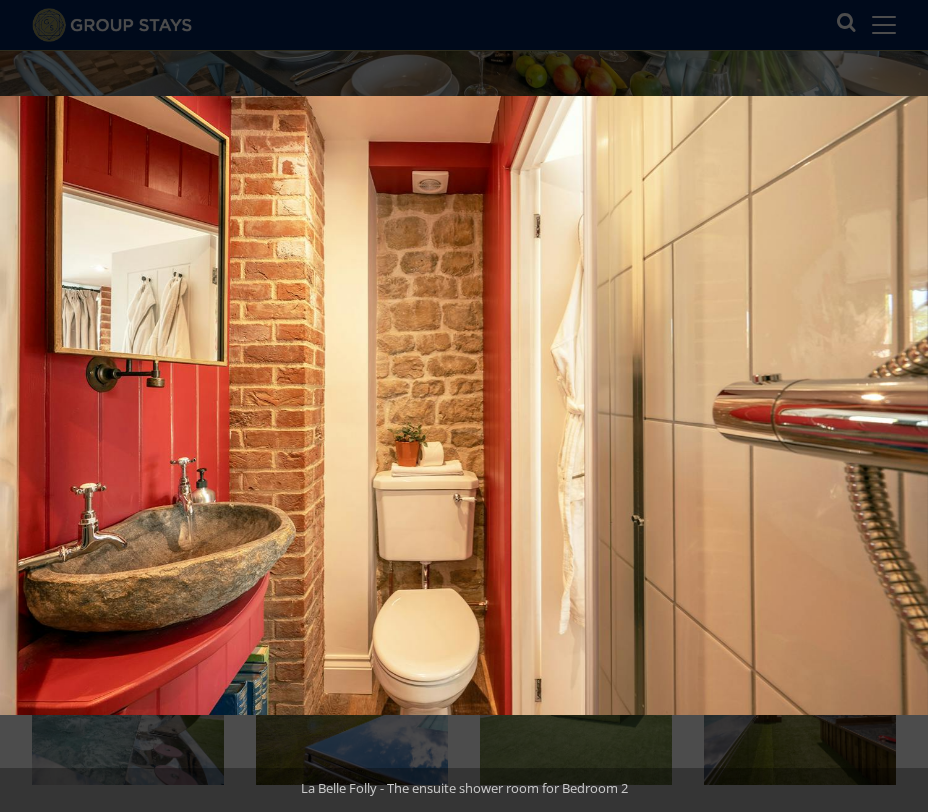 click at bounding box center (893, 406) 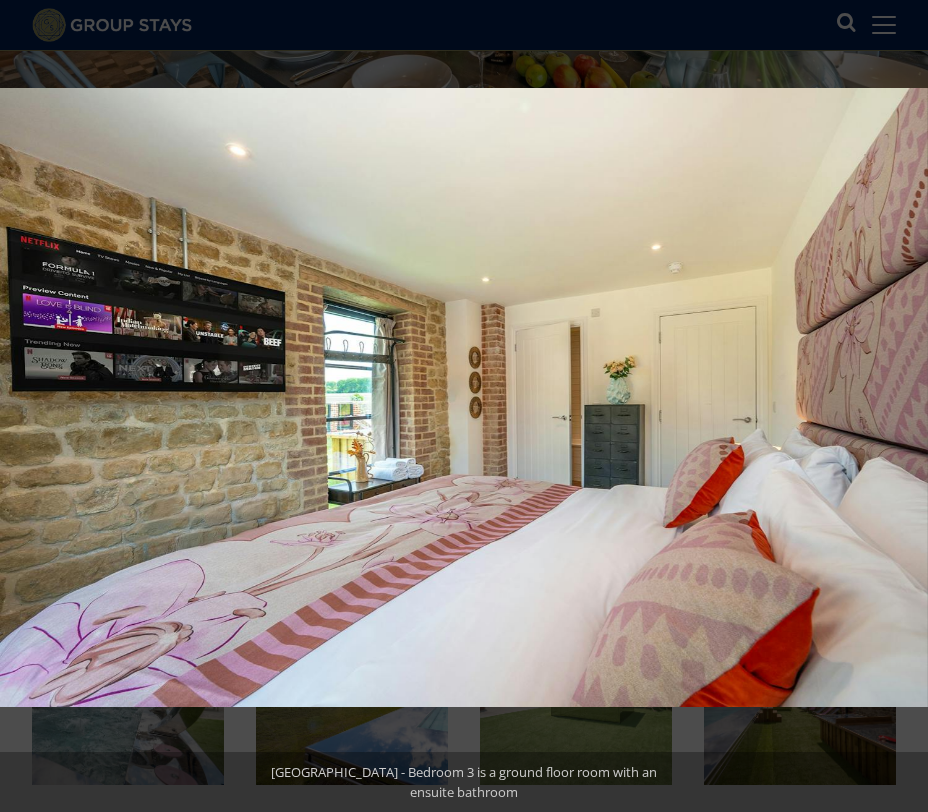 click at bounding box center [893, 406] 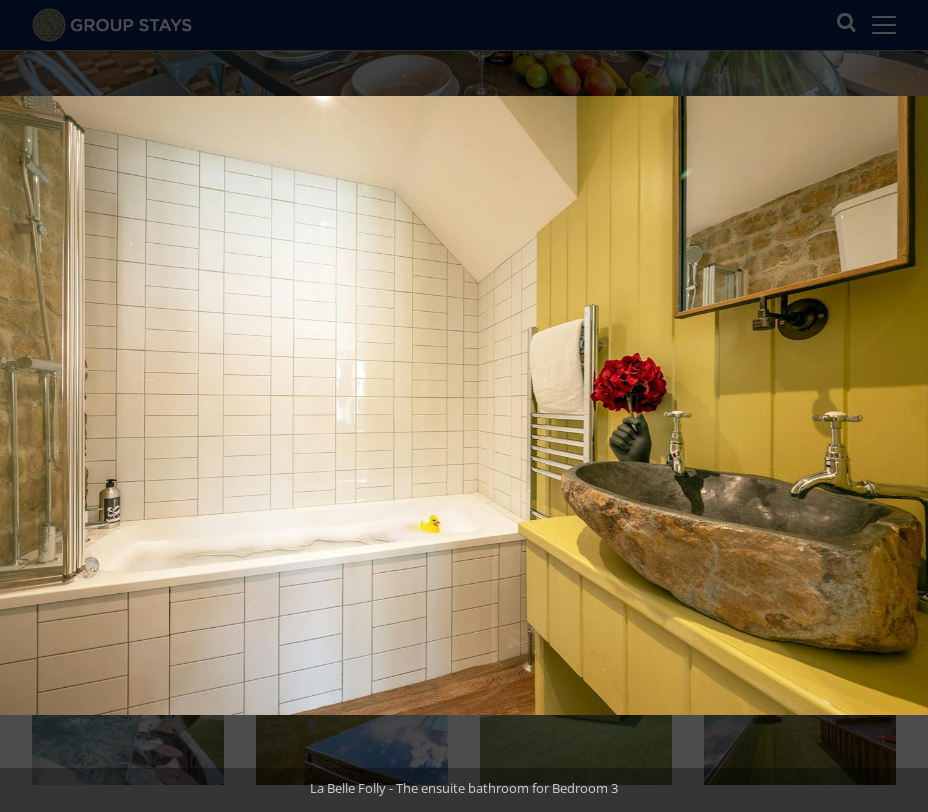 click at bounding box center [893, 406] 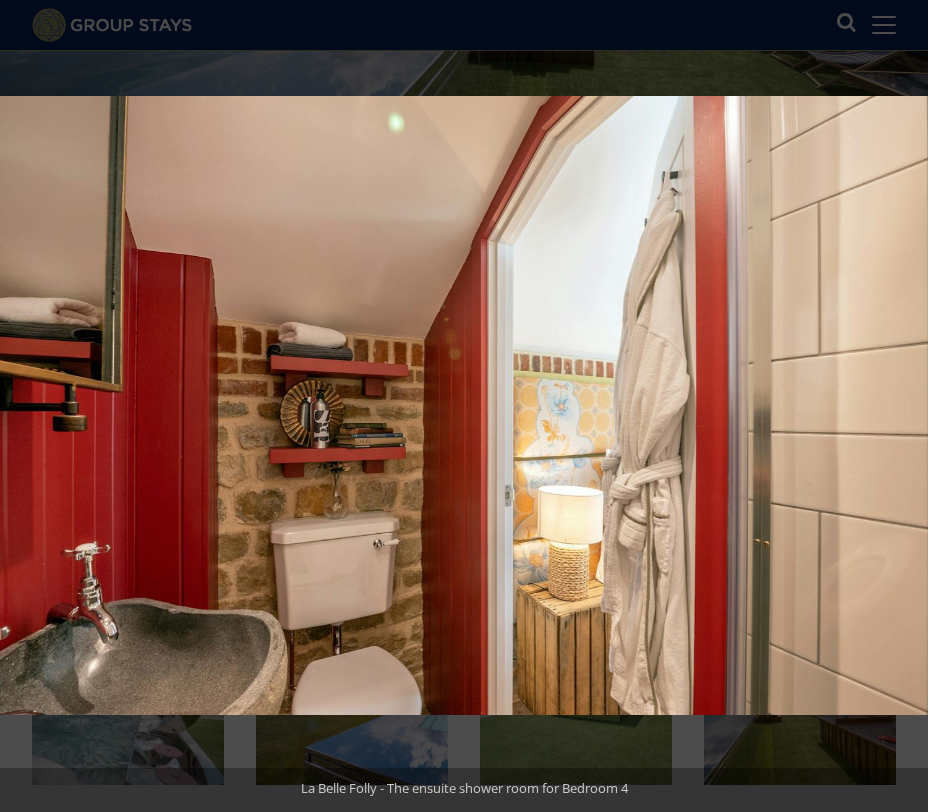 click at bounding box center [893, 406] 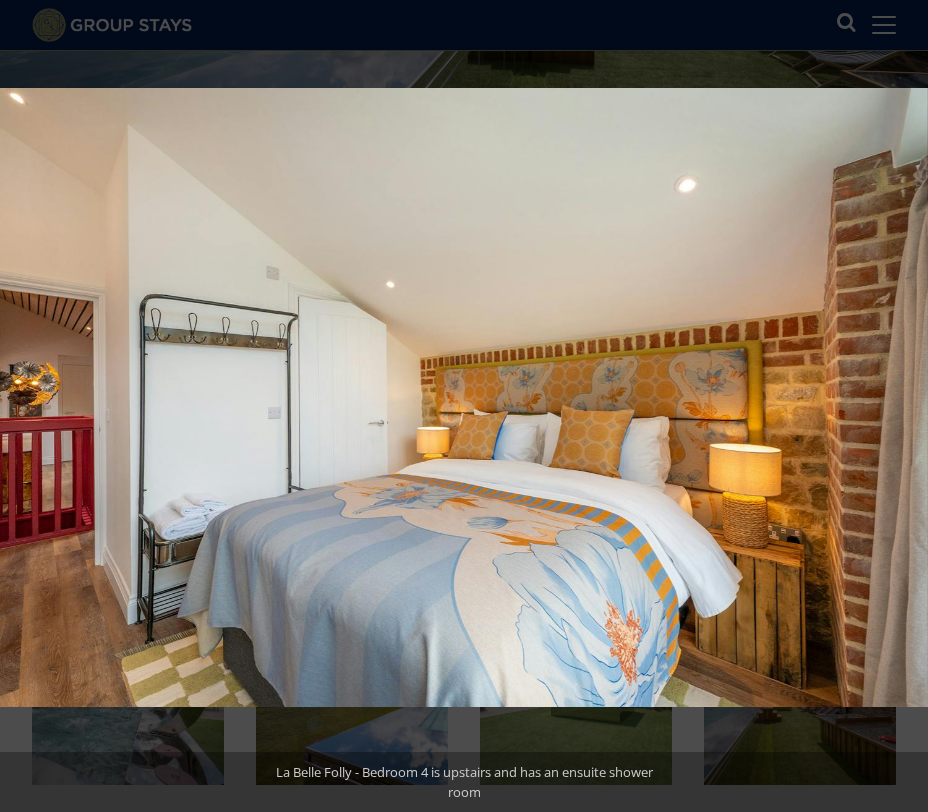 click at bounding box center (893, 406) 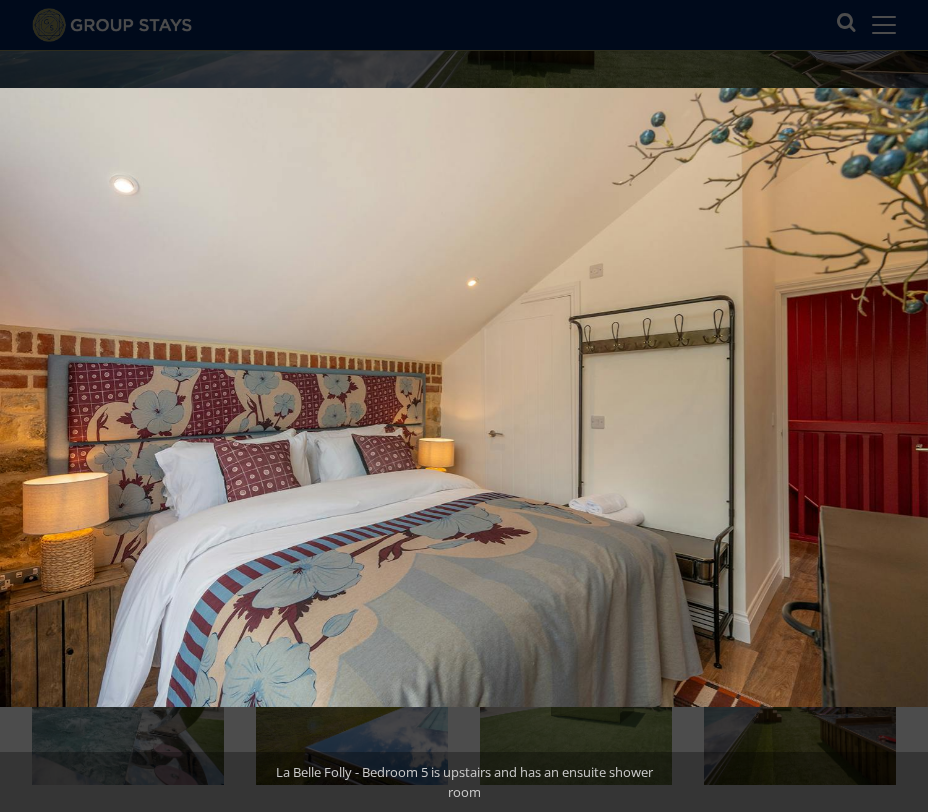 click at bounding box center [893, 406] 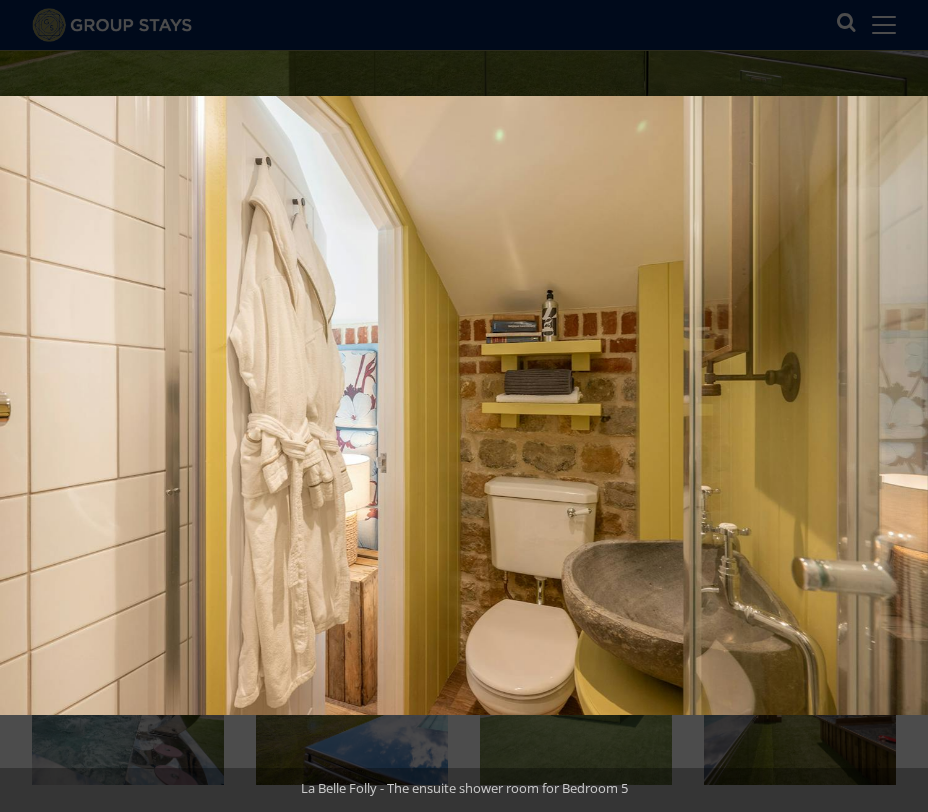 click at bounding box center (893, 406) 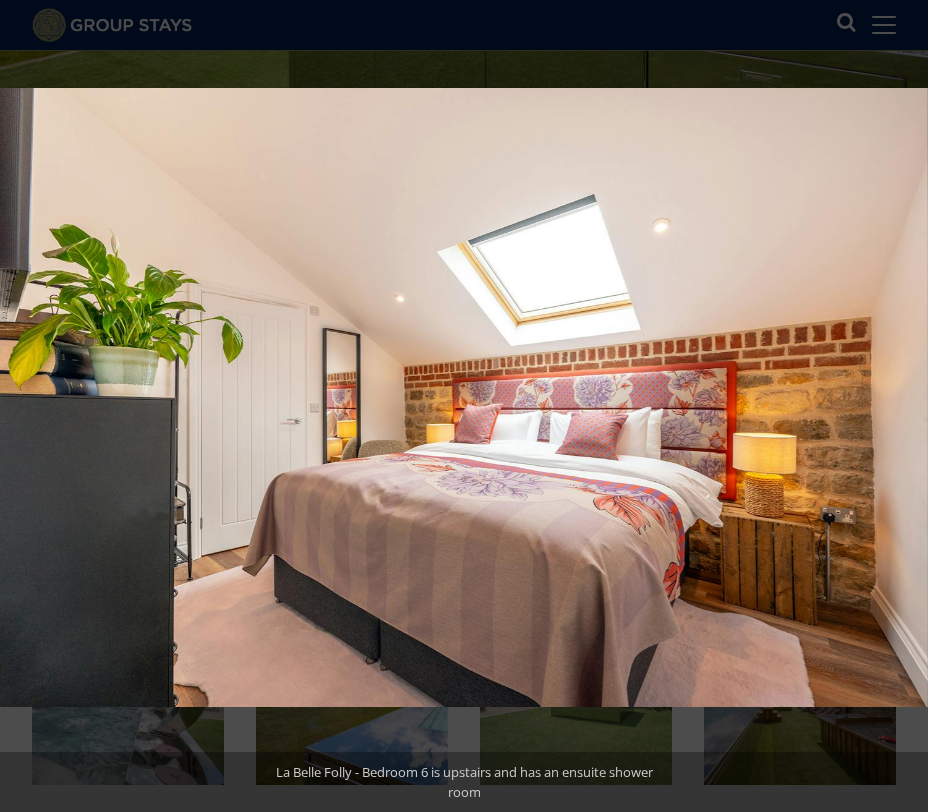 click at bounding box center (893, 406) 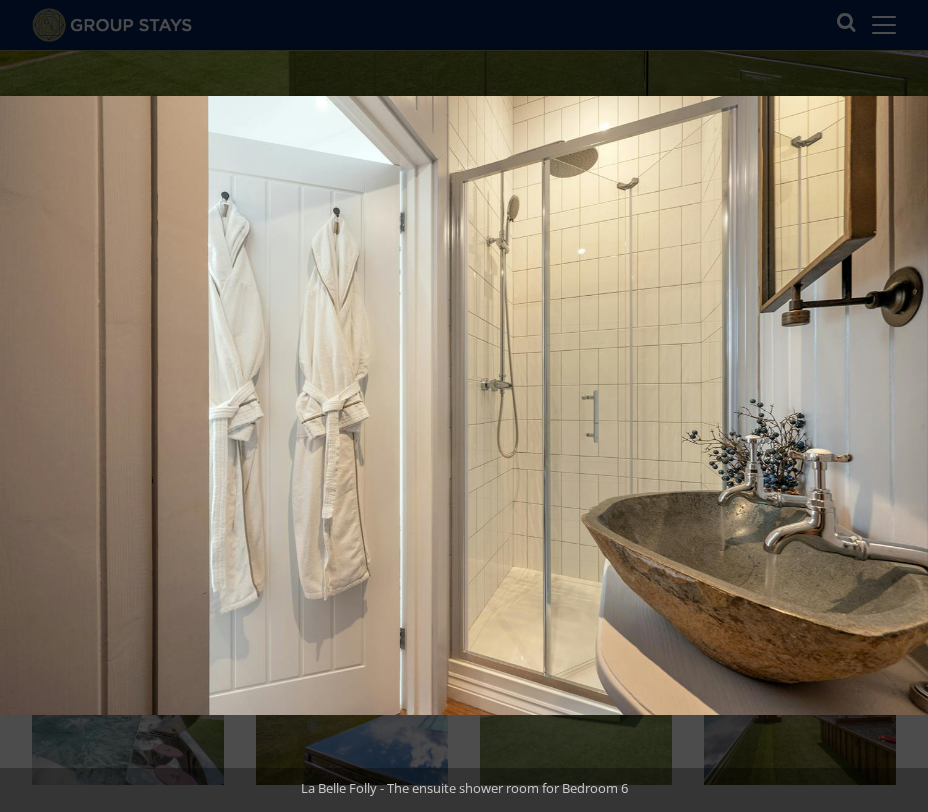 click at bounding box center [893, 406] 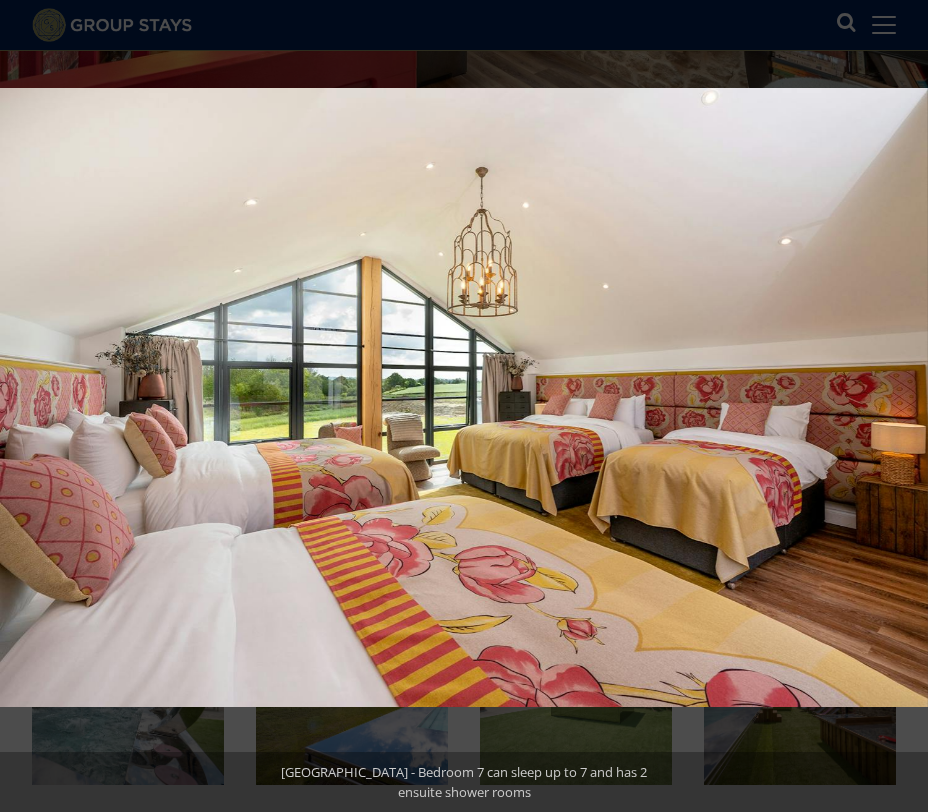 click at bounding box center [893, 406] 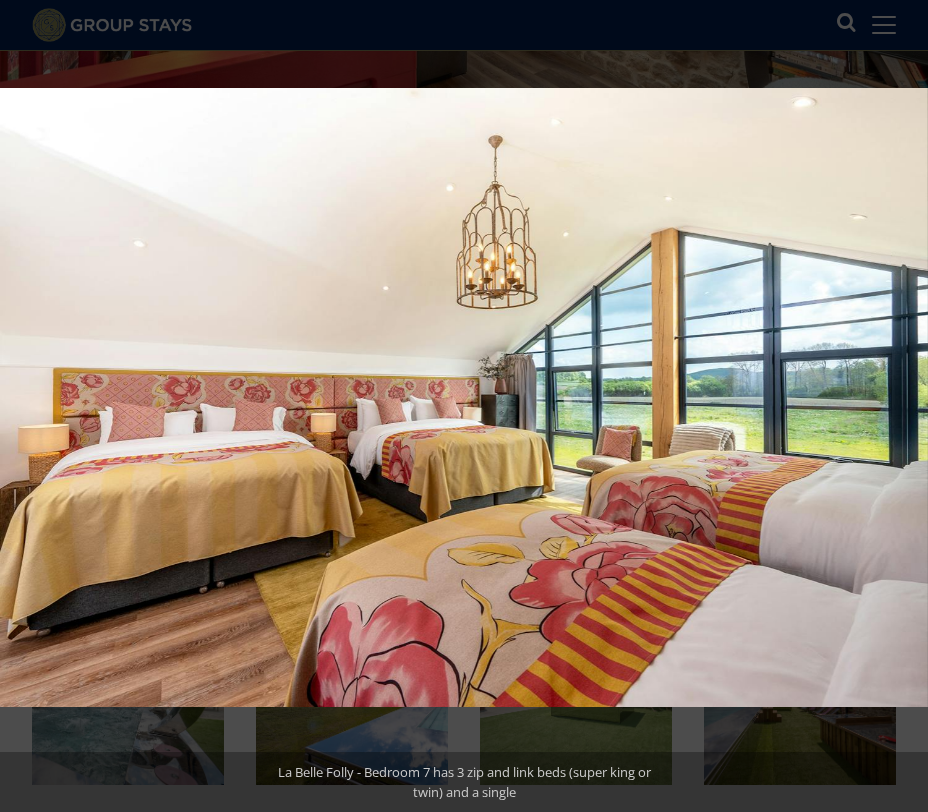 click at bounding box center [893, 406] 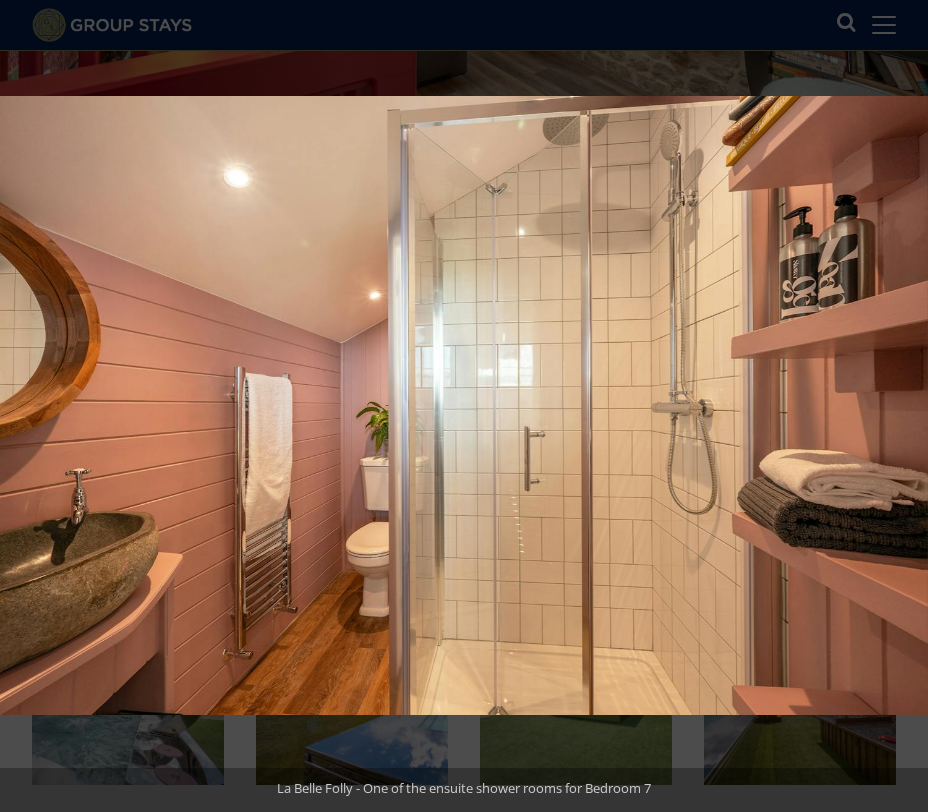 click at bounding box center (893, 406) 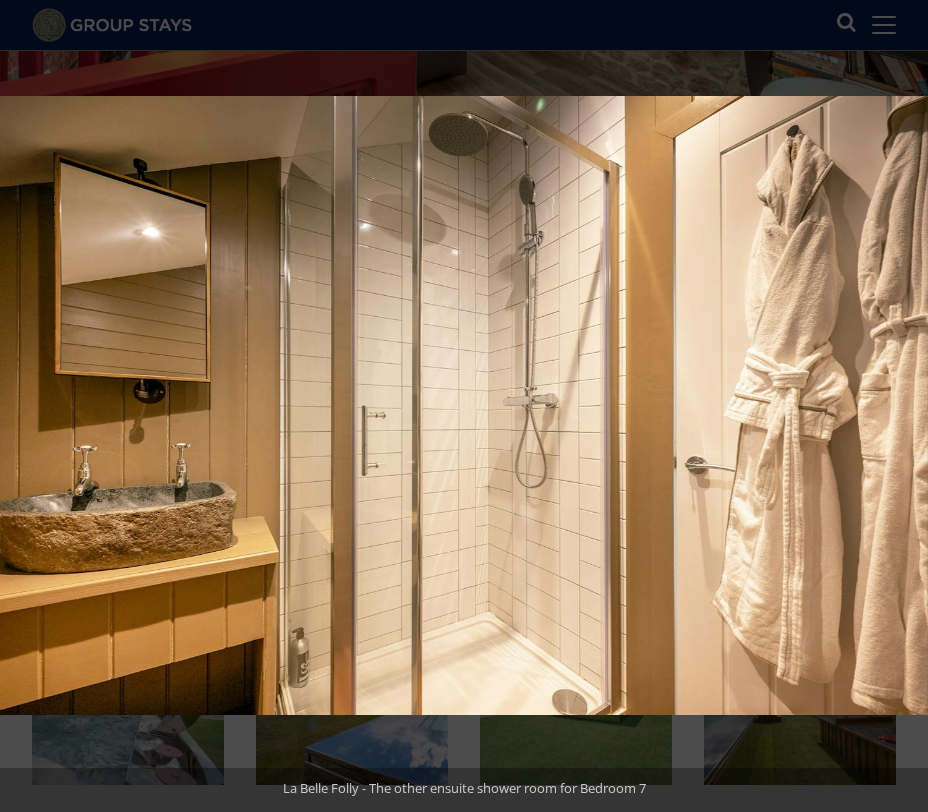 click at bounding box center [893, 406] 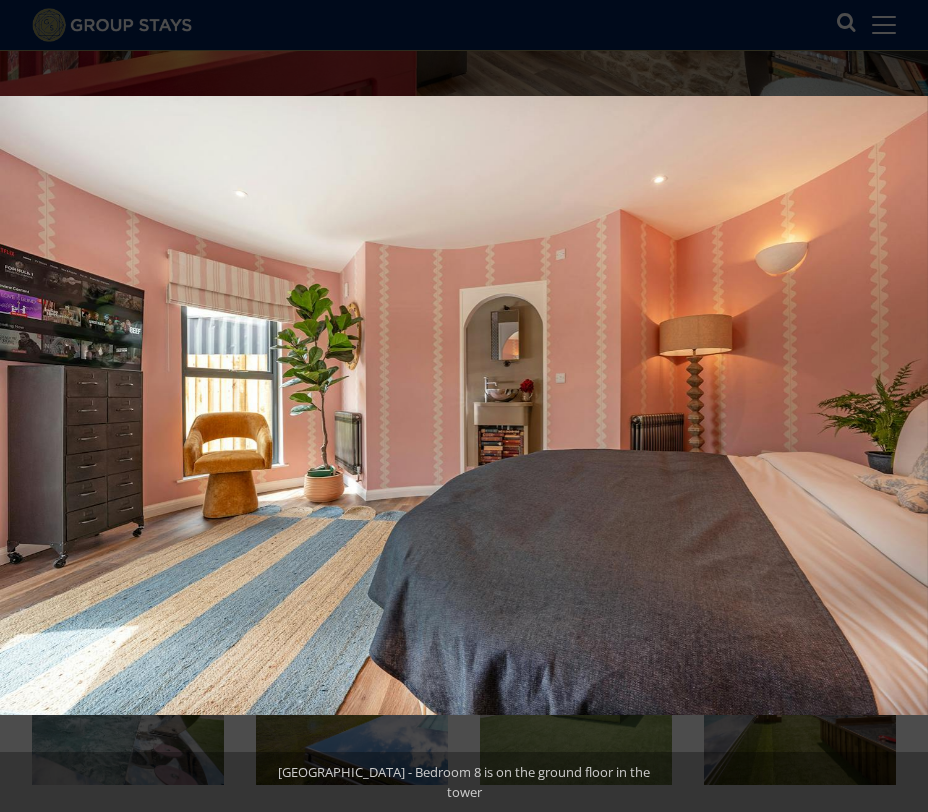 click at bounding box center [893, 406] 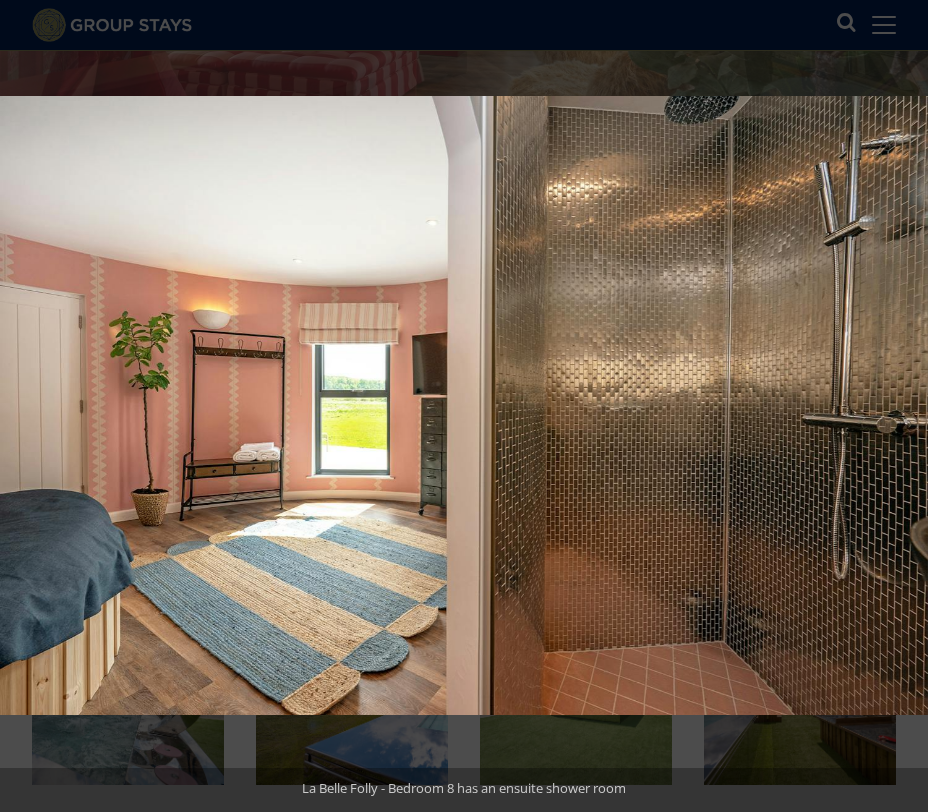 click at bounding box center (893, 406) 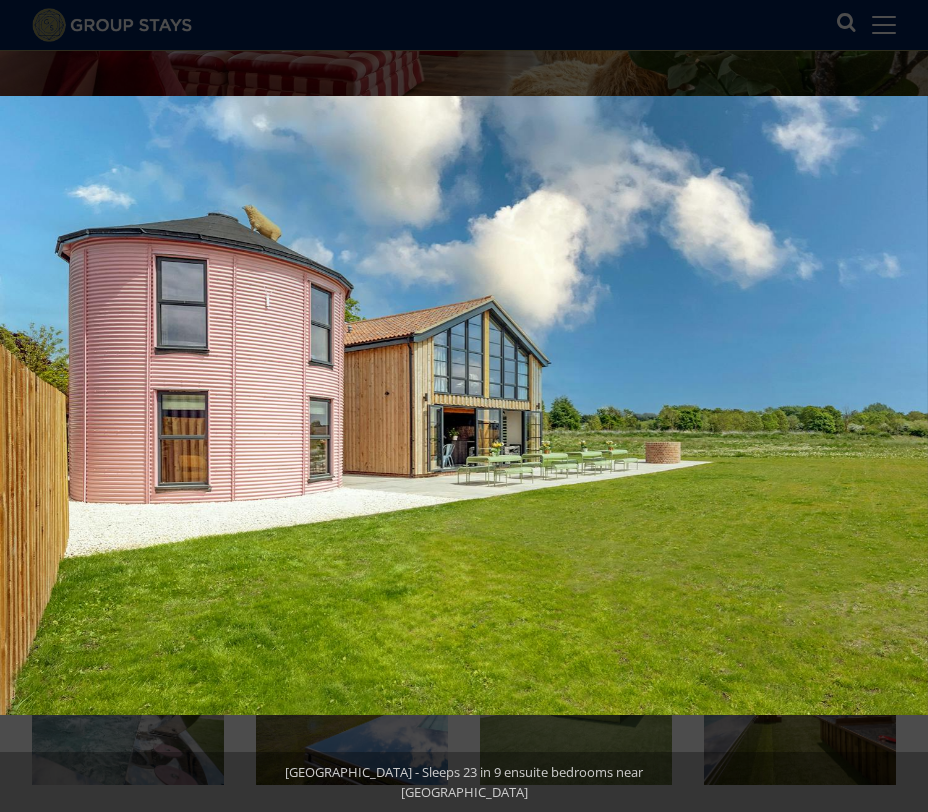 click at bounding box center (893, 406) 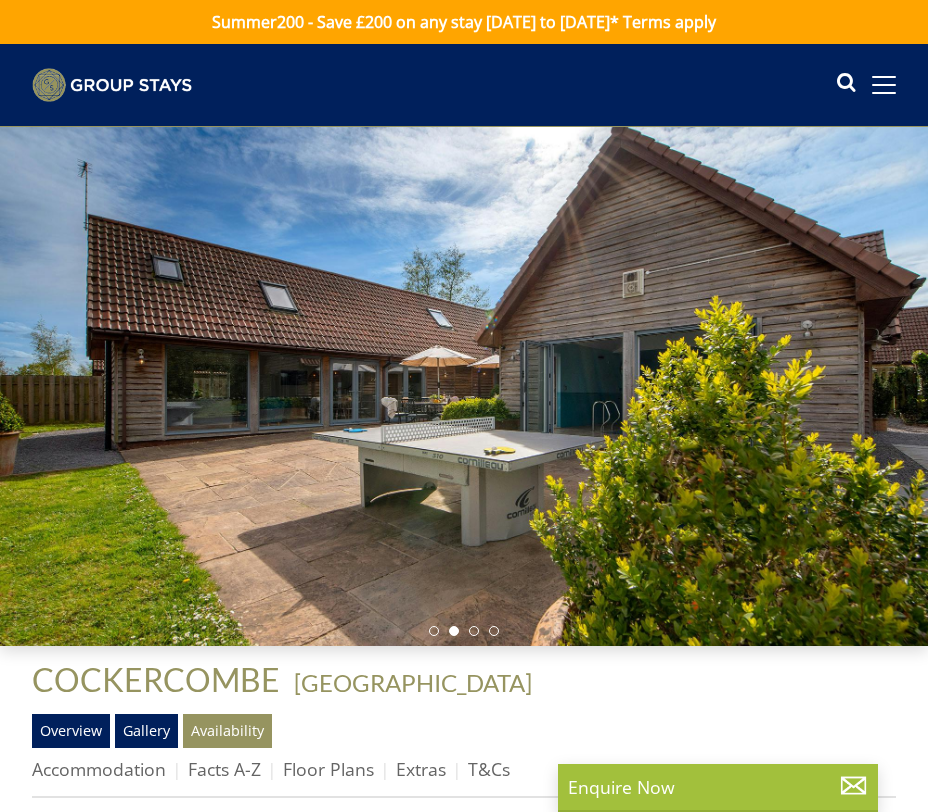scroll, scrollTop: 0, scrollLeft: 0, axis: both 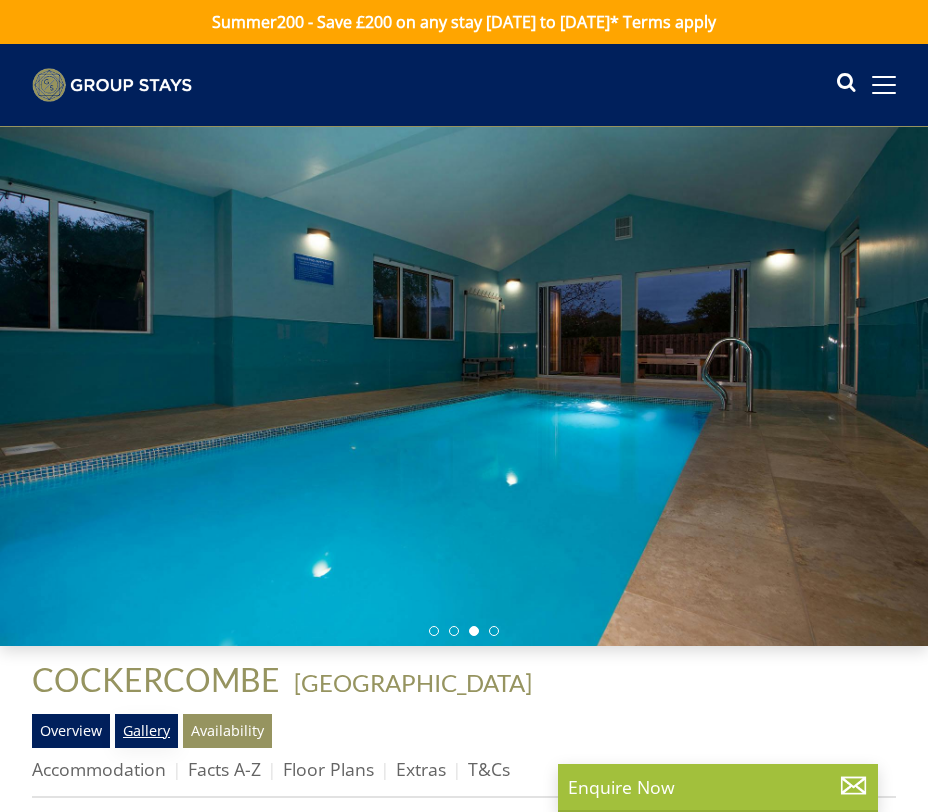 click on "Gallery" at bounding box center (146, 731) 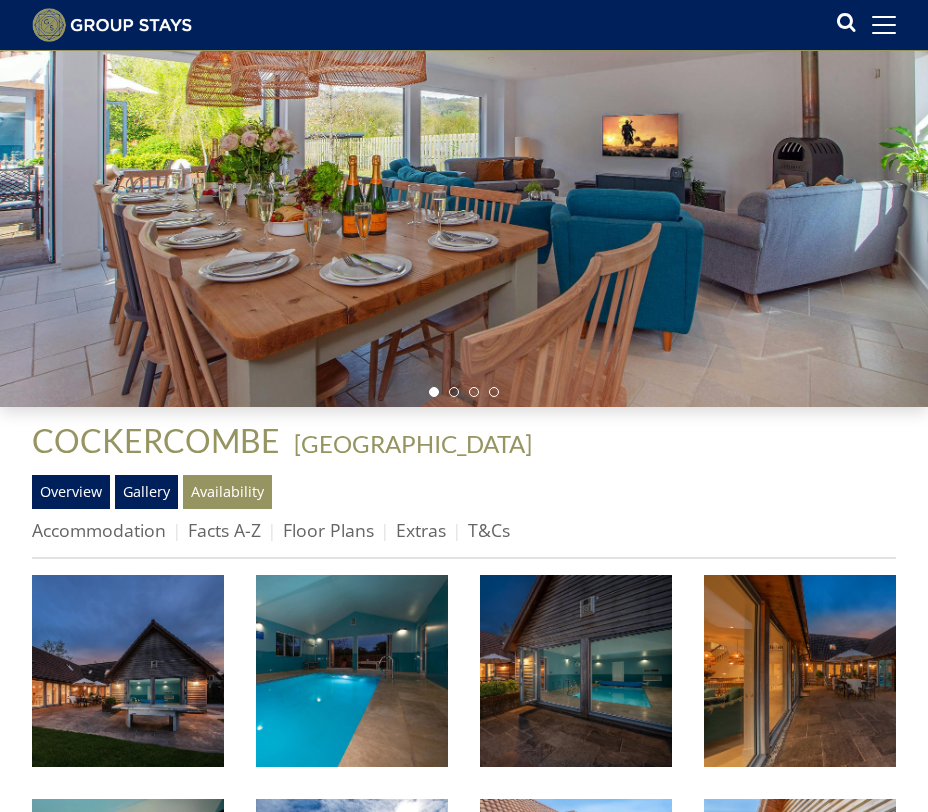 scroll, scrollTop: 210, scrollLeft: 0, axis: vertical 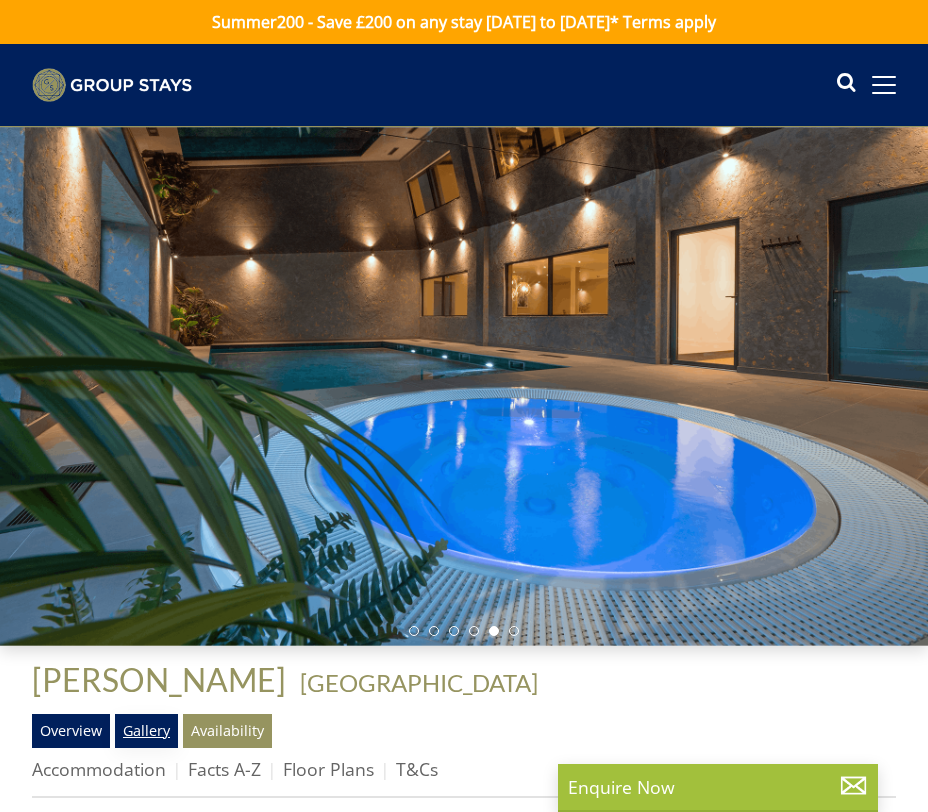 click on "Gallery" at bounding box center (146, 731) 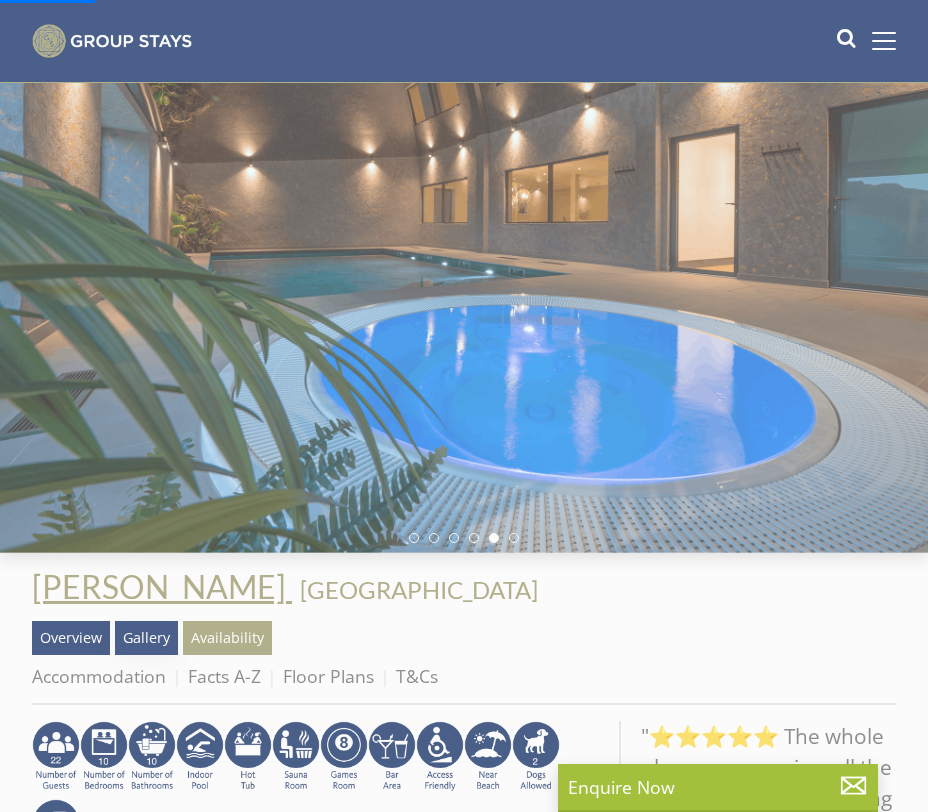 scroll, scrollTop: 182, scrollLeft: 0, axis: vertical 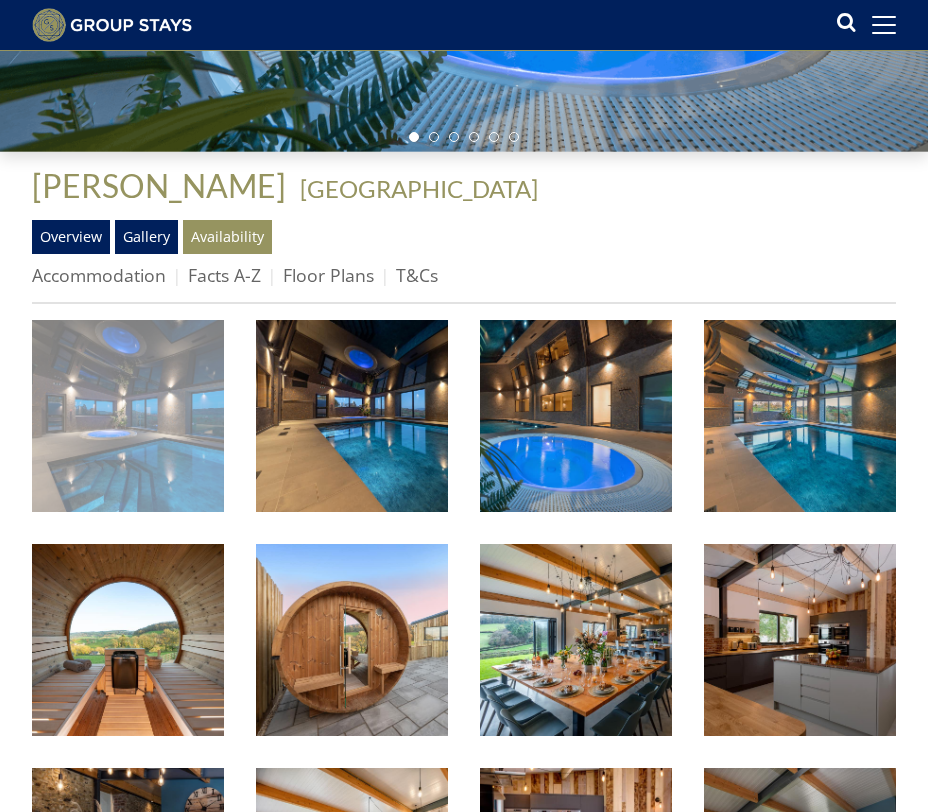 click at bounding box center (128, 416) 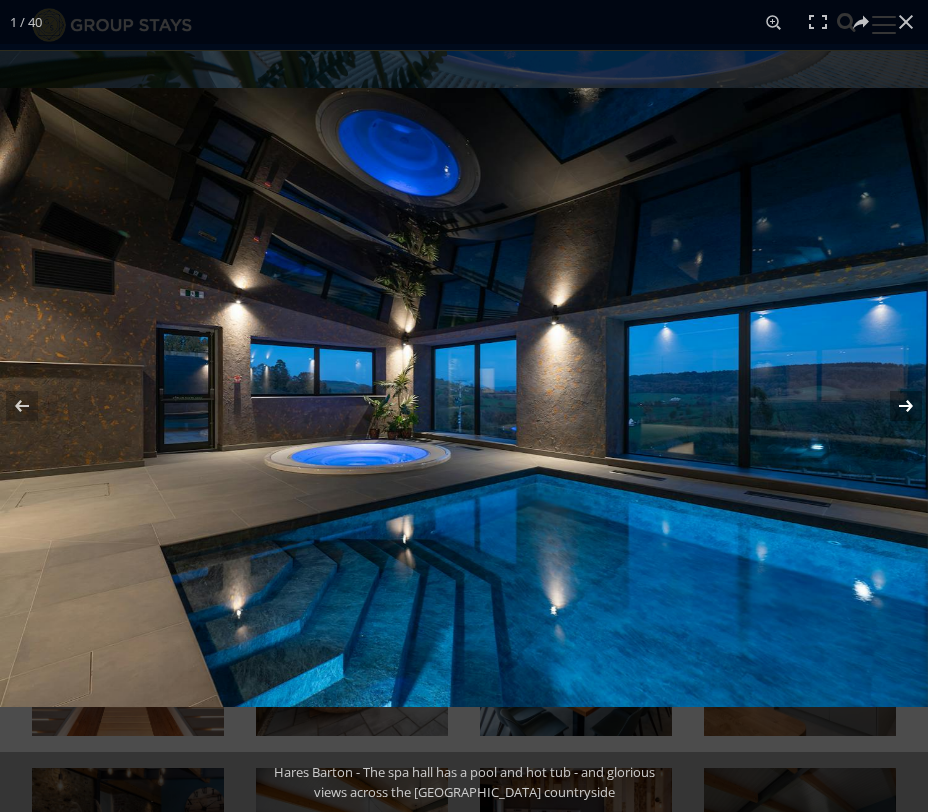 click at bounding box center (893, 406) 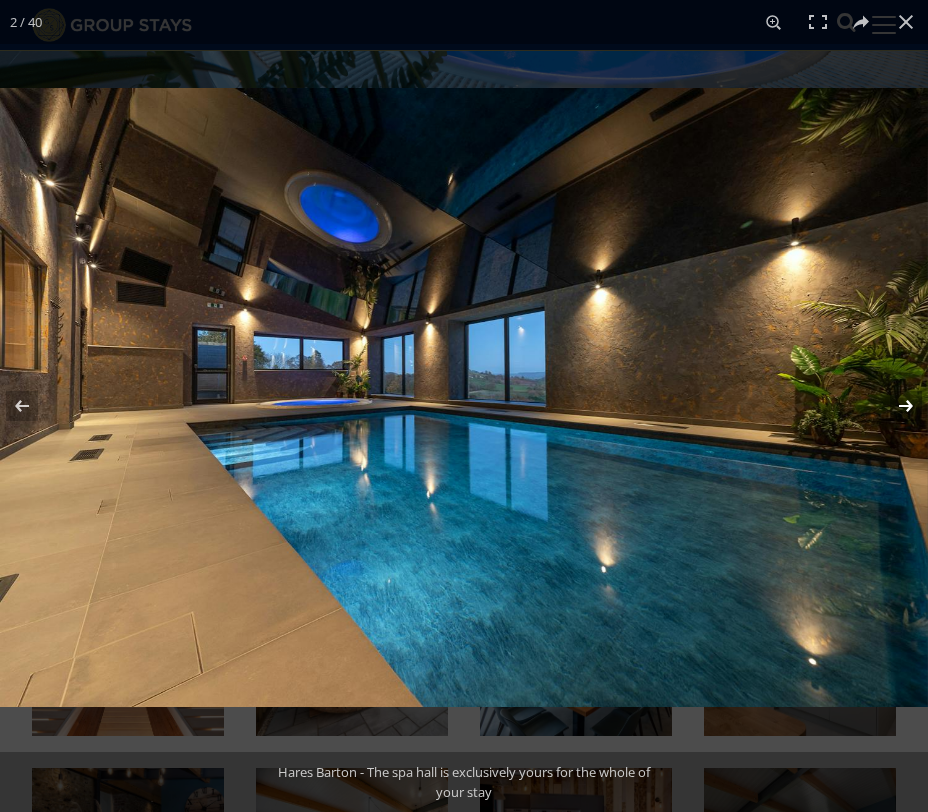click at bounding box center [893, 406] 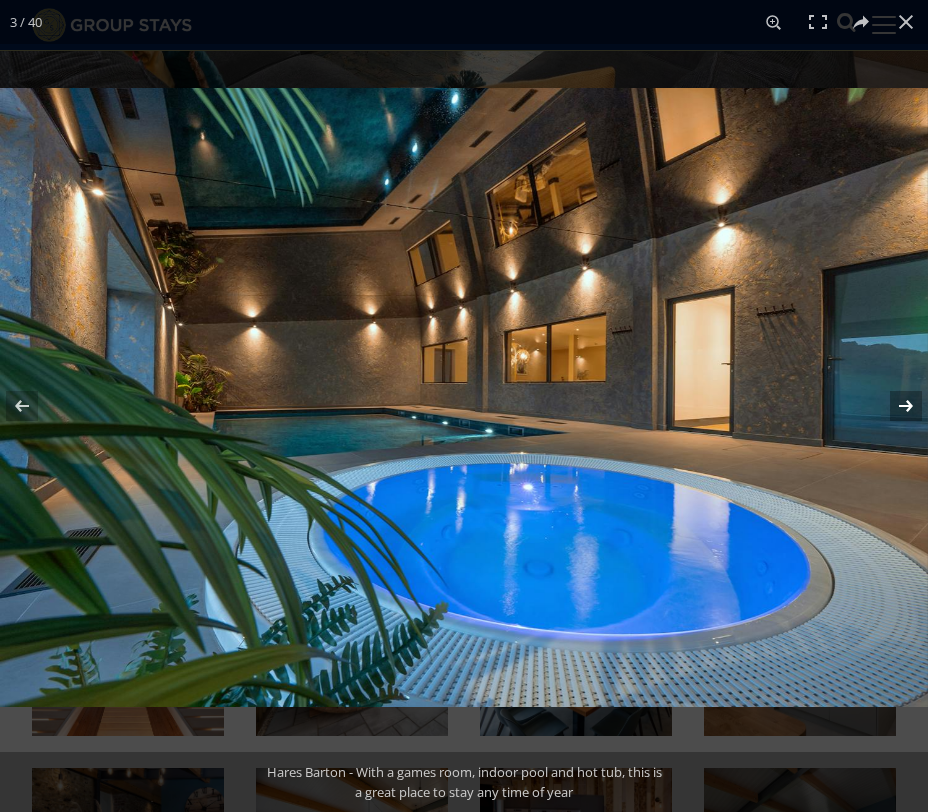 click at bounding box center [893, 406] 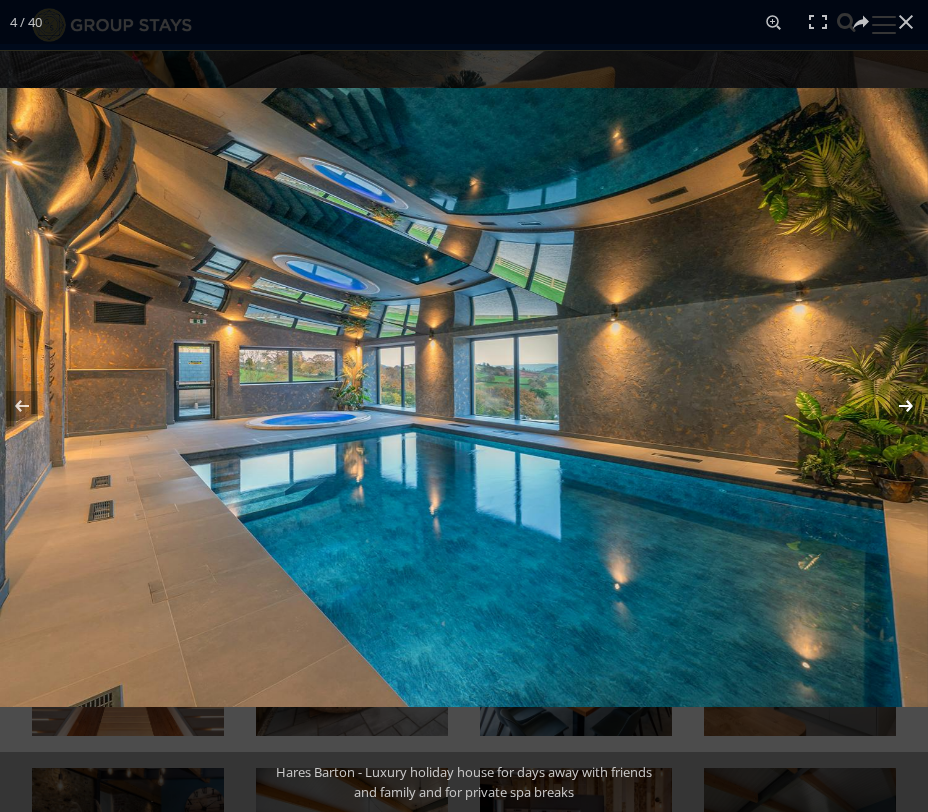 click at bounding box center (893, 406) 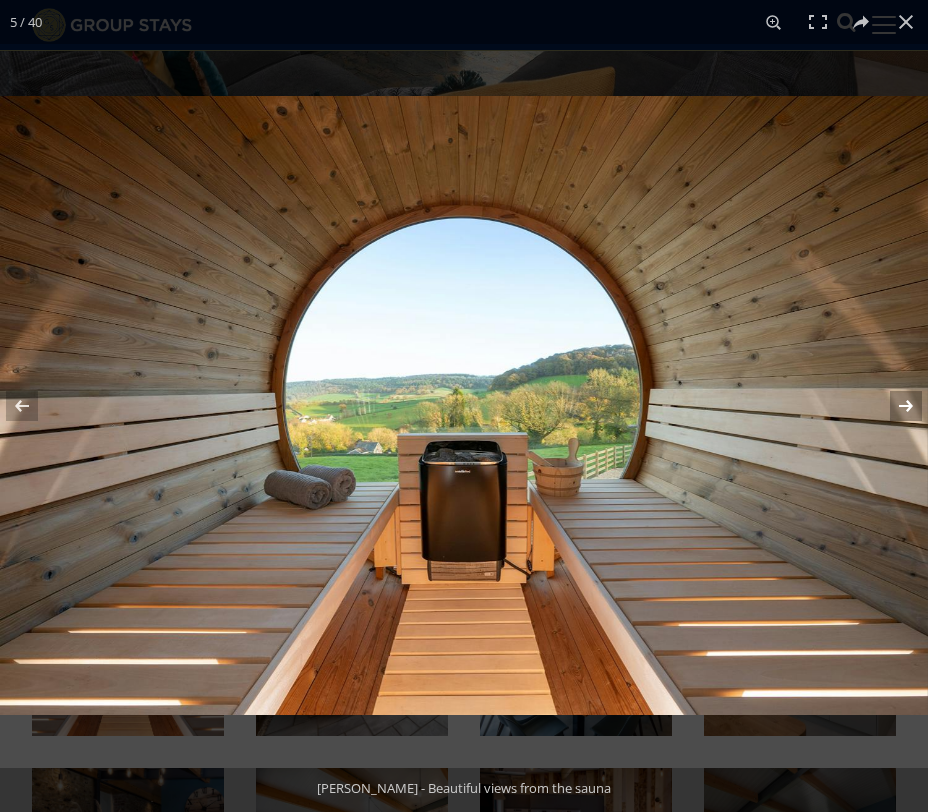 click at bounding box center [893, 406] 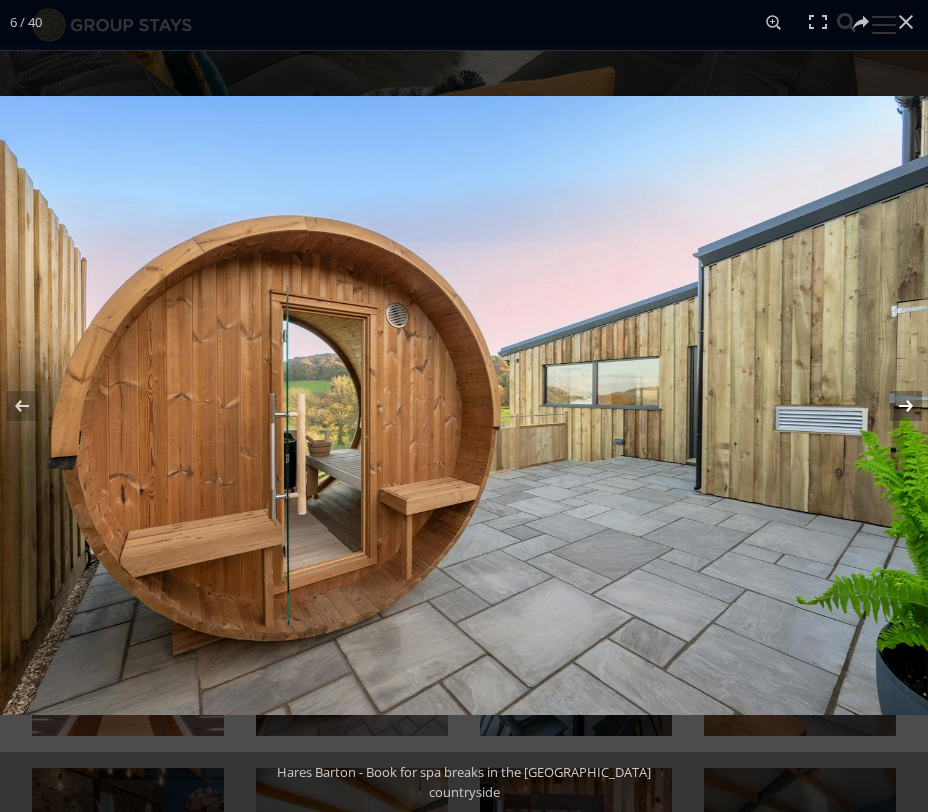 click at bounding box center [893, 406] 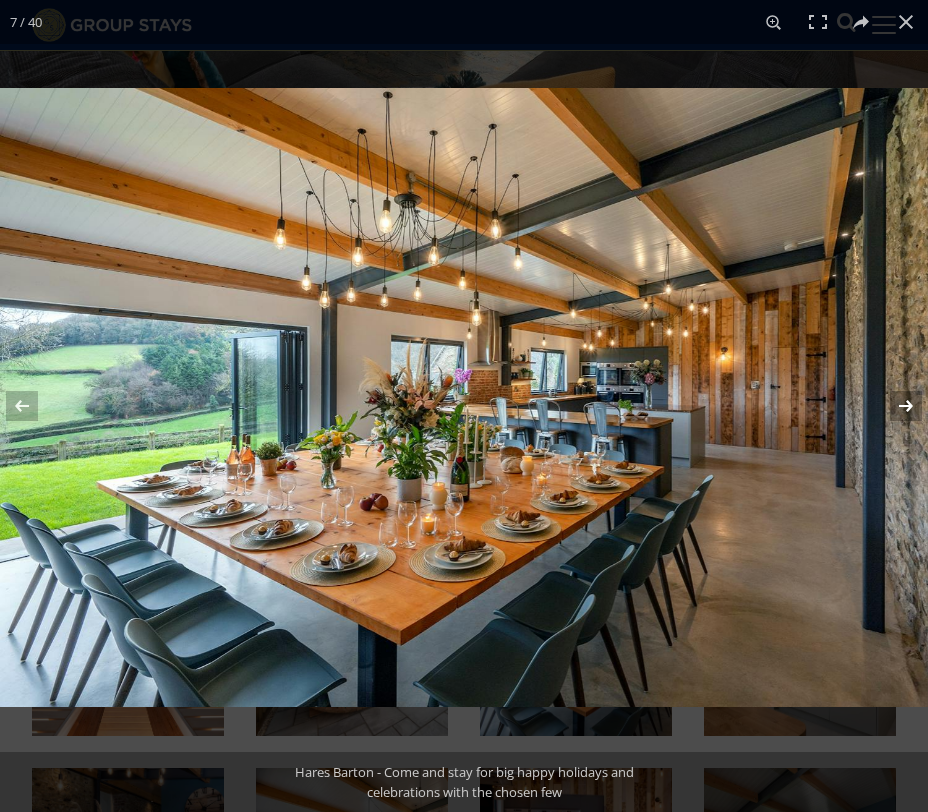 click at bounding box center [893, 406] 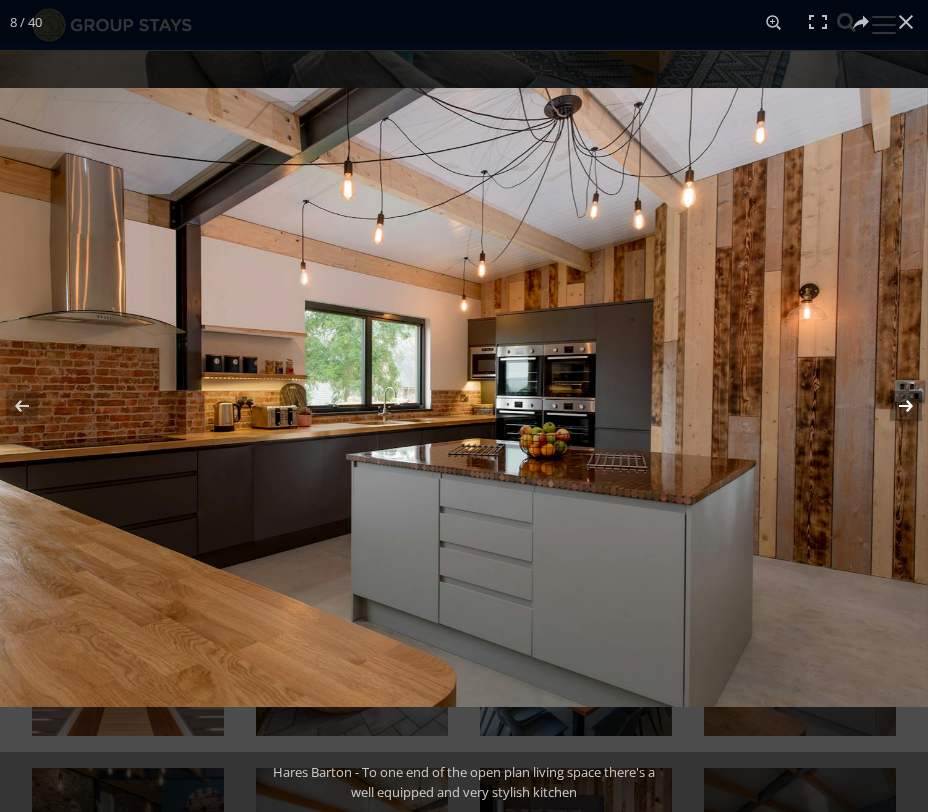 click at bounding box center [893, 406] 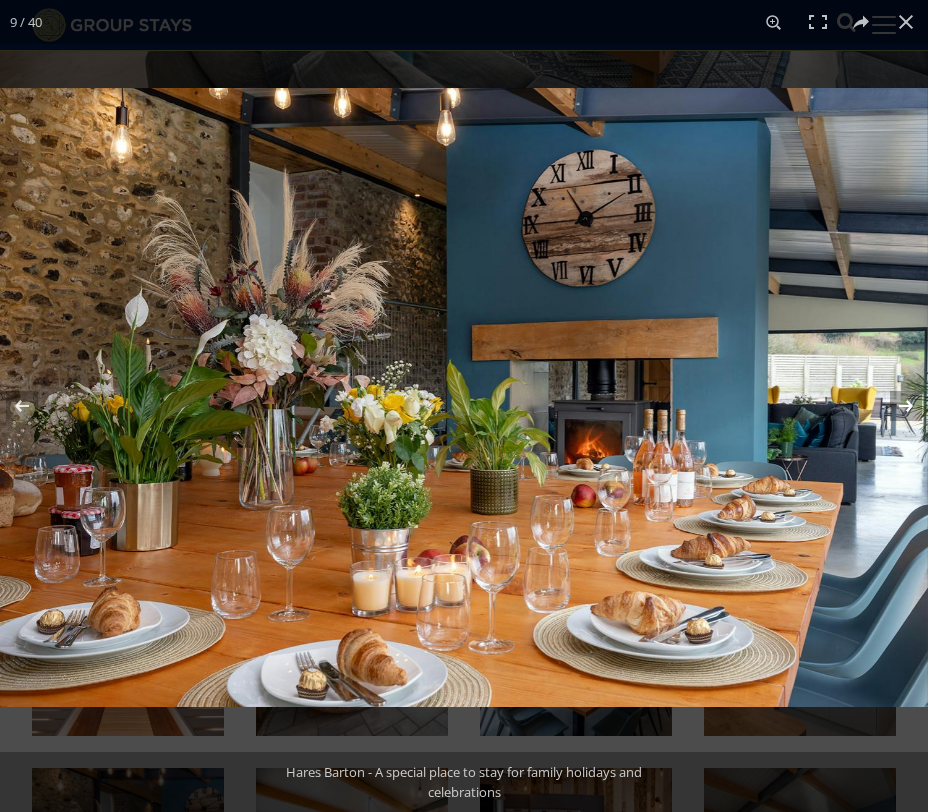 click at bounding box center [893, 406] 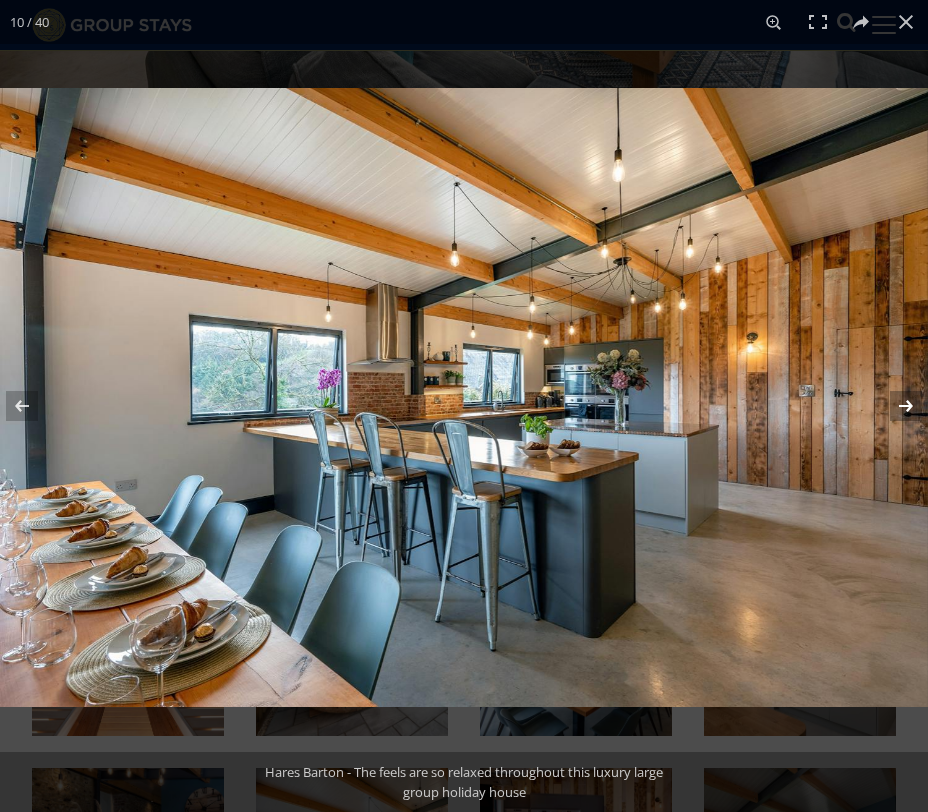 click at bounding box center [893, 406] 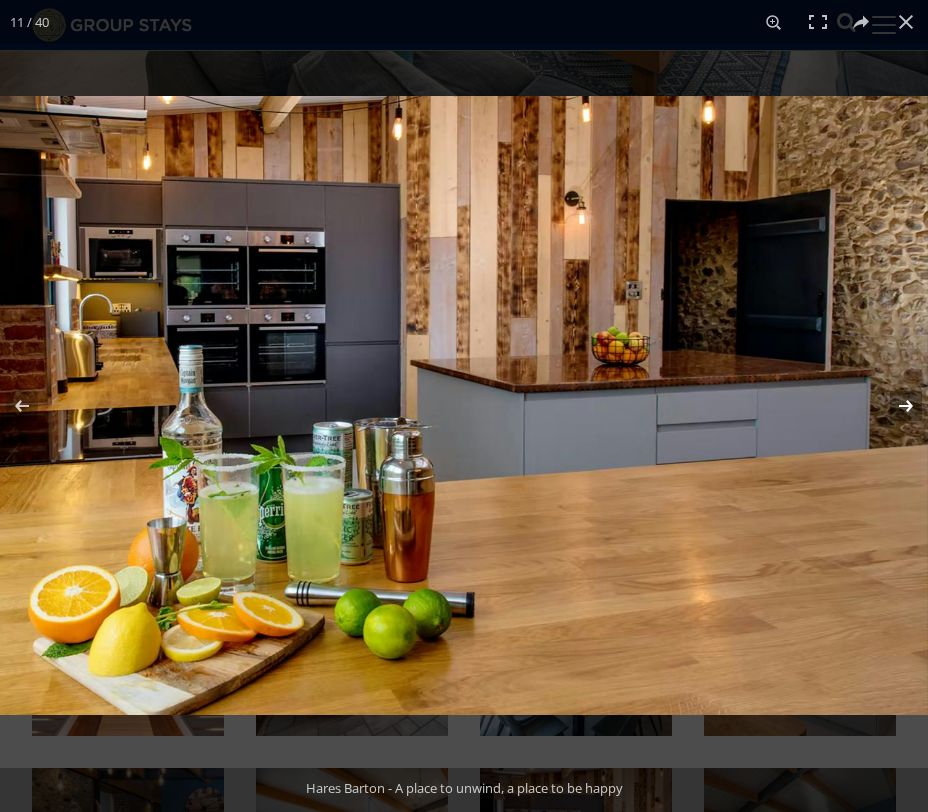 click at bounding box center (893, 406) 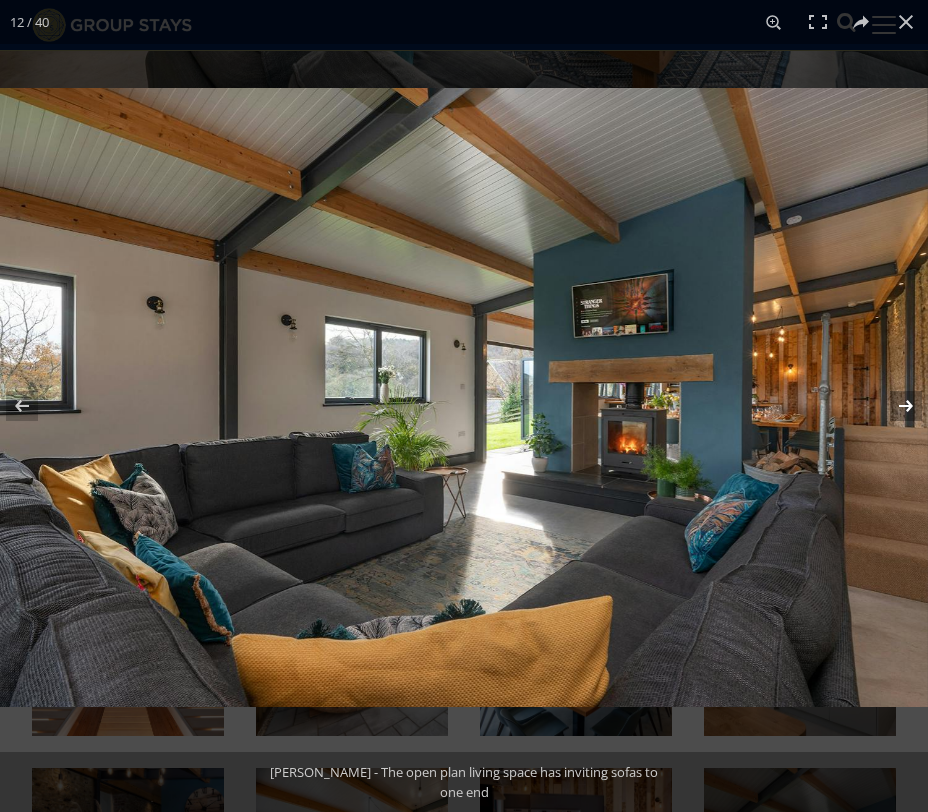 click at bounding box center [893, 406] 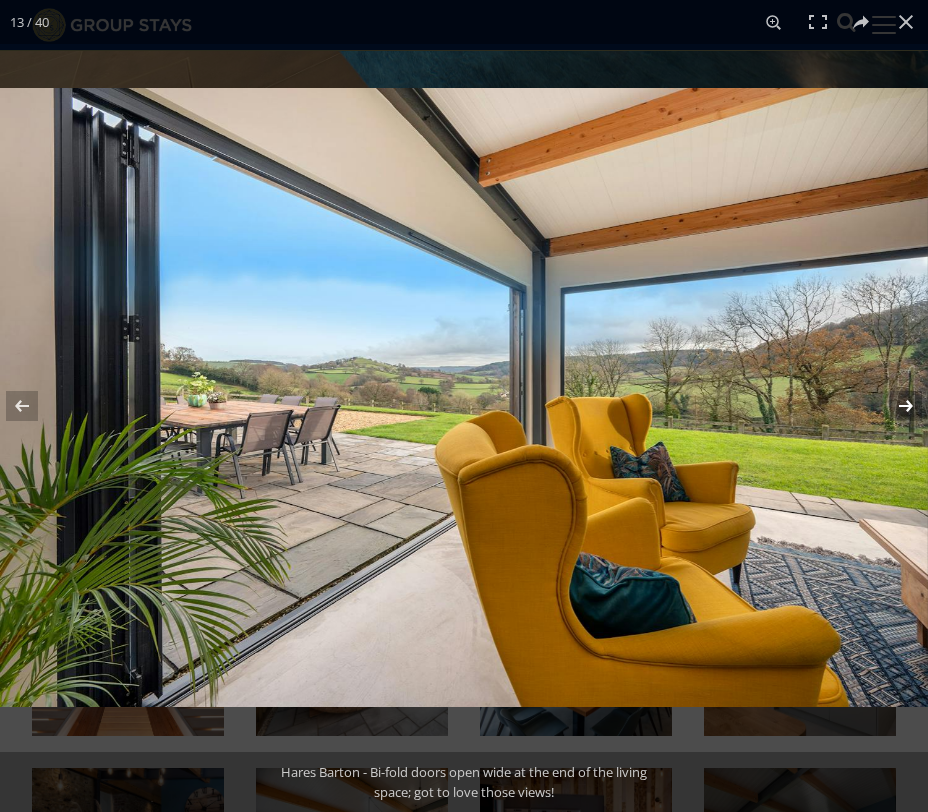 click at bounding box center (893, 406) 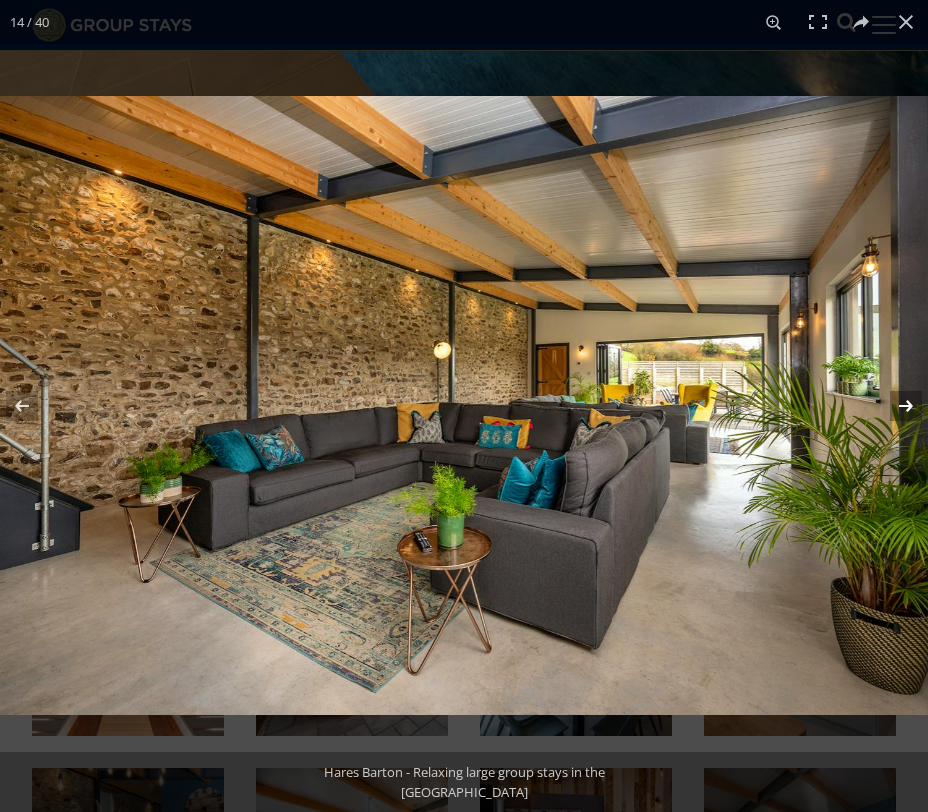click at bounding box center [893, 406] 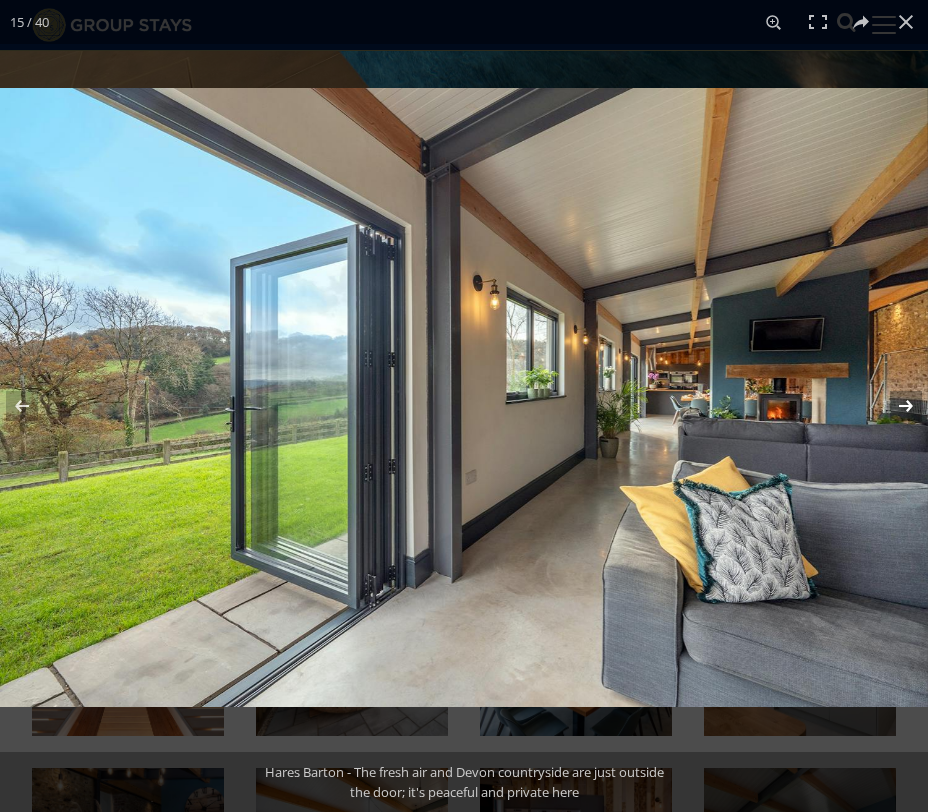 click at bounding box center (893, 406) 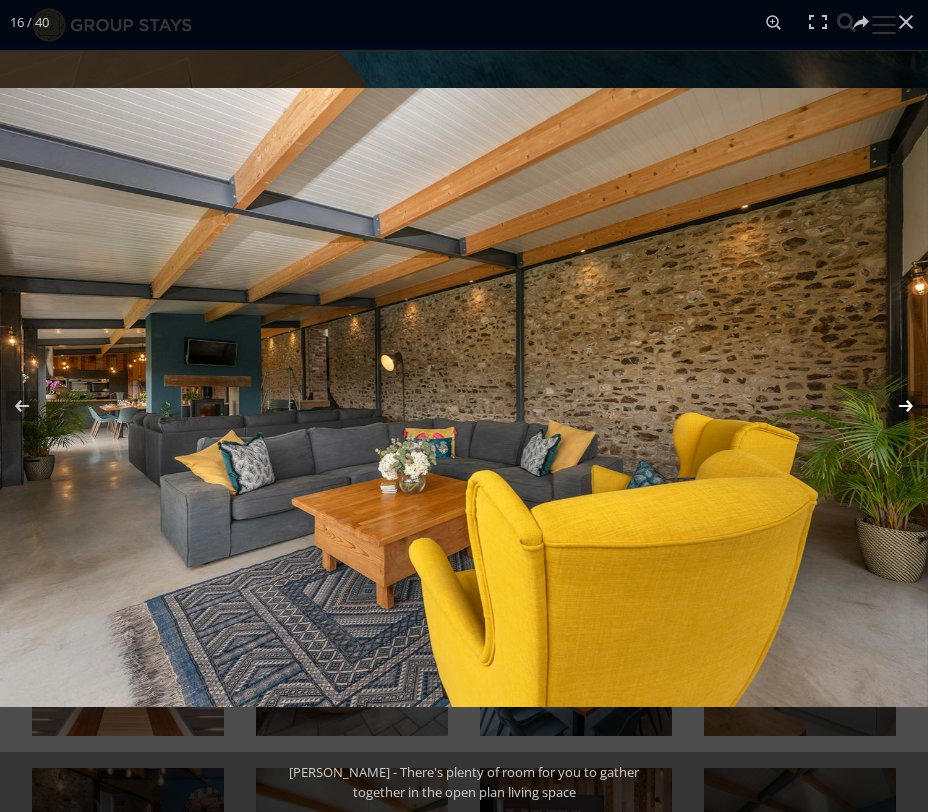 click at bounding box center (893, 406) 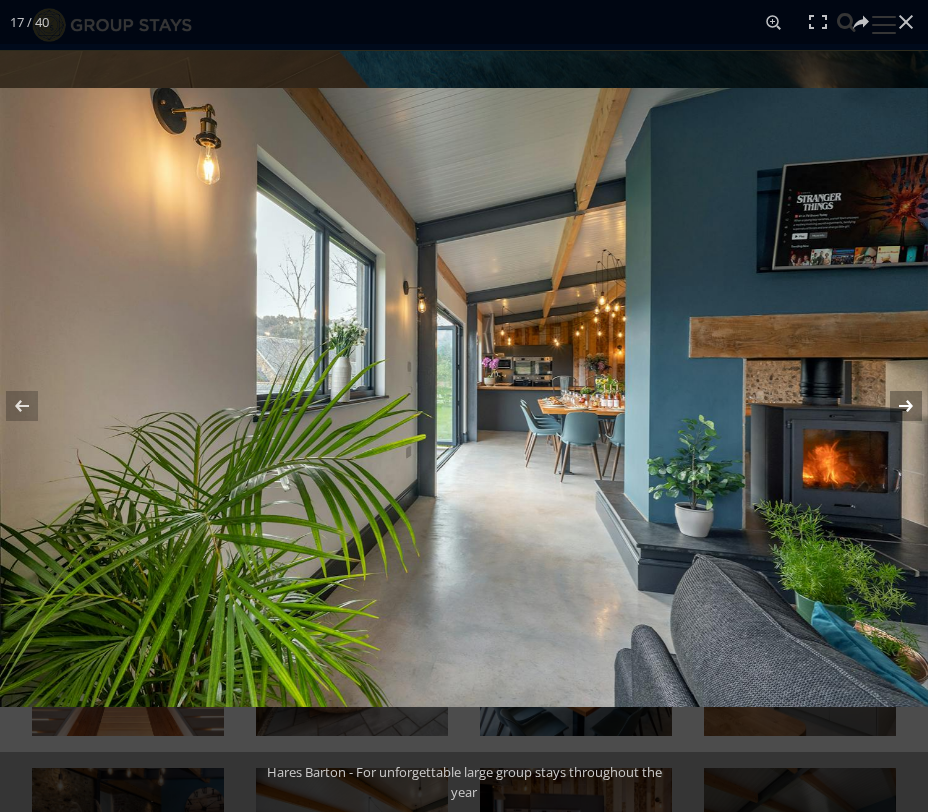 click at bounding box center [893, 406] 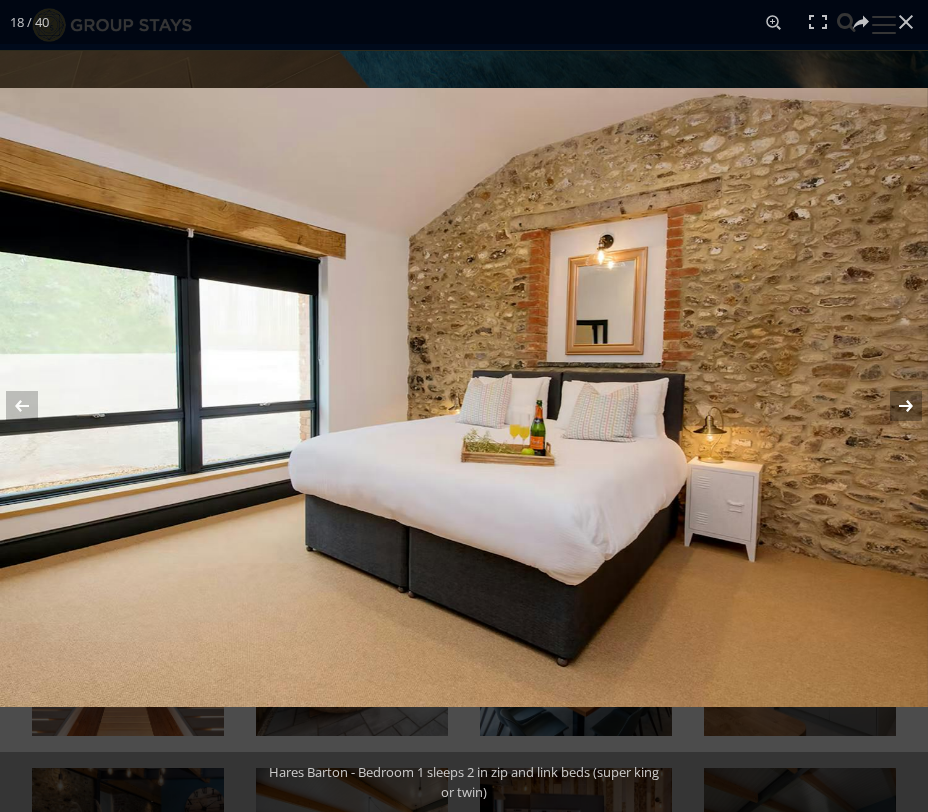 click at bounding box center (893, 406) 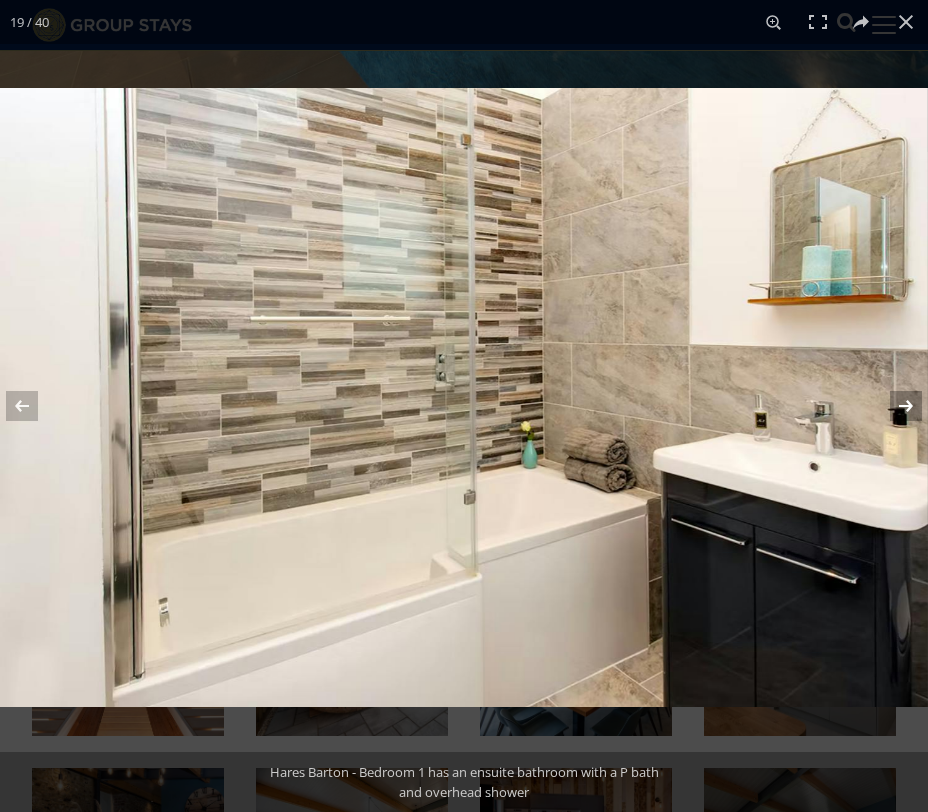click at bounding box center [893, 406] 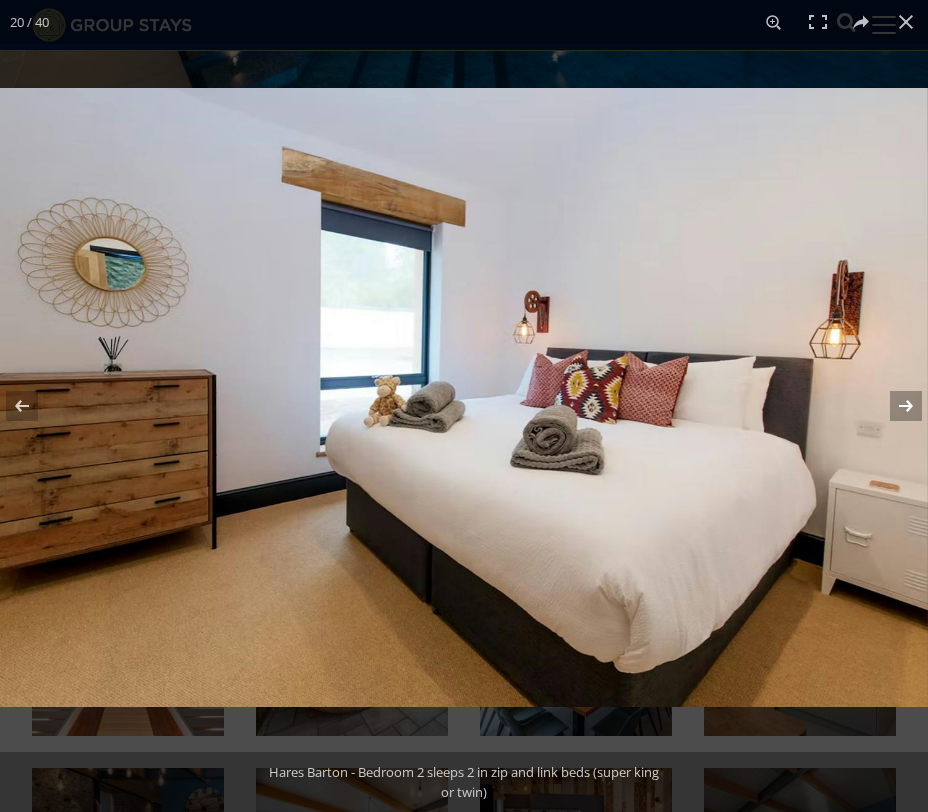 click at bounding box center (893, 406) 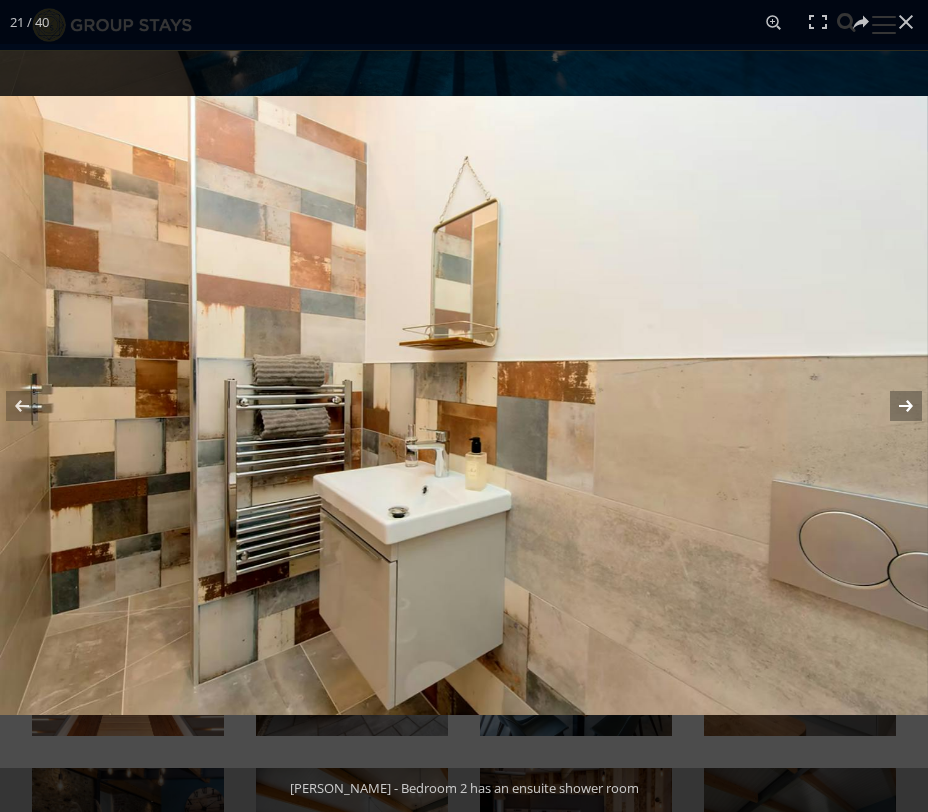 click at bounding box center [893, 406] 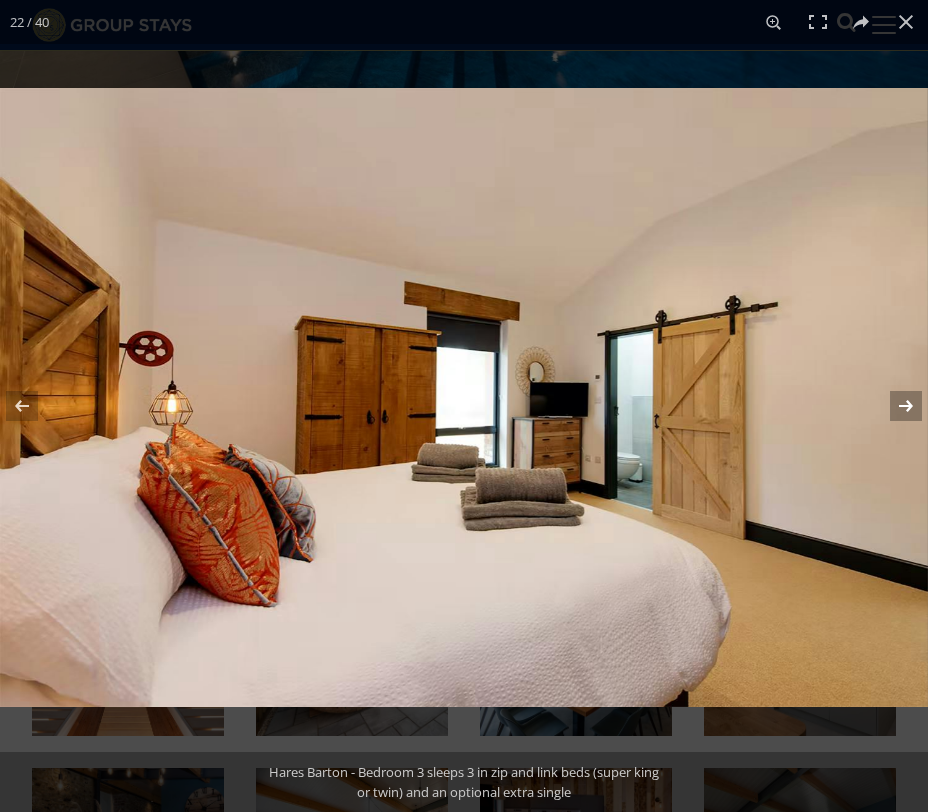 click at bounding box center [893, 406] 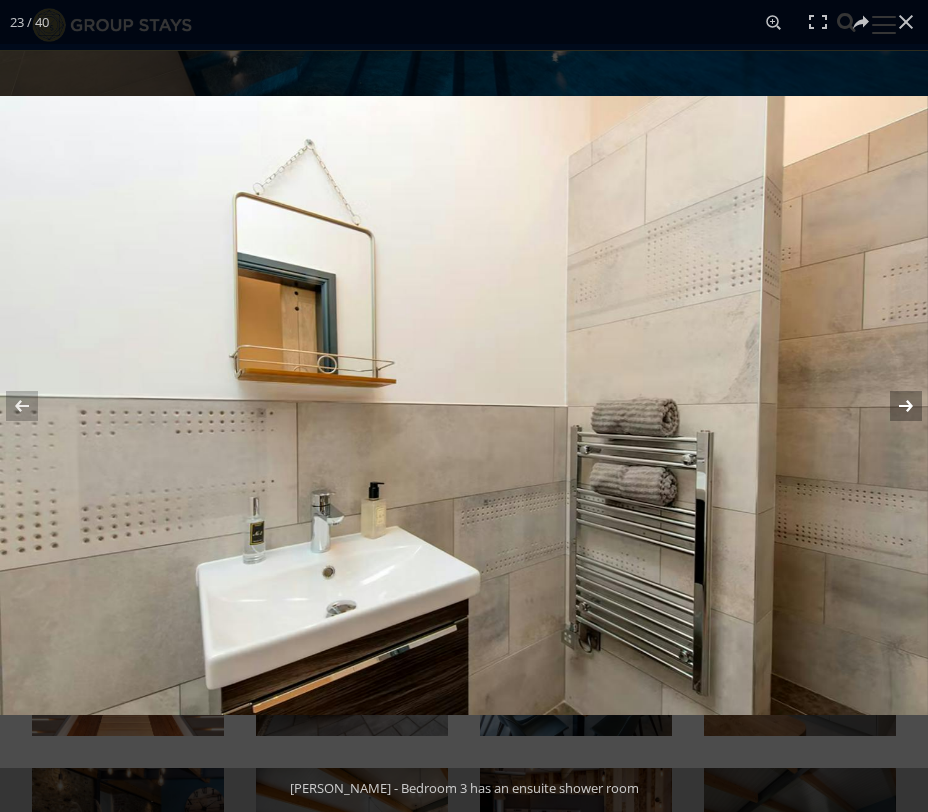 click at bounding box center (893, 406) 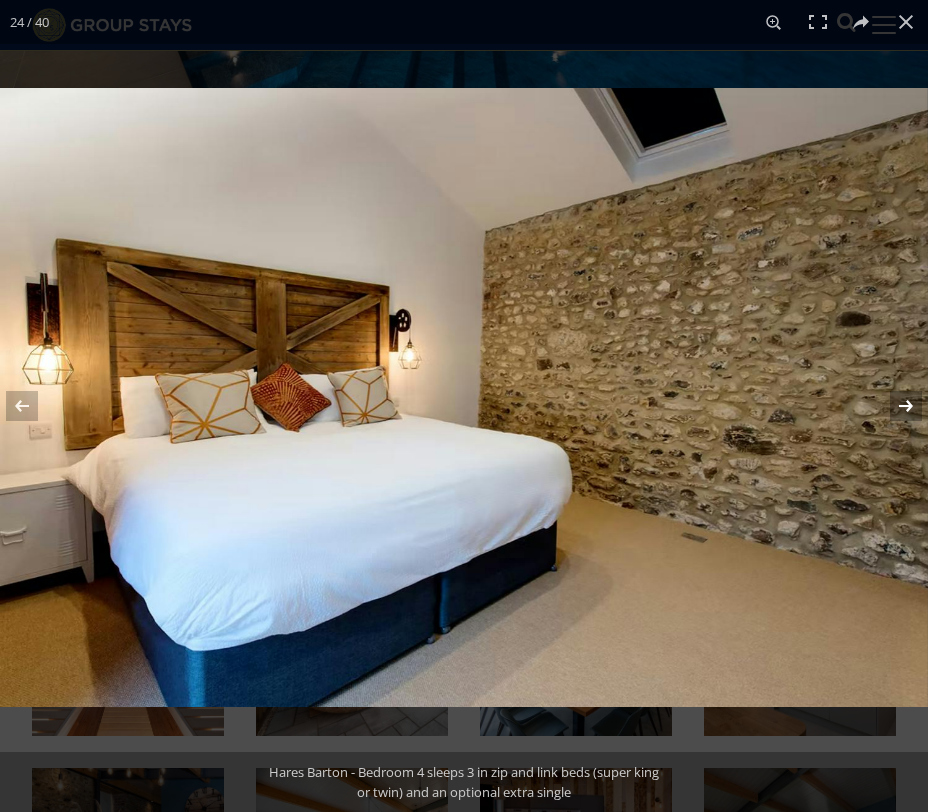 click at bounding box center [893, 406] 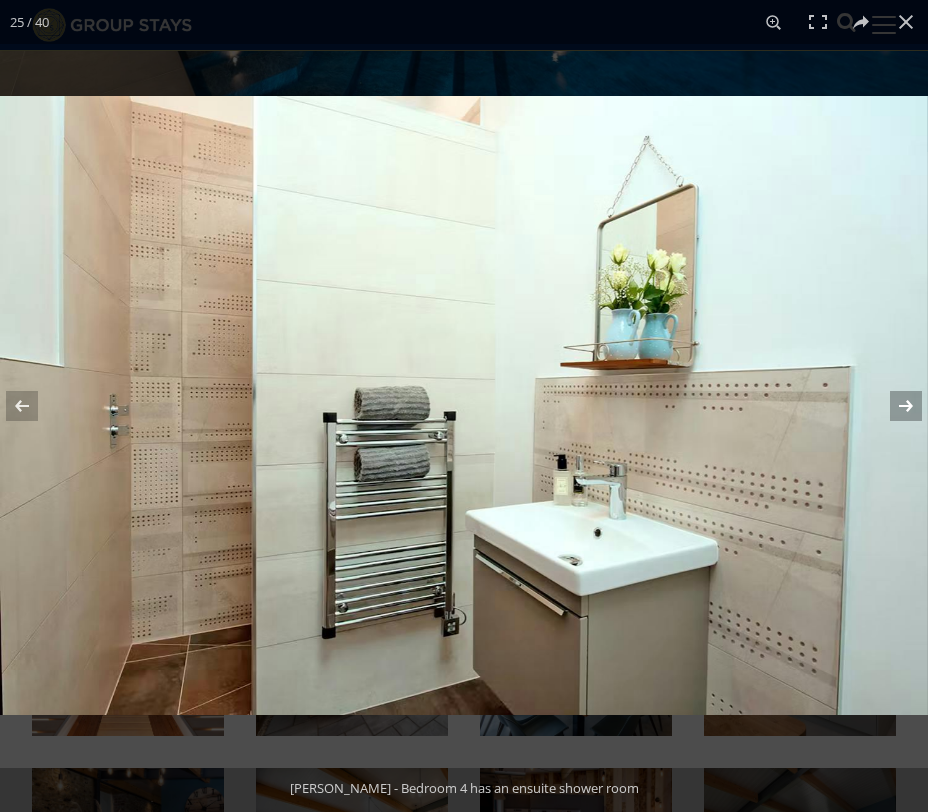 click at bounding box center [893, 406] 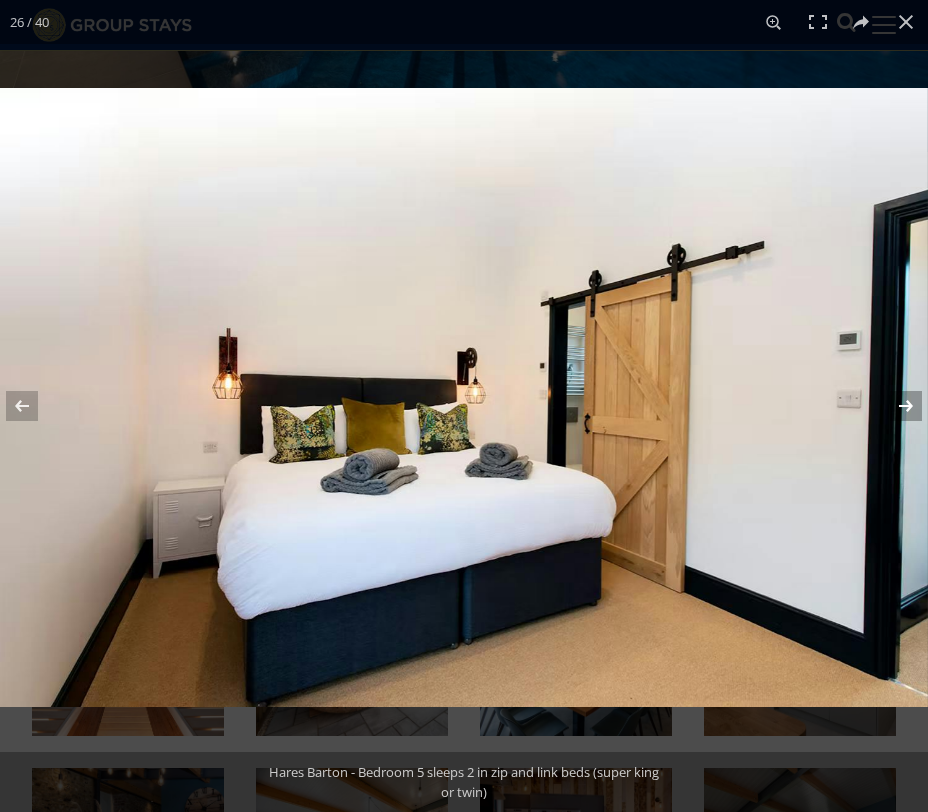 click at bounding box center [893, 406] 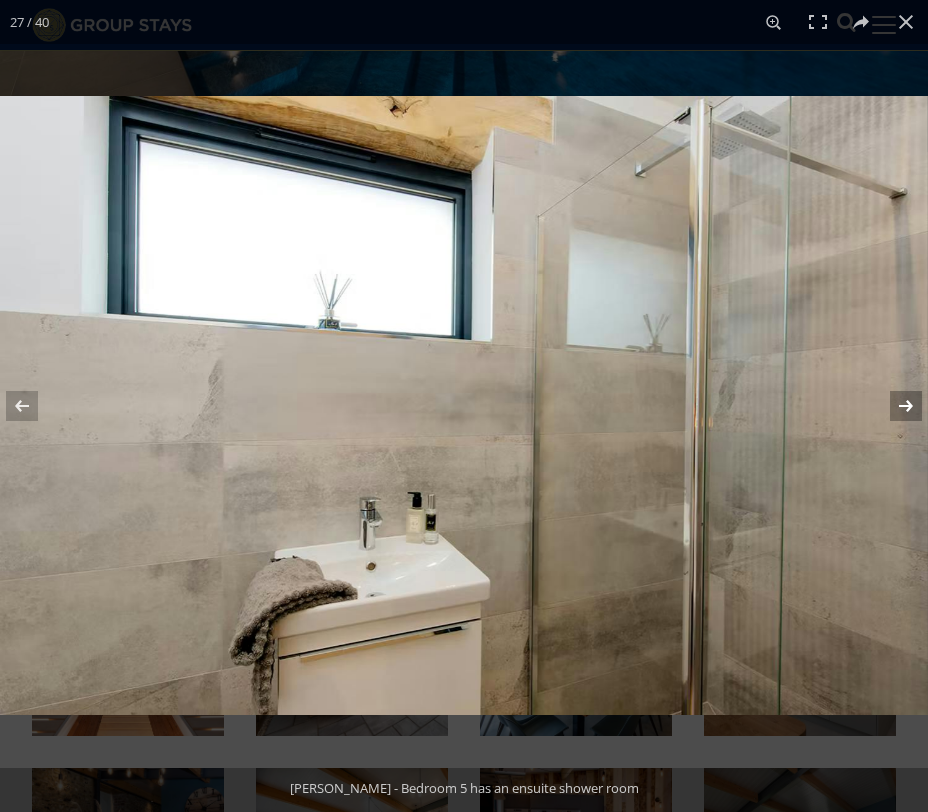click at bounding box center [893, 406] 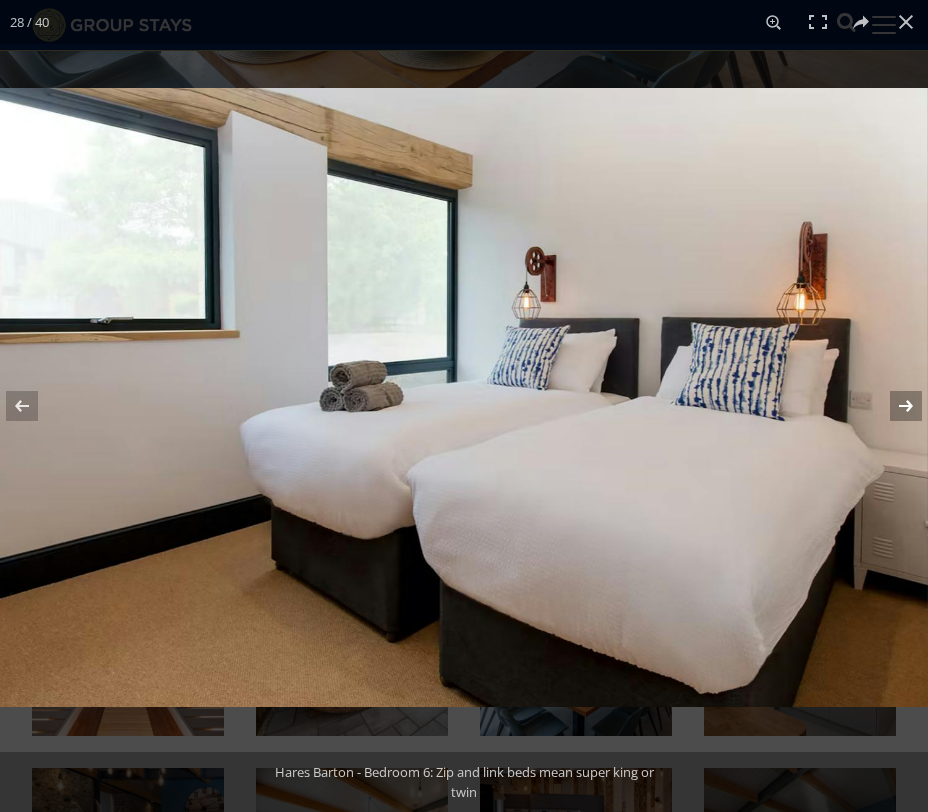 click at bounding box center (893, 406) 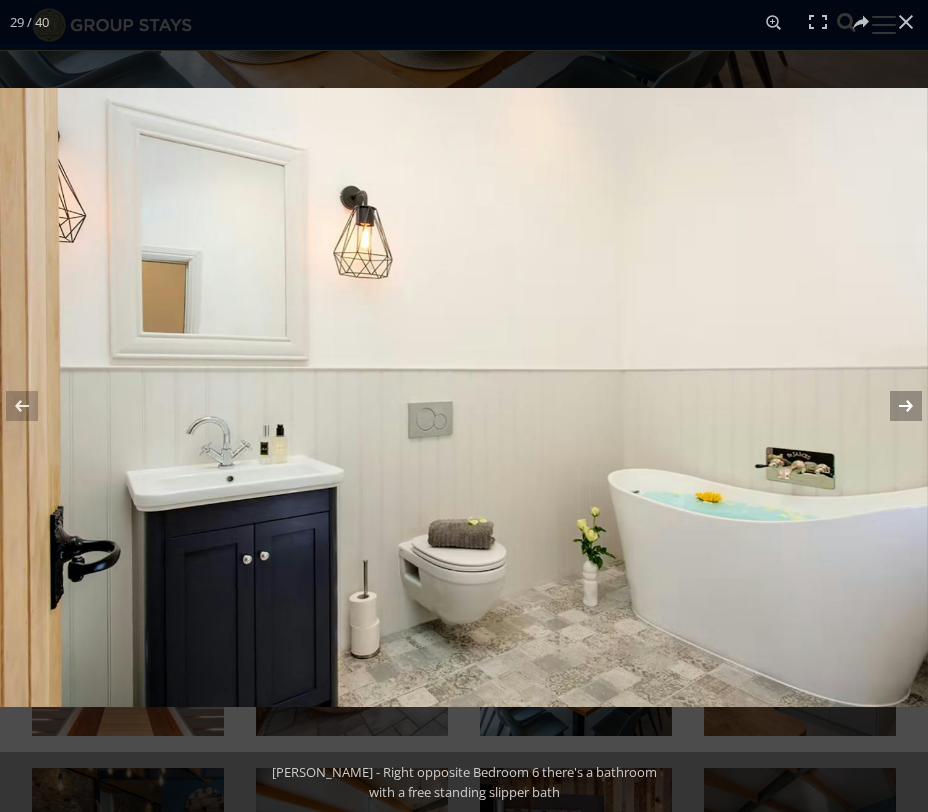 click at bounding box center (893, 406) 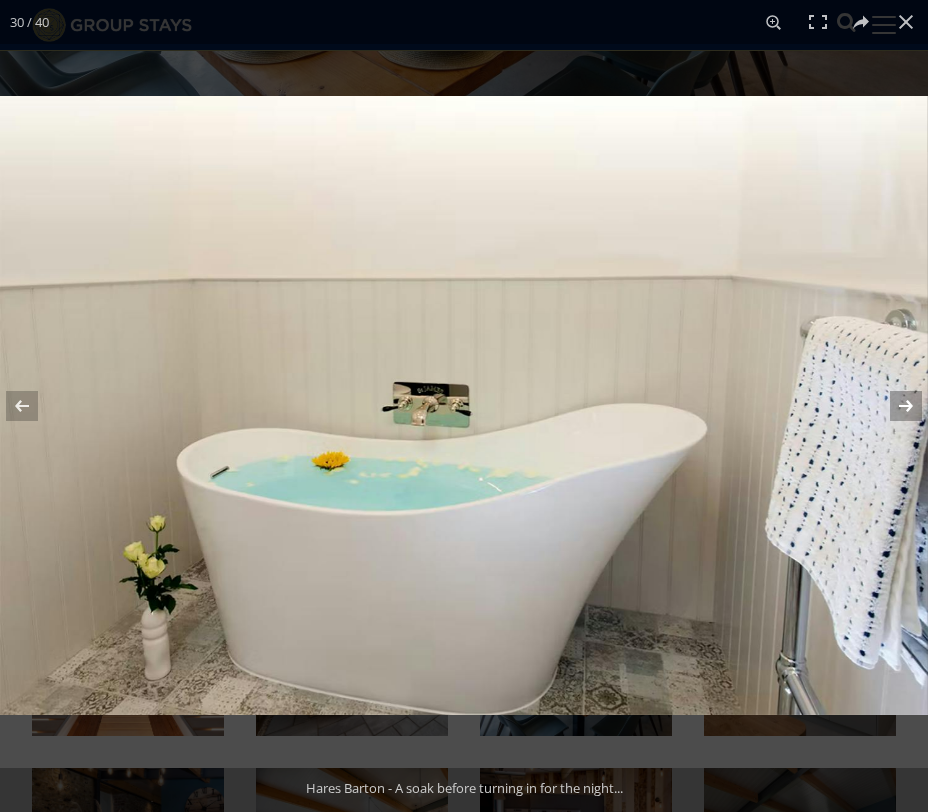 click at bounding box center [893, 406] 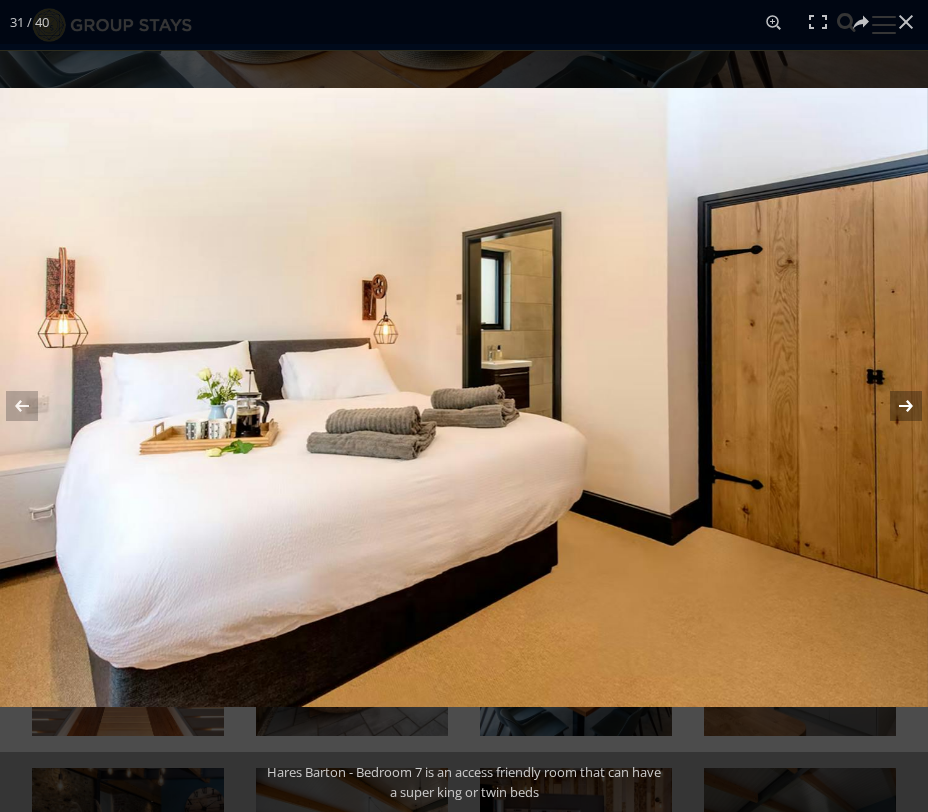 click at bounding box center [893, 406] 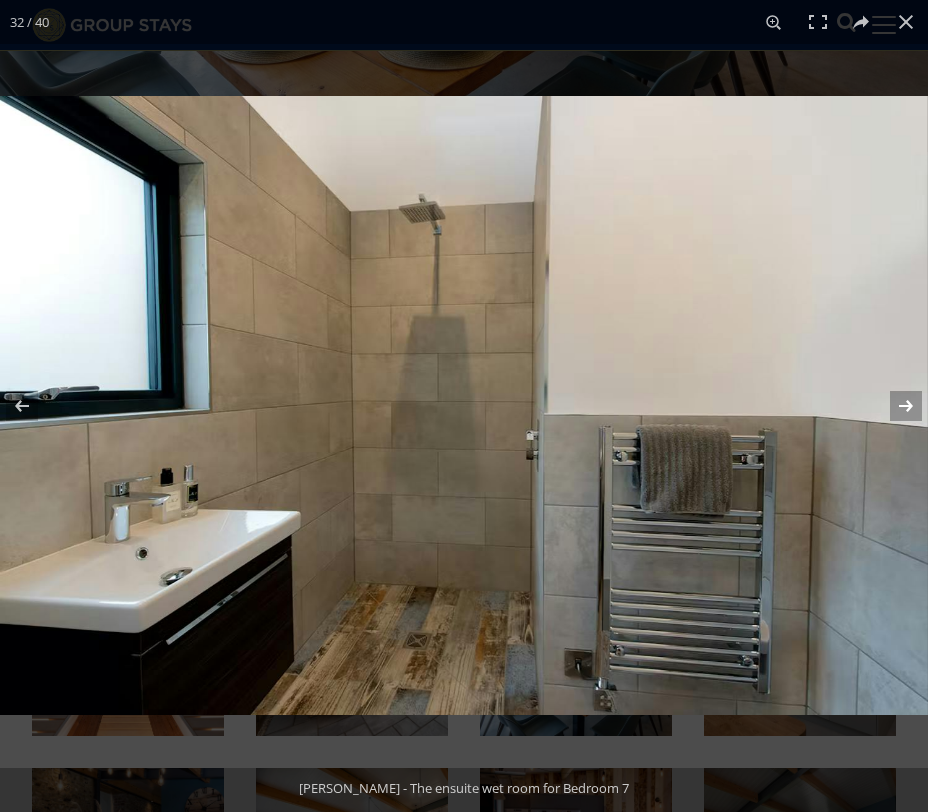 click at bounding box center [893, 406] 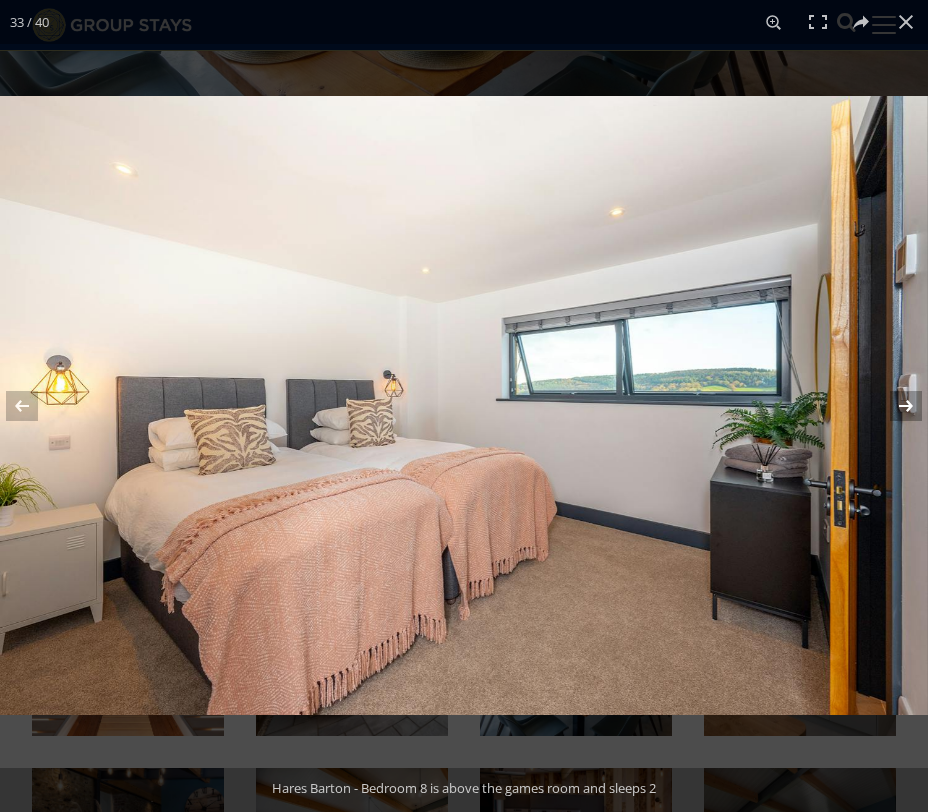 click at bounding box center [893, 406] 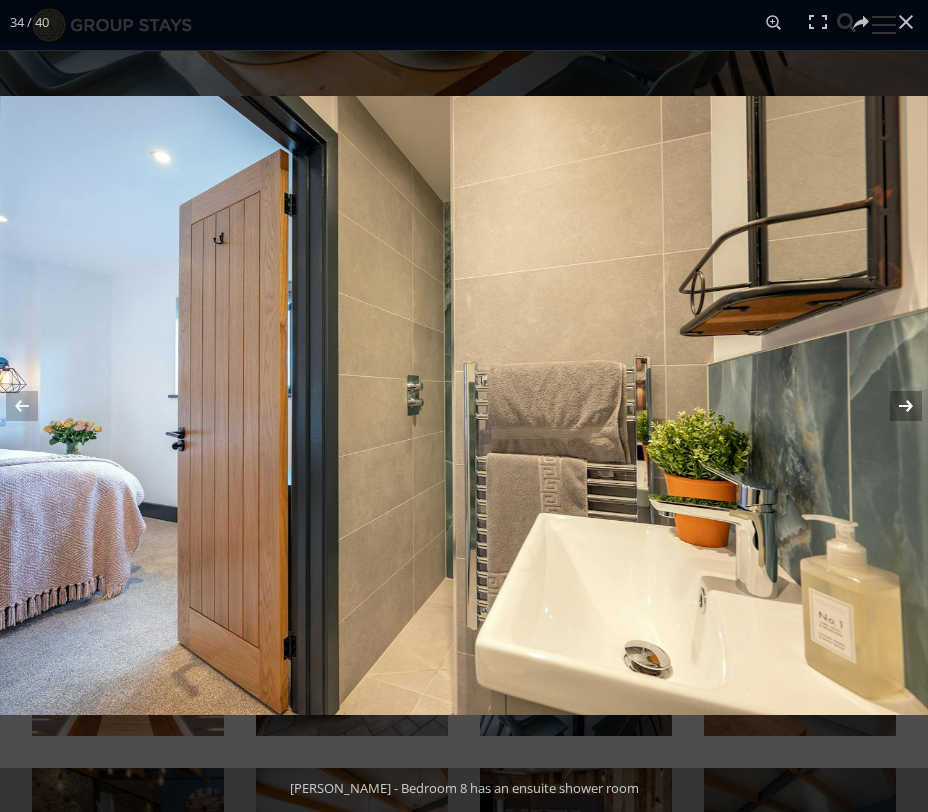 click at bounding box center [893, 406] 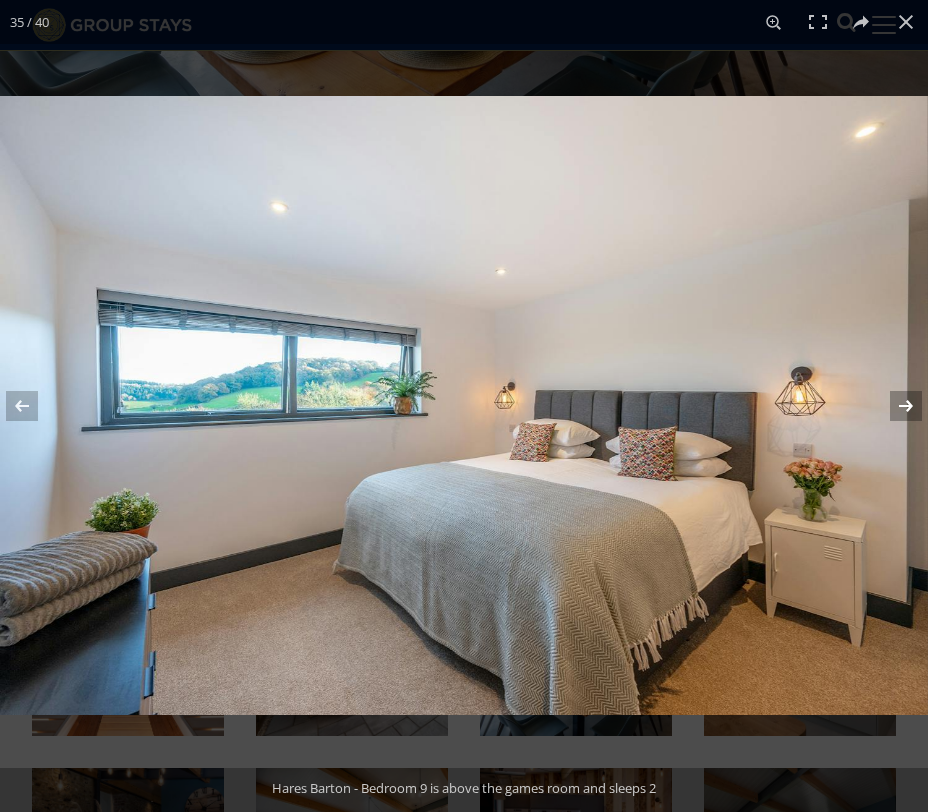 click at bounding box center (893, 406) 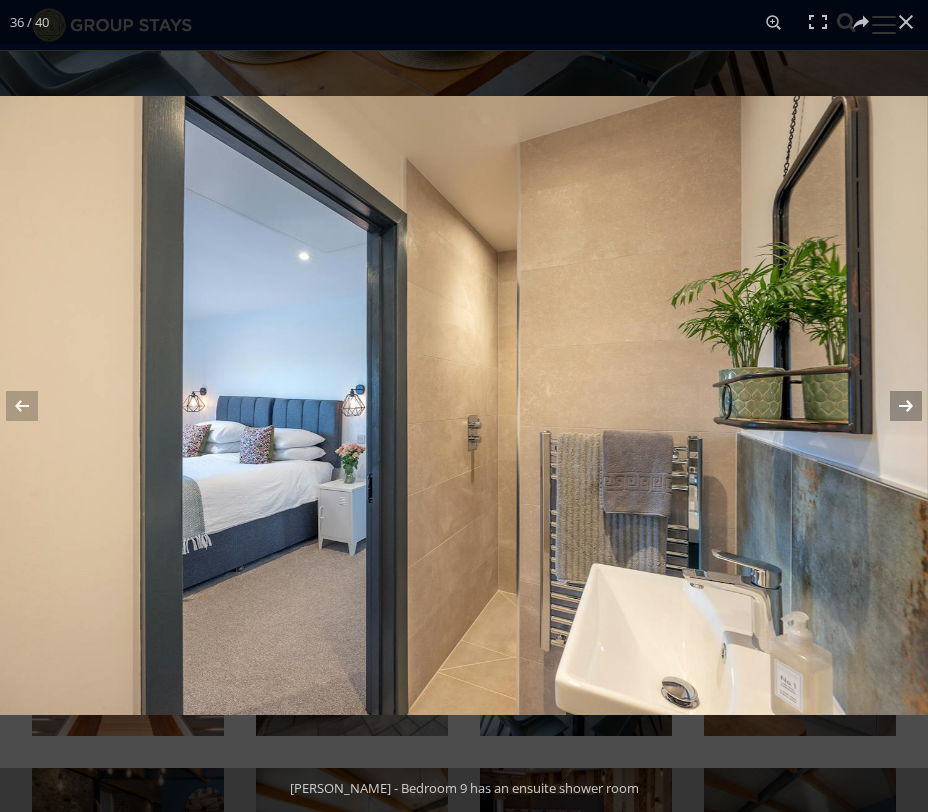 click at bounding box center [893, 406] 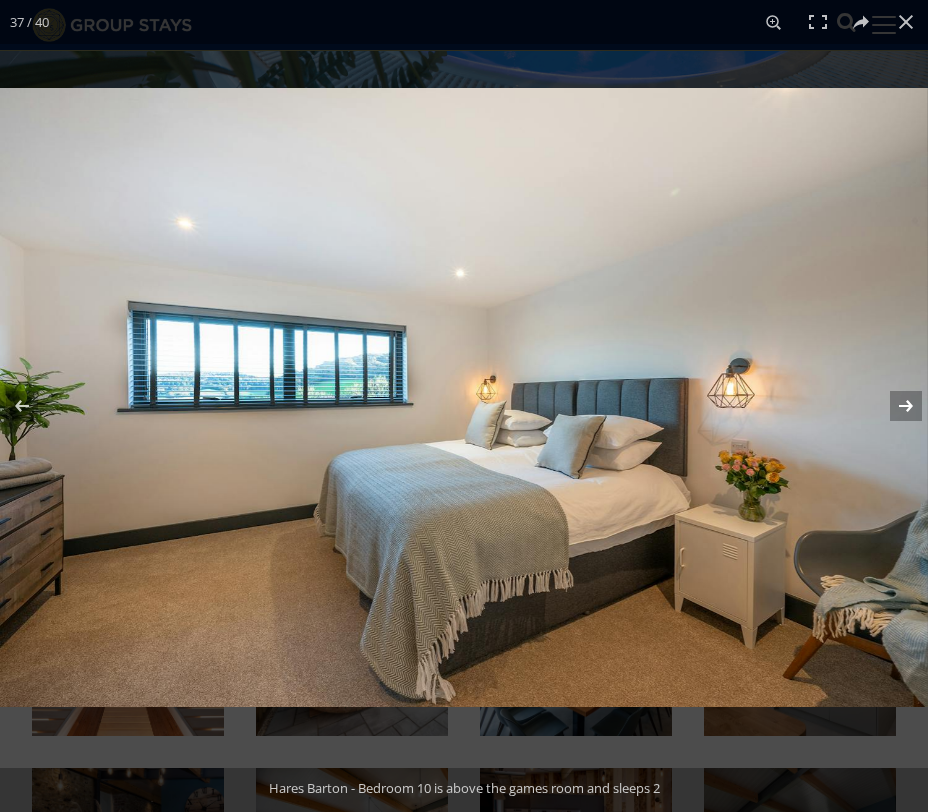 click at bounding box center (893, 406) 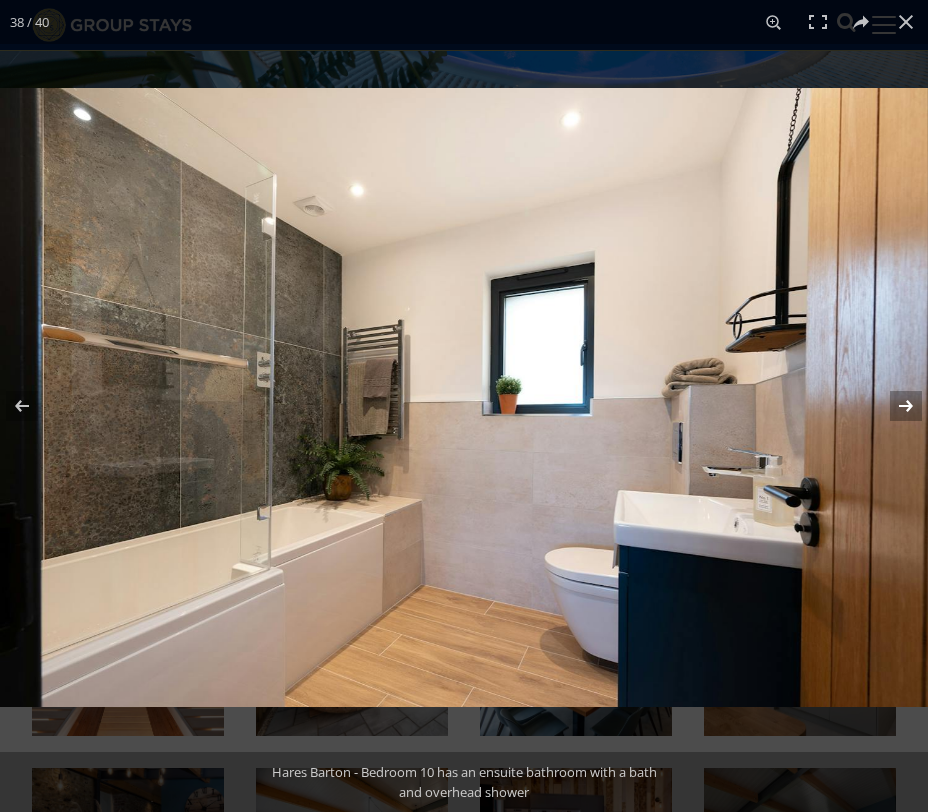 click at bounding box center [893, 406] 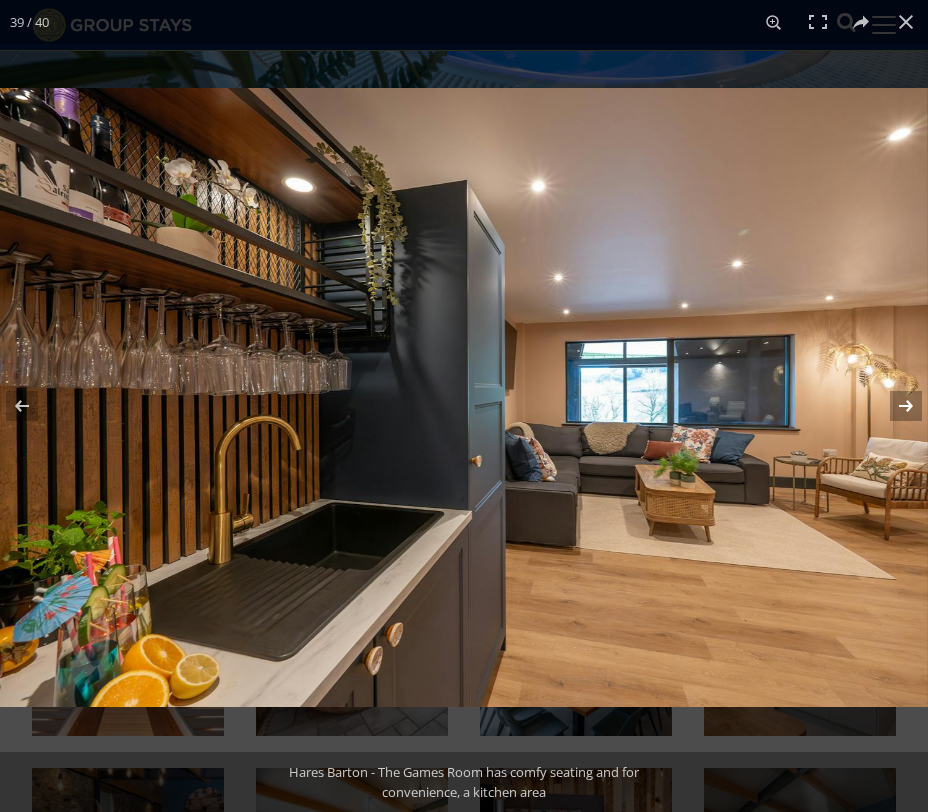 click at bounding box center [893, 406] 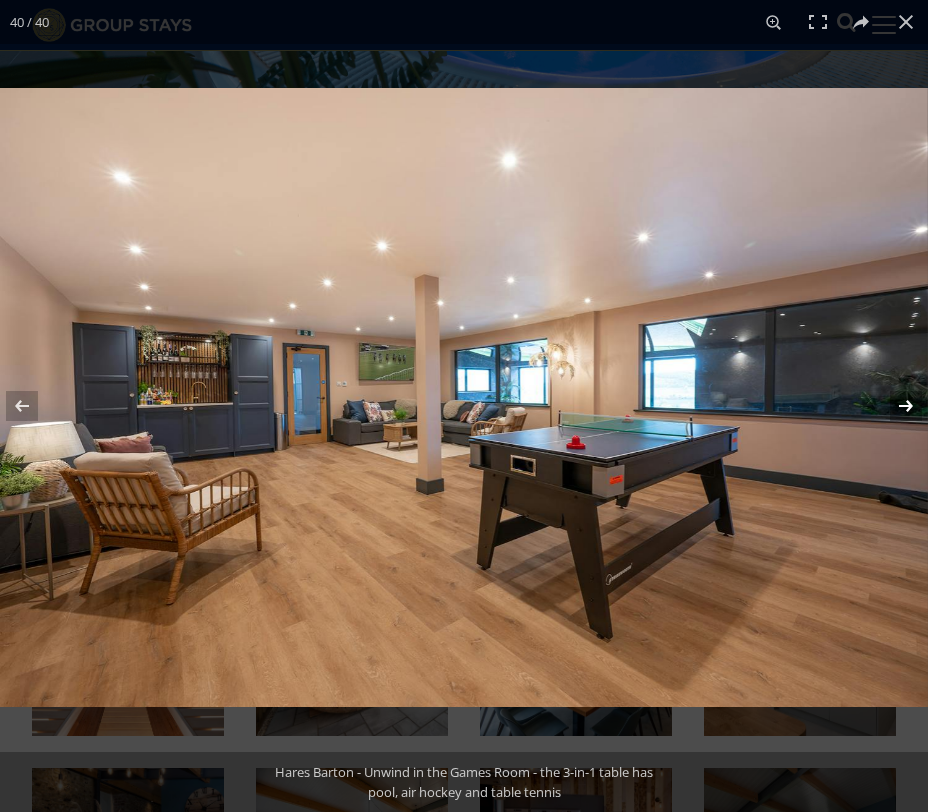 click at bounding box center [893, 406] 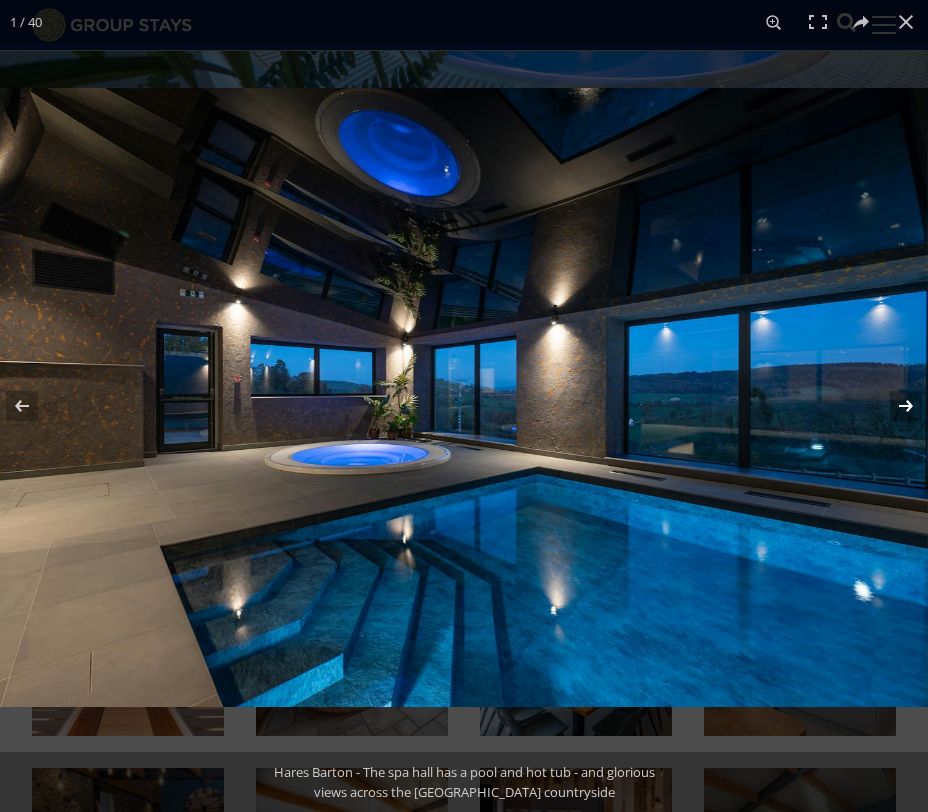 click at bounding box center [893, 406] 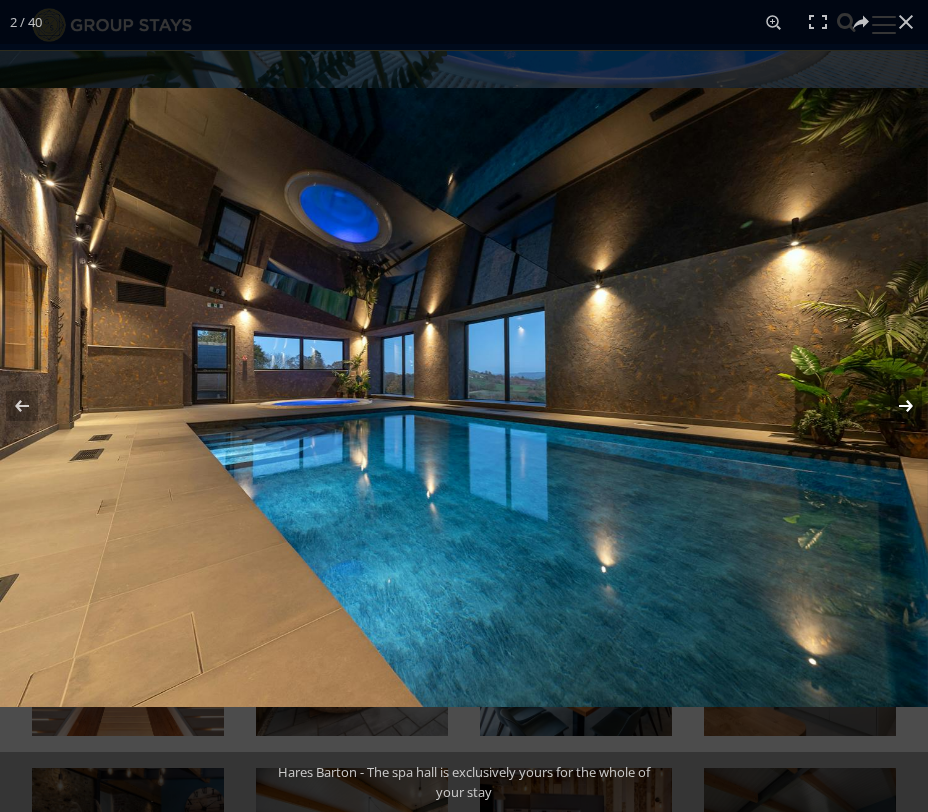 click at bounding box center [893, 406] 